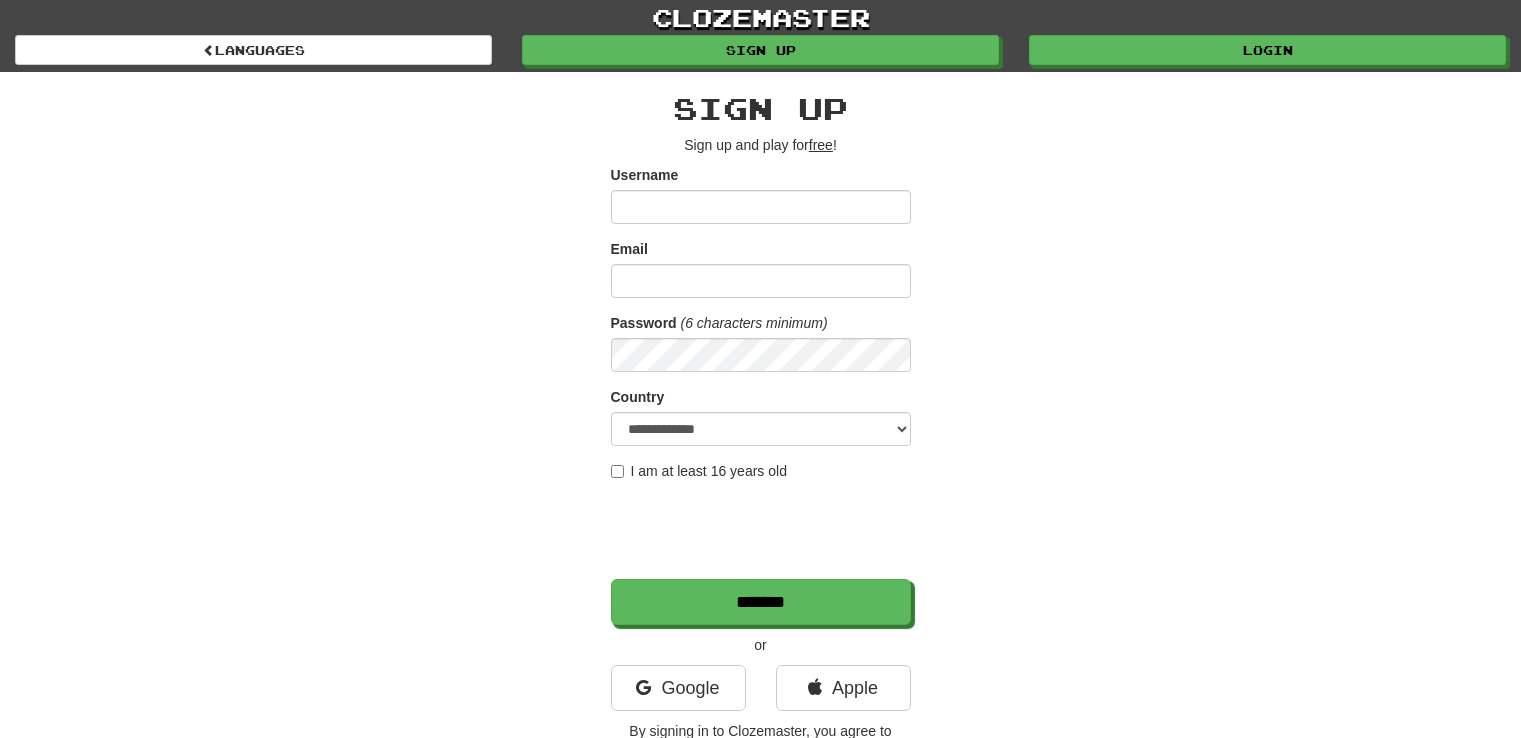 scroll, scrollTop: 0, scrollLeft: 0, axis: both 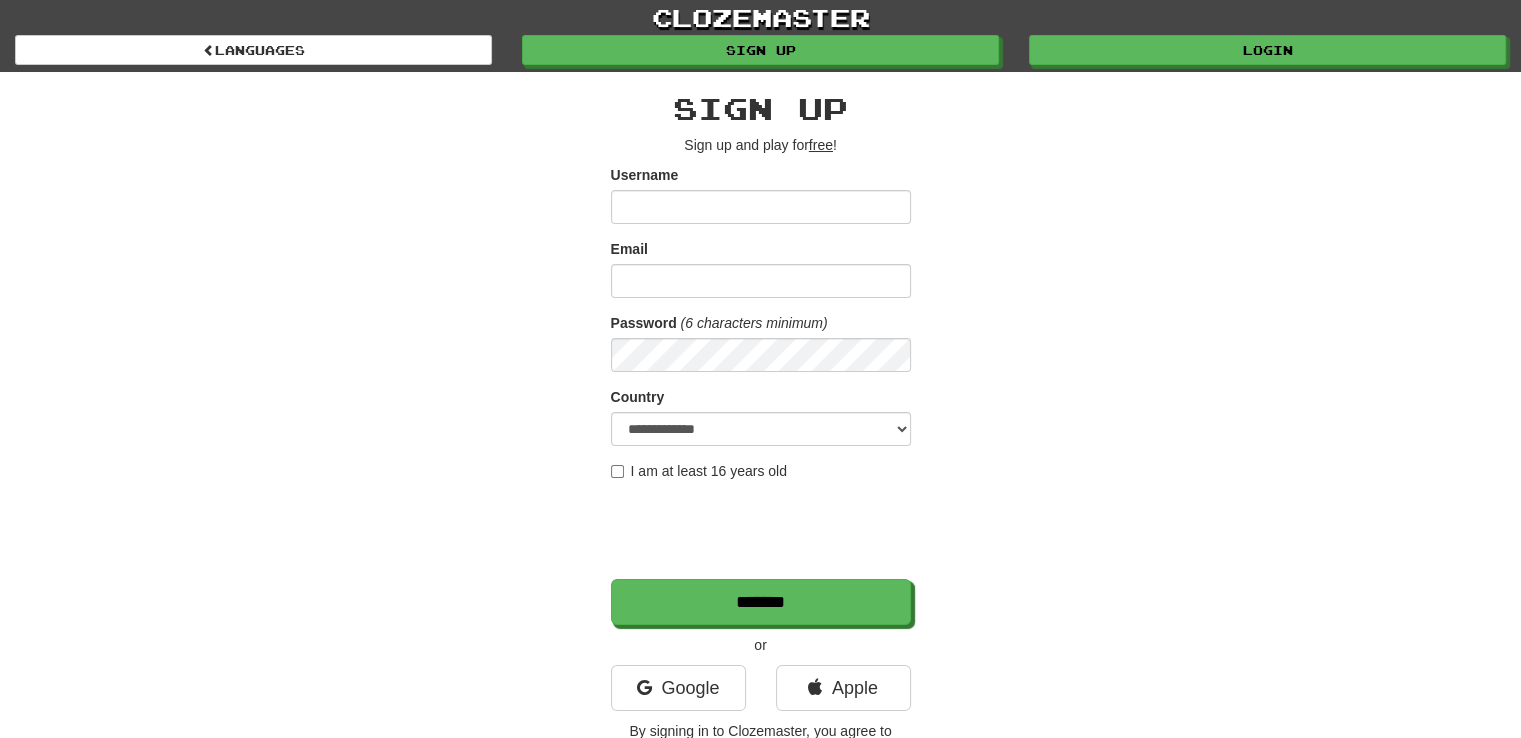 click on "Login" at bounding box center (1267, 50) 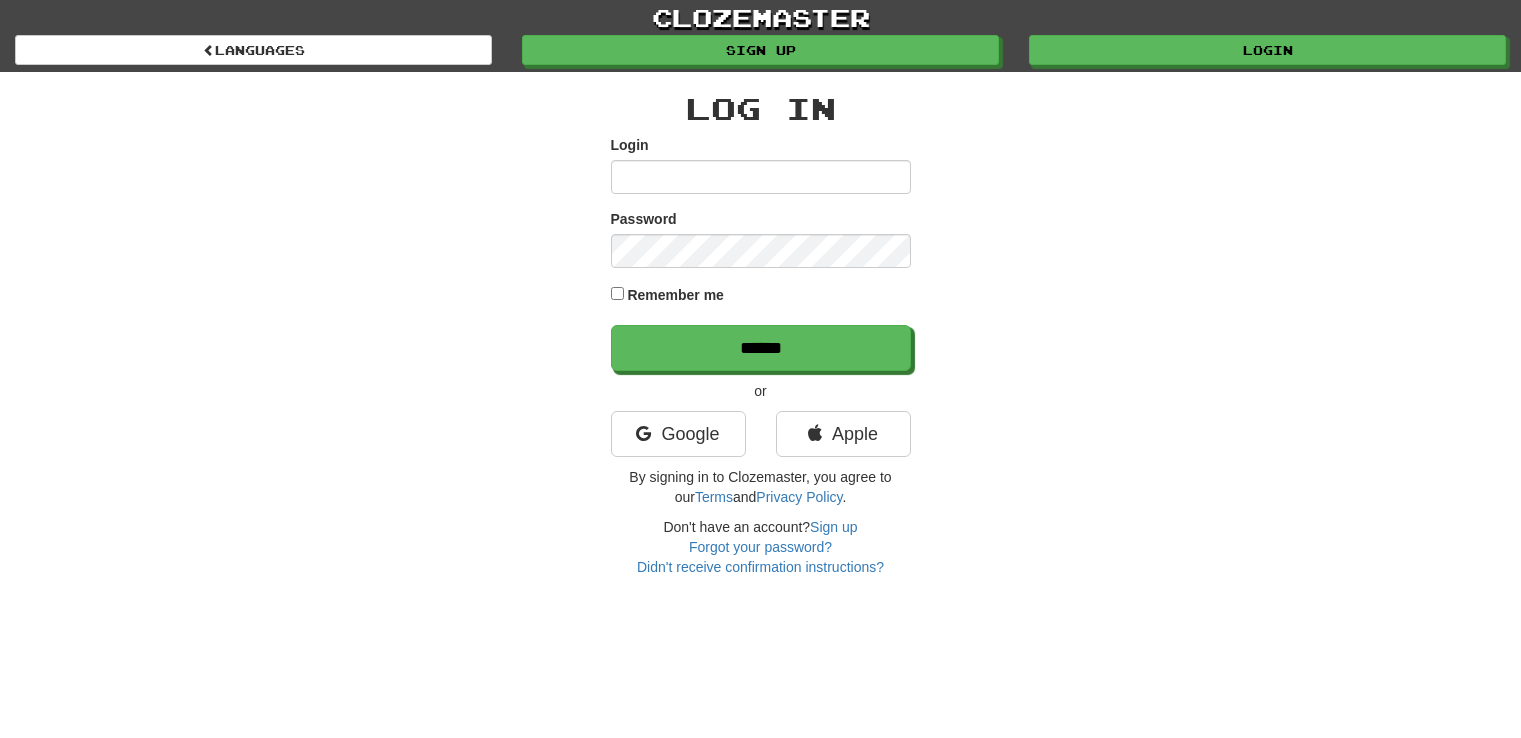scroll, scrollTop: 0, scrollLeft: 0, axis: both 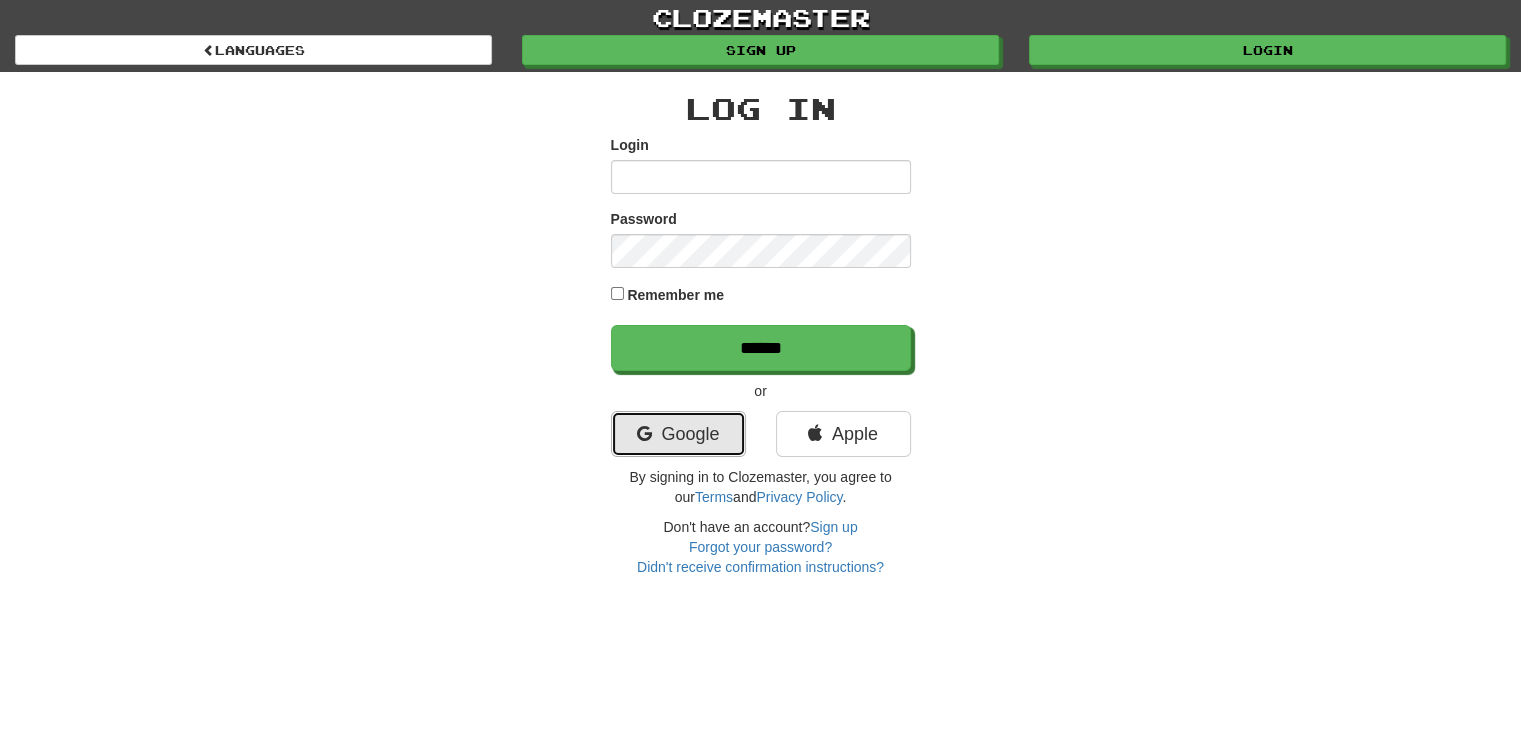 click on "Google" at bounding box center (678, 434) 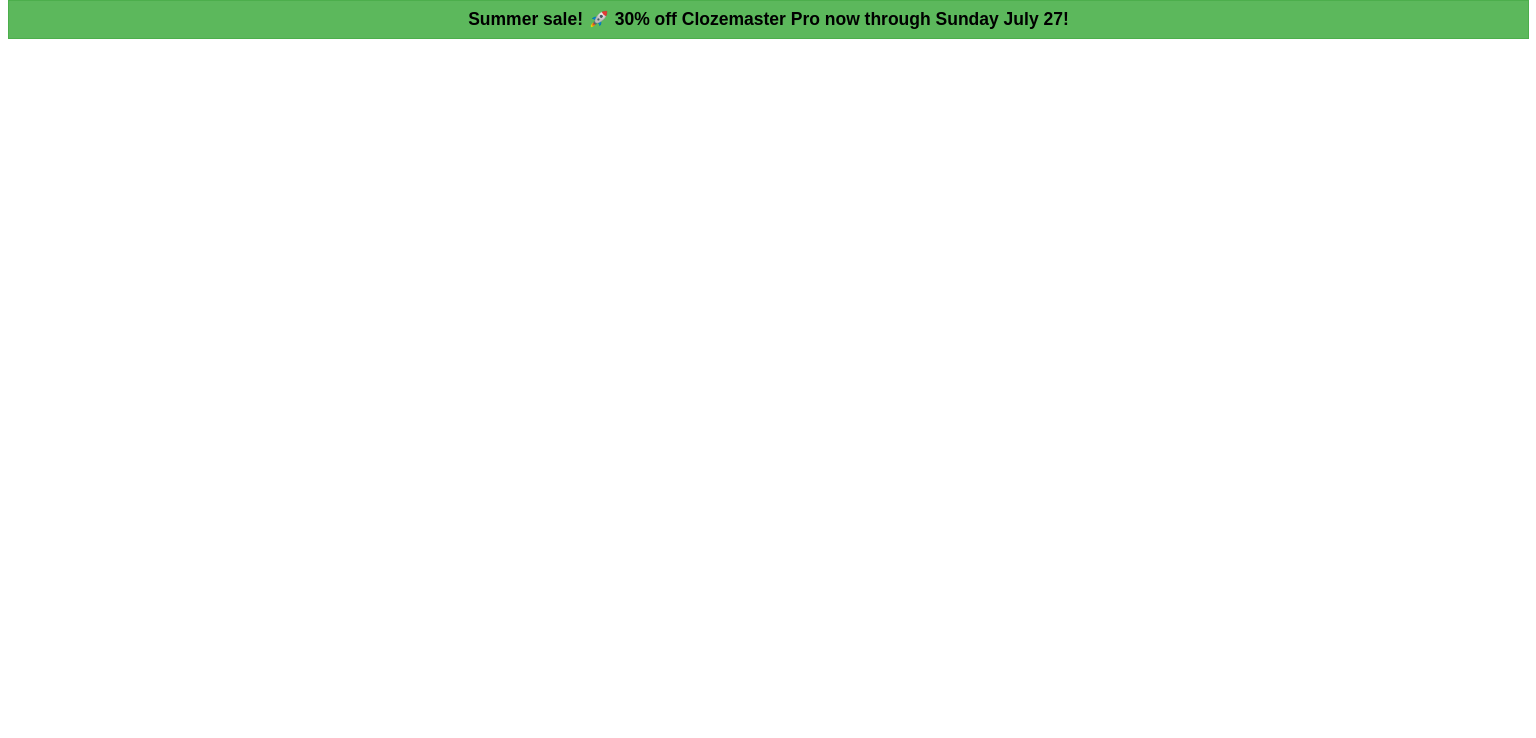 scroll, scrollTop: 0, scrollLeft: 0, axis: both 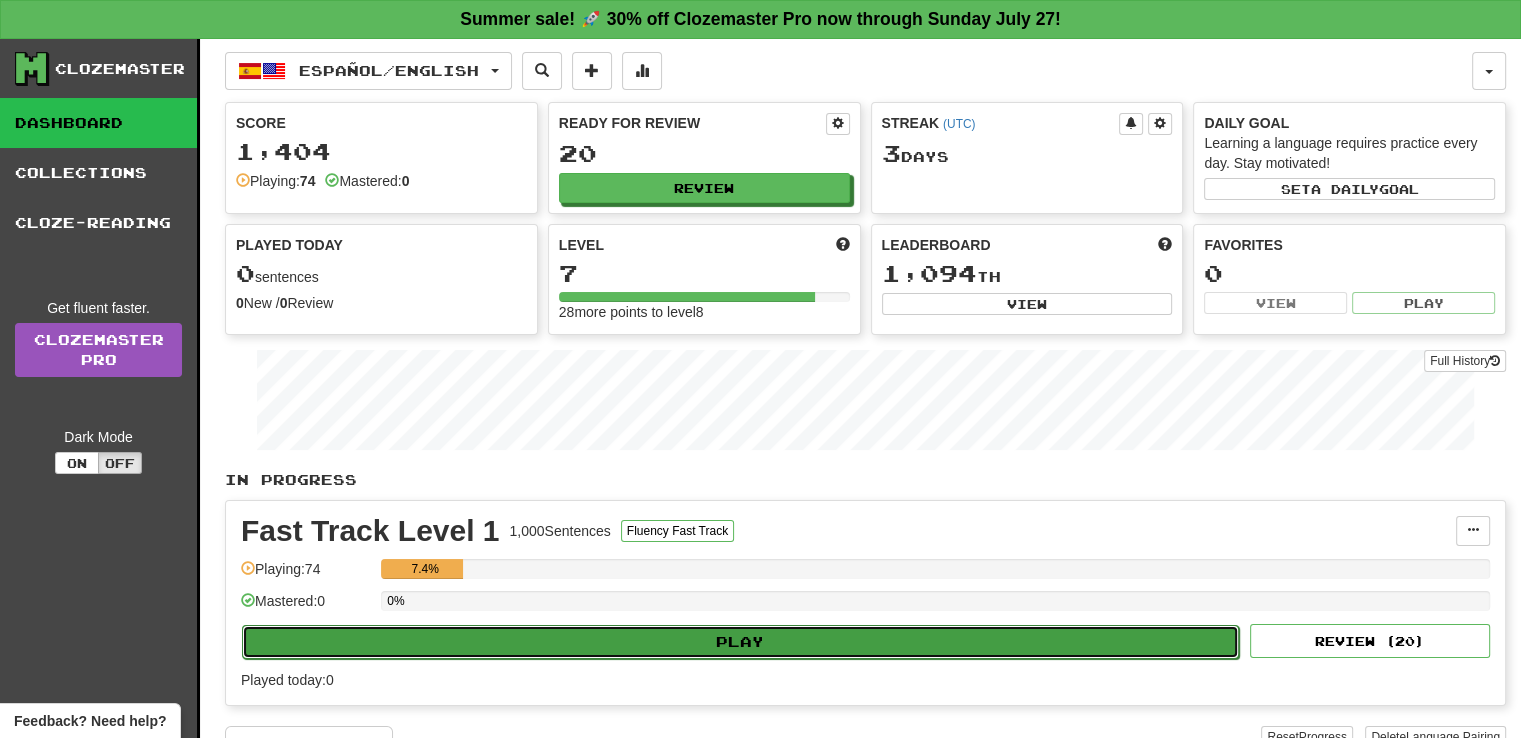 click on "Play" at bounding box center [740, 642] 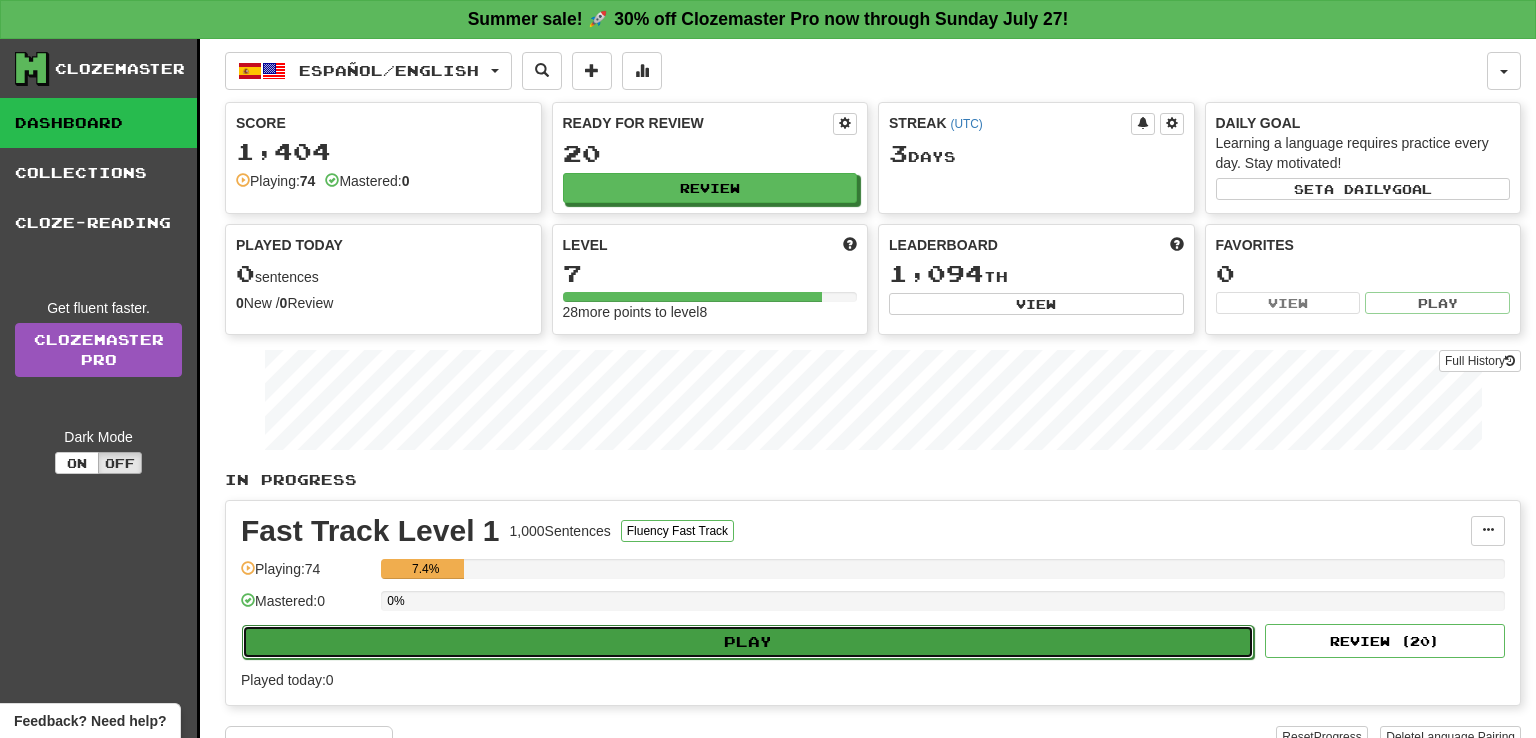 select on "**" 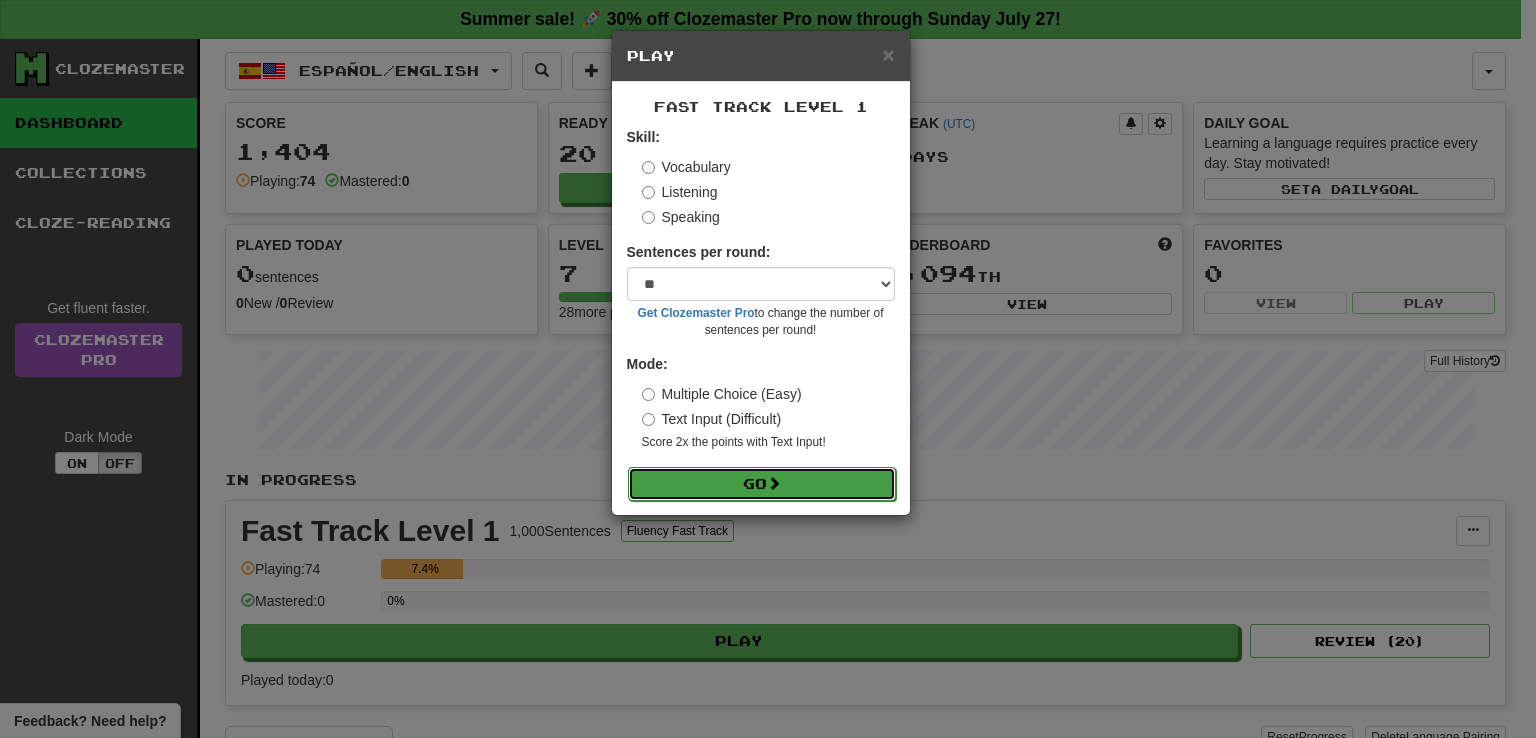 click at bounding box center (774, 483) 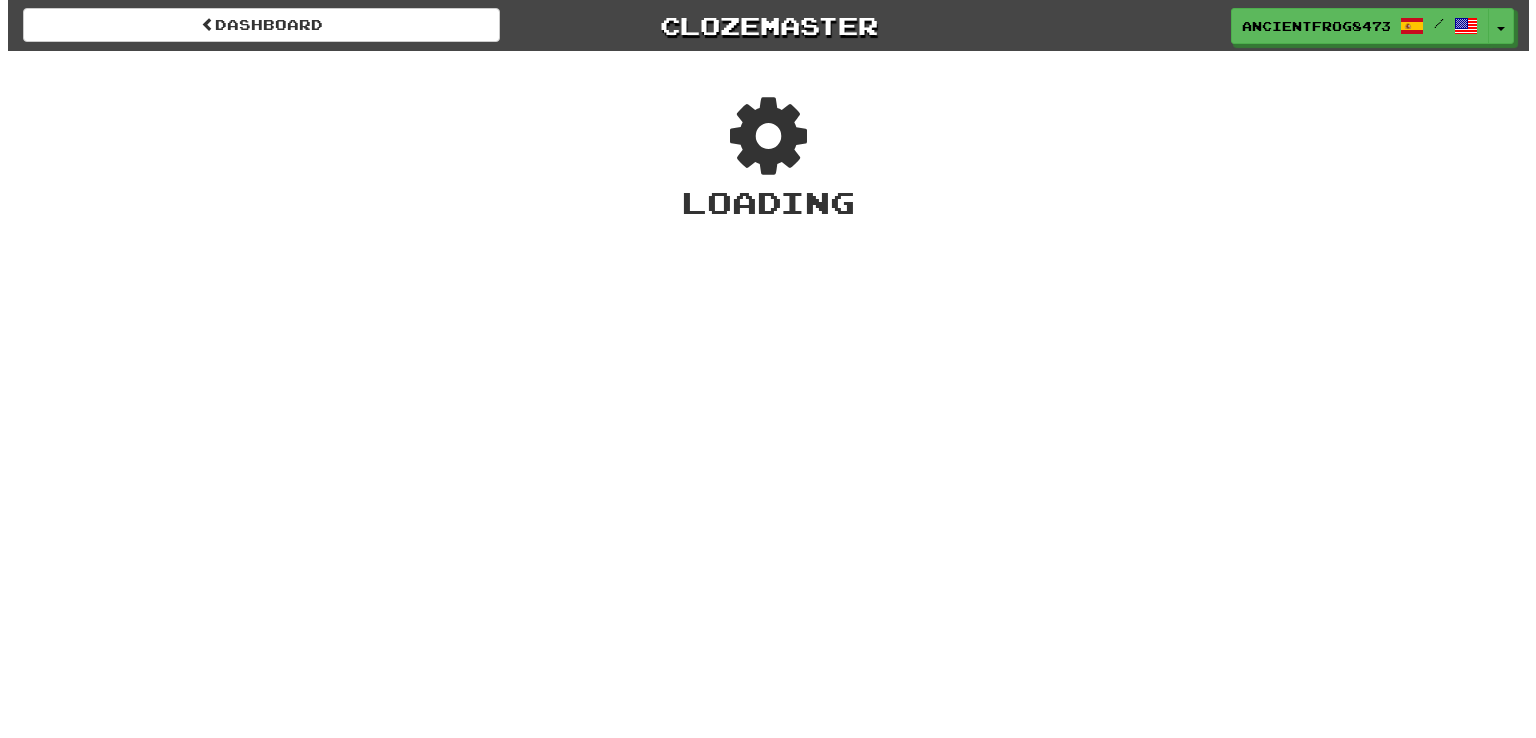 scroll, scrollTop: 0, scrollLeft: 0, axis: both 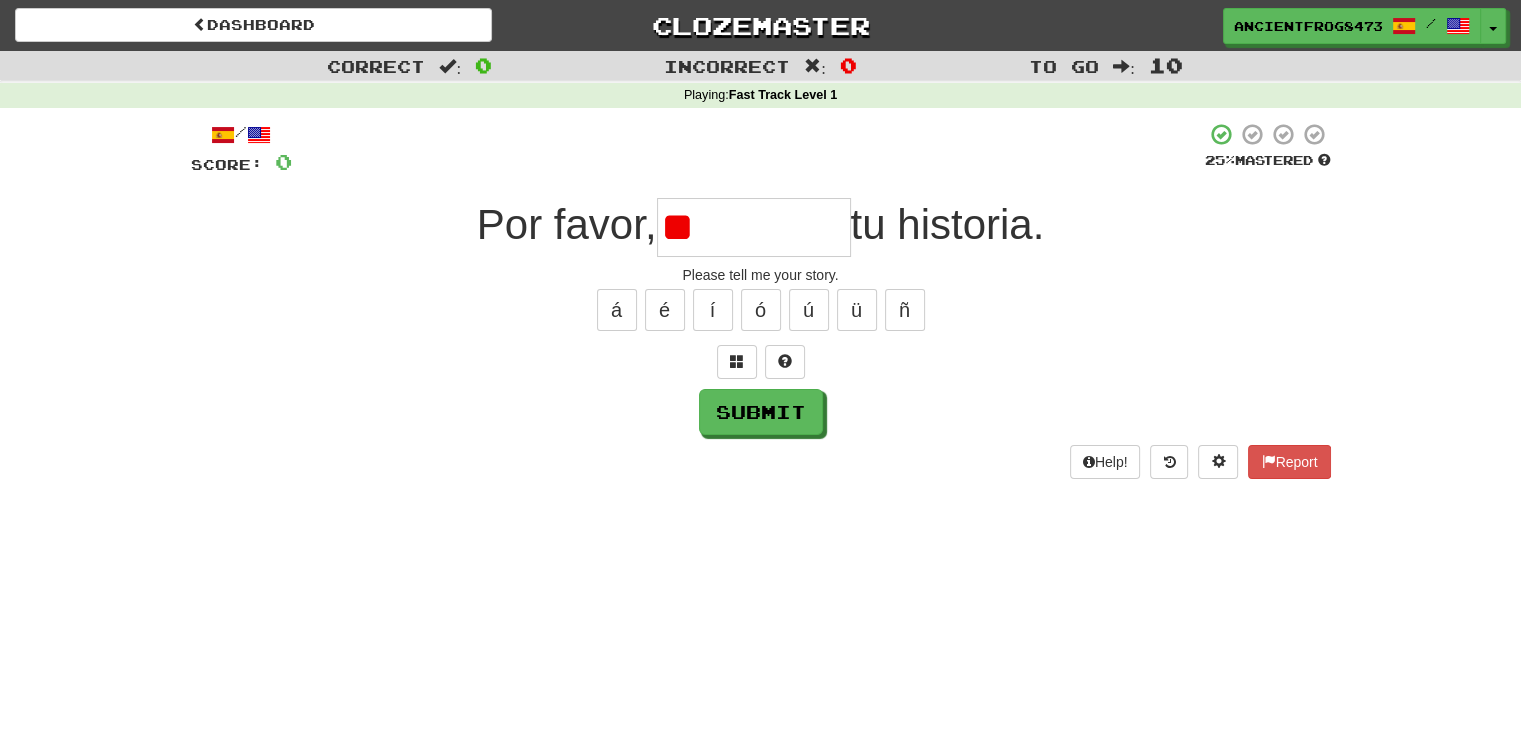 type on "*" 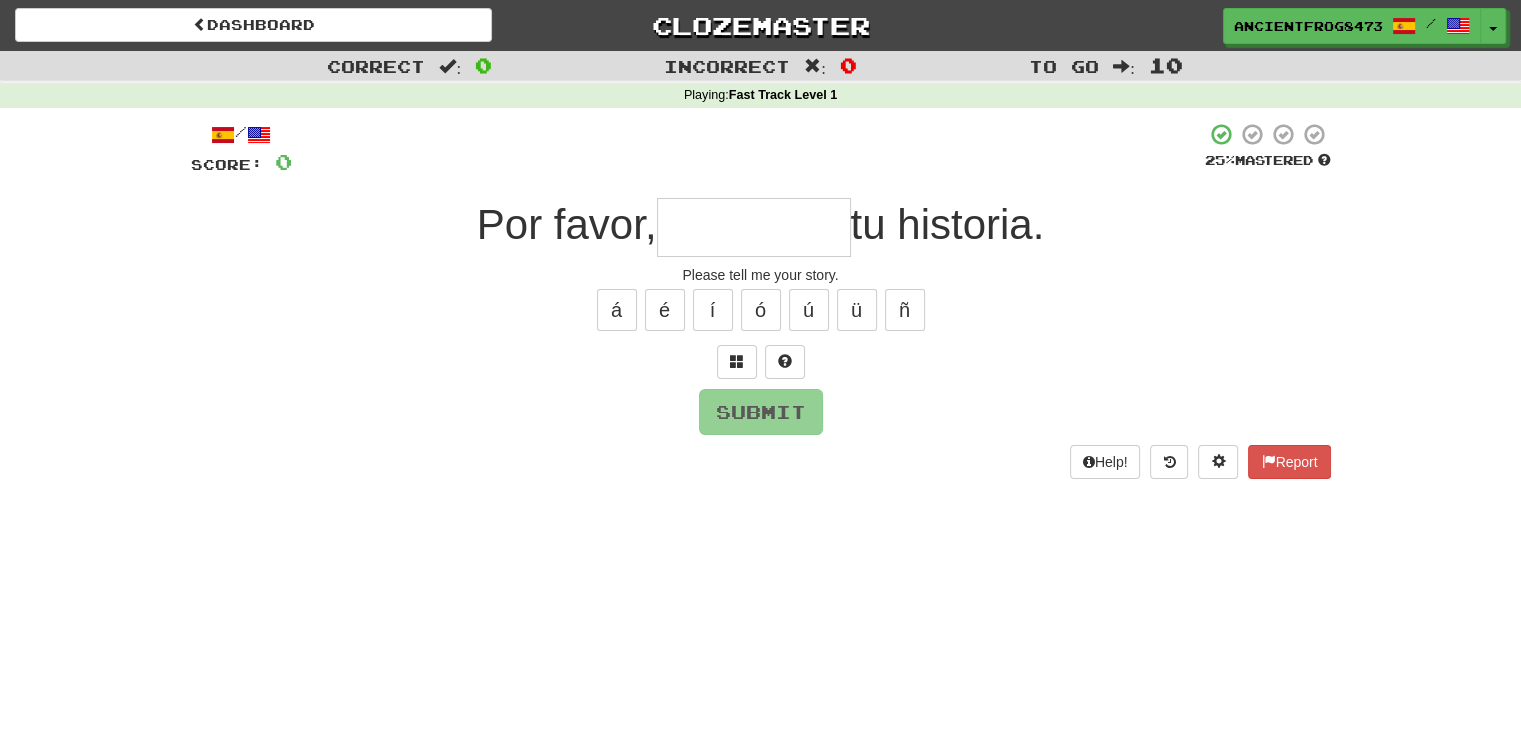 type on "*" 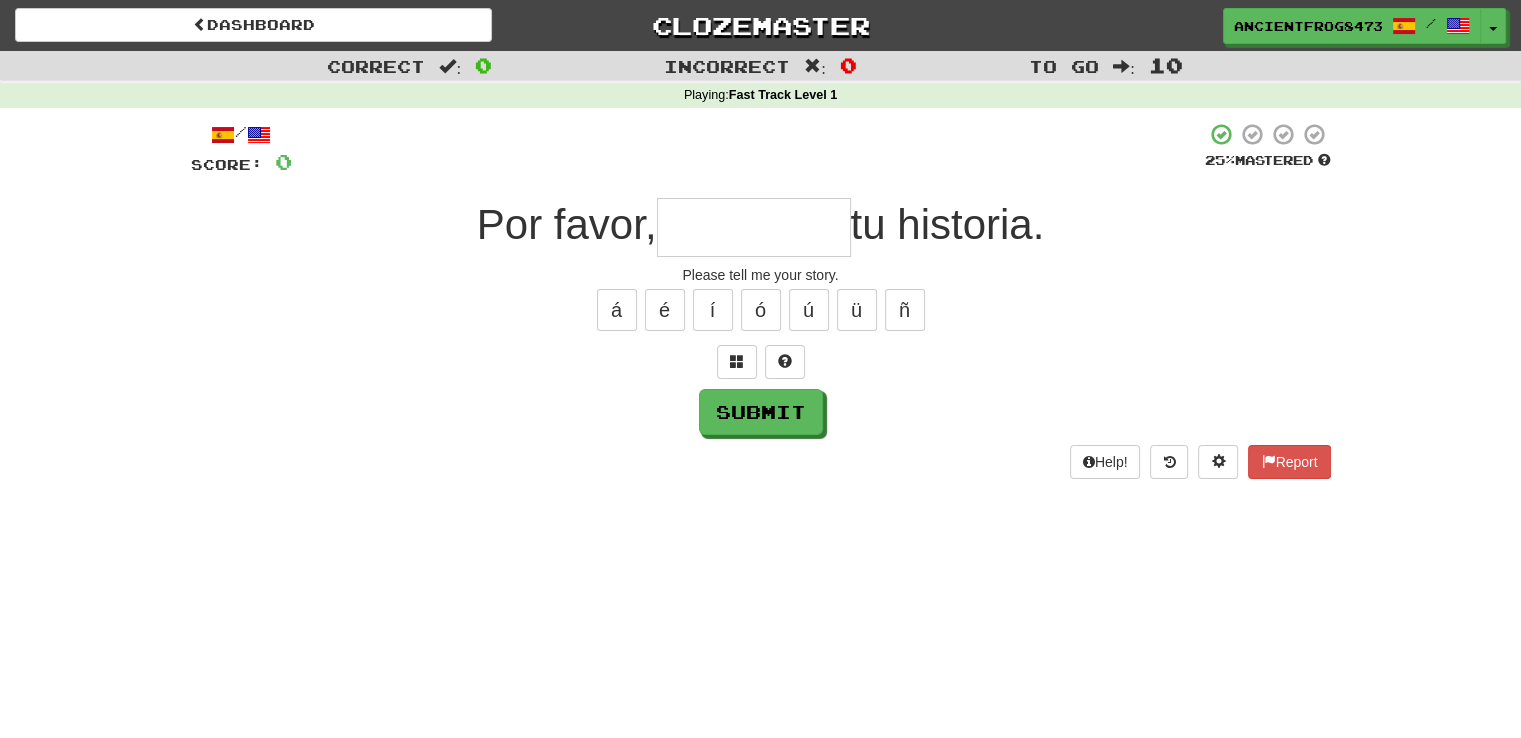 type on "*" 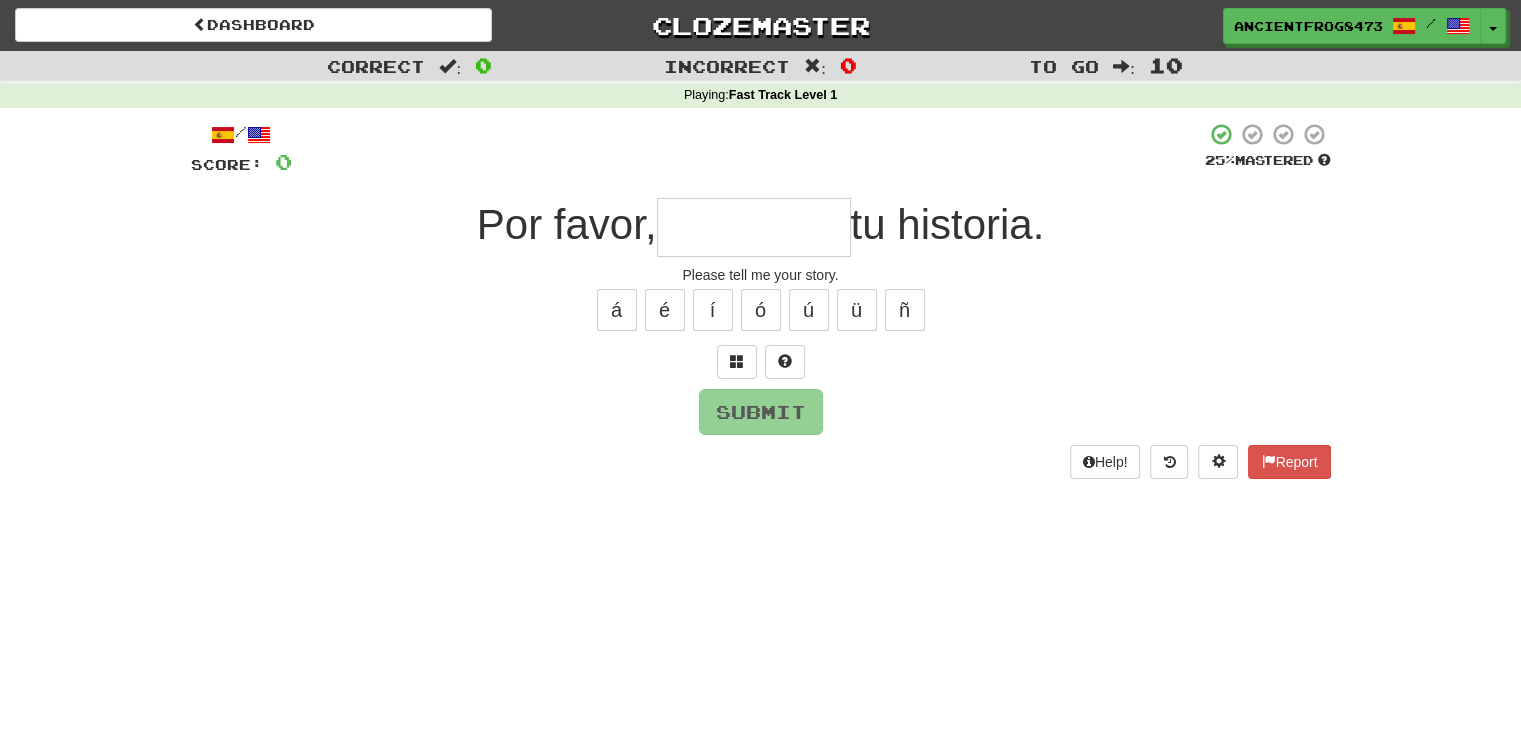 type on "*" 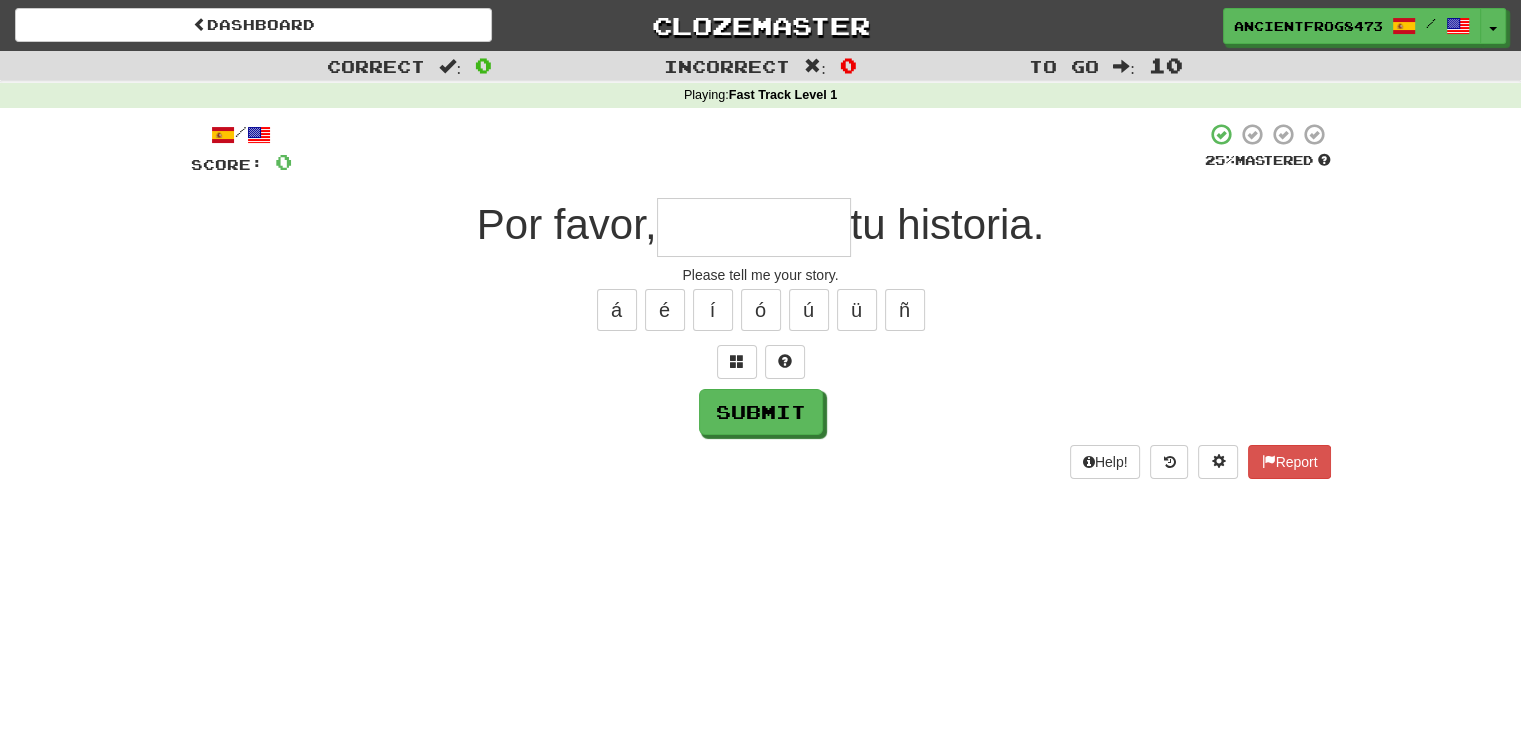 type on "*" 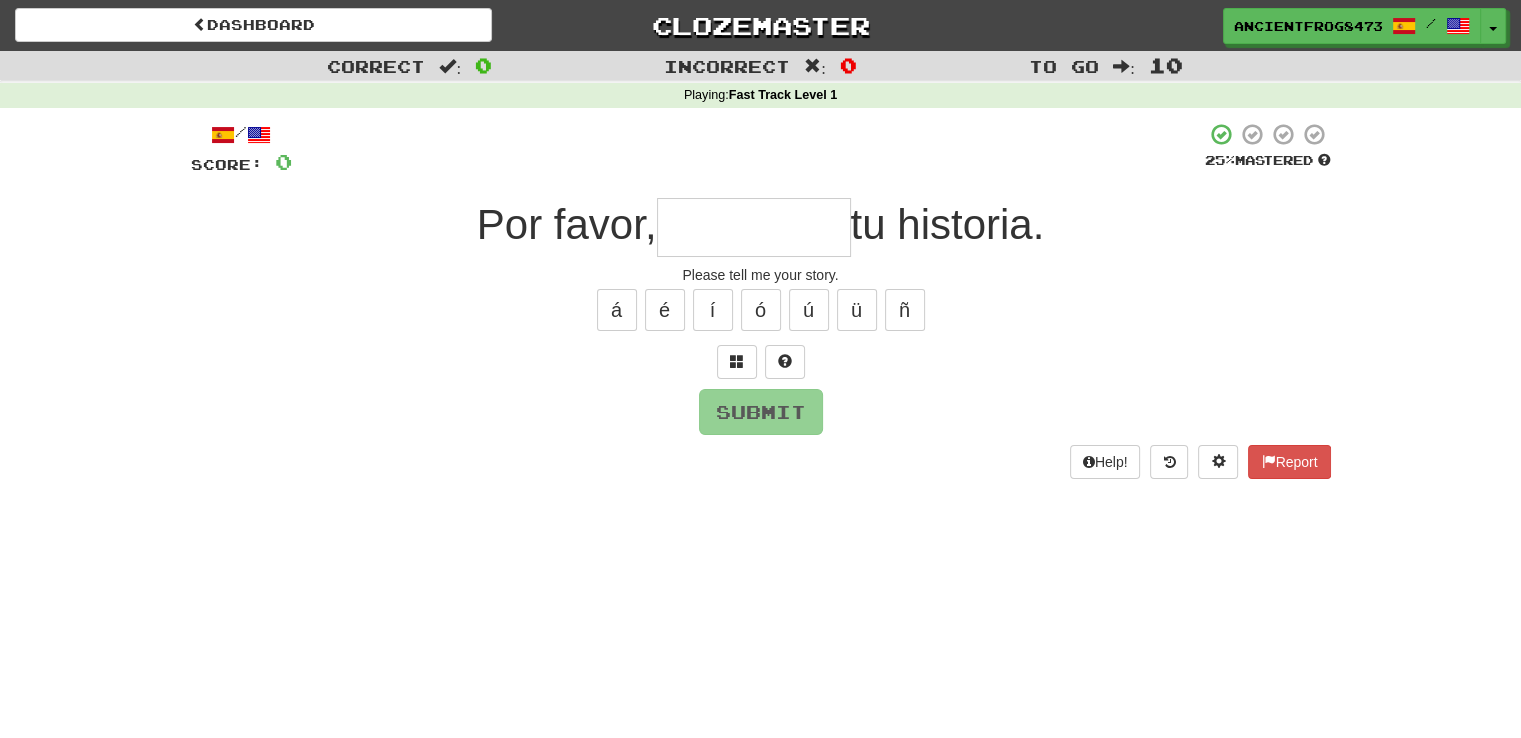 type on "*" 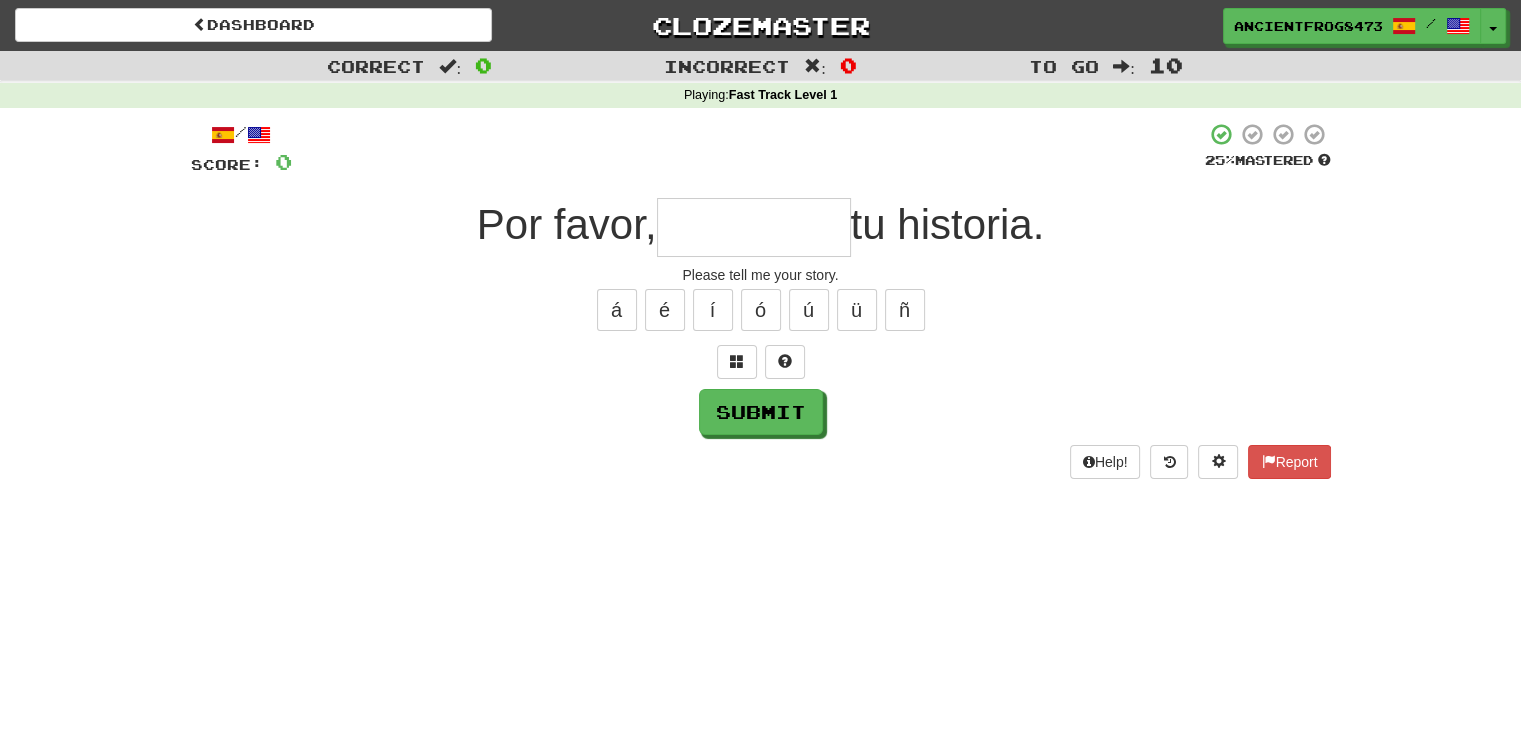 type on "*" 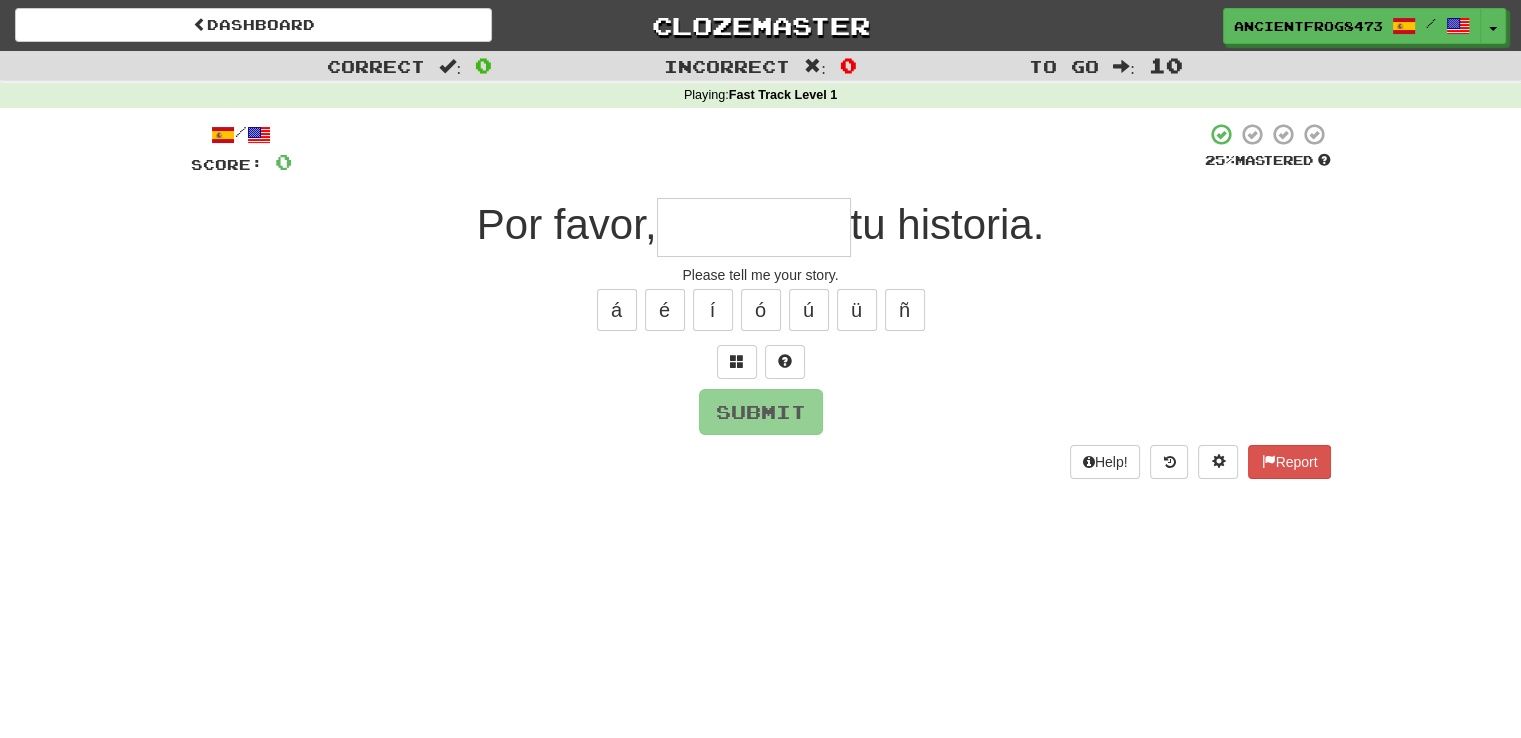 type on "*" 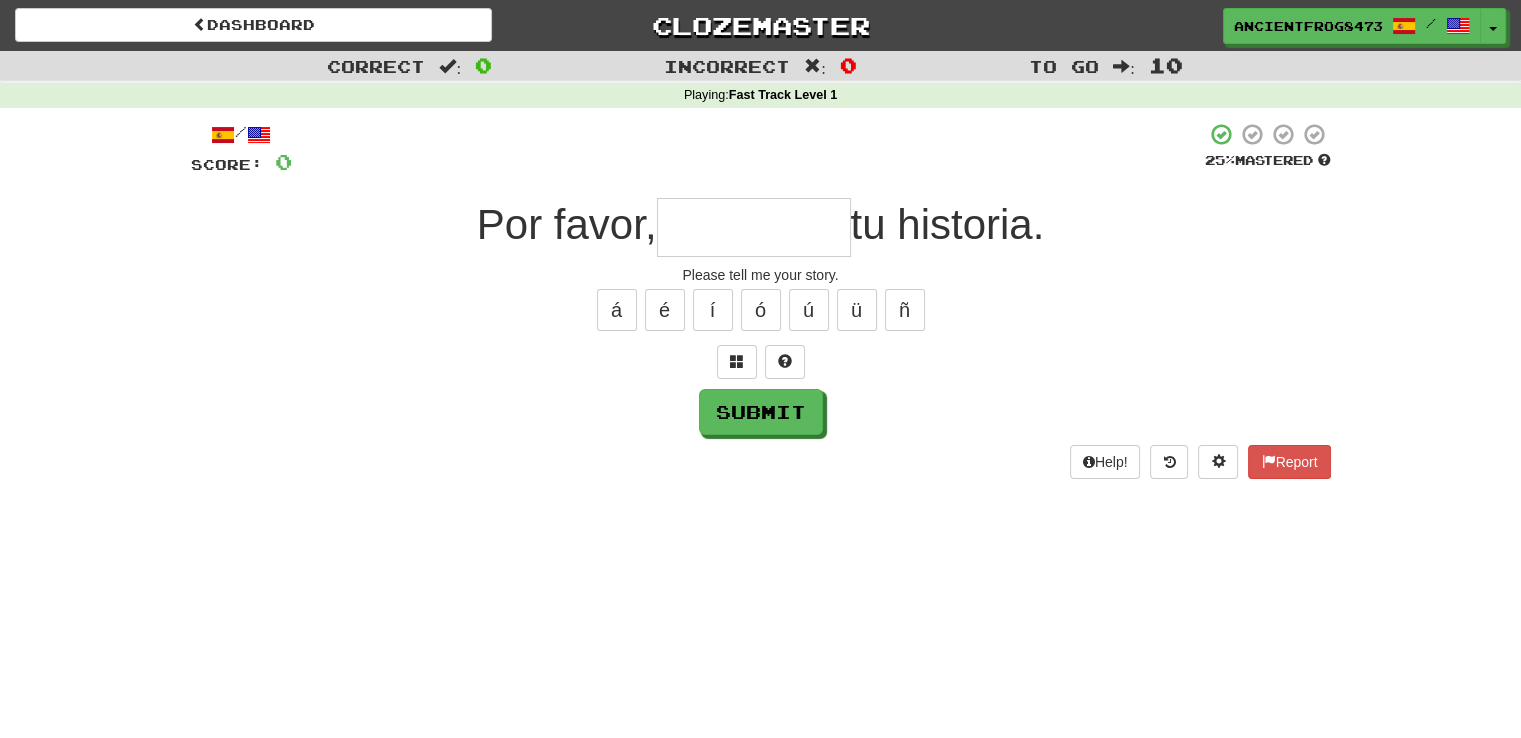 type on "*" 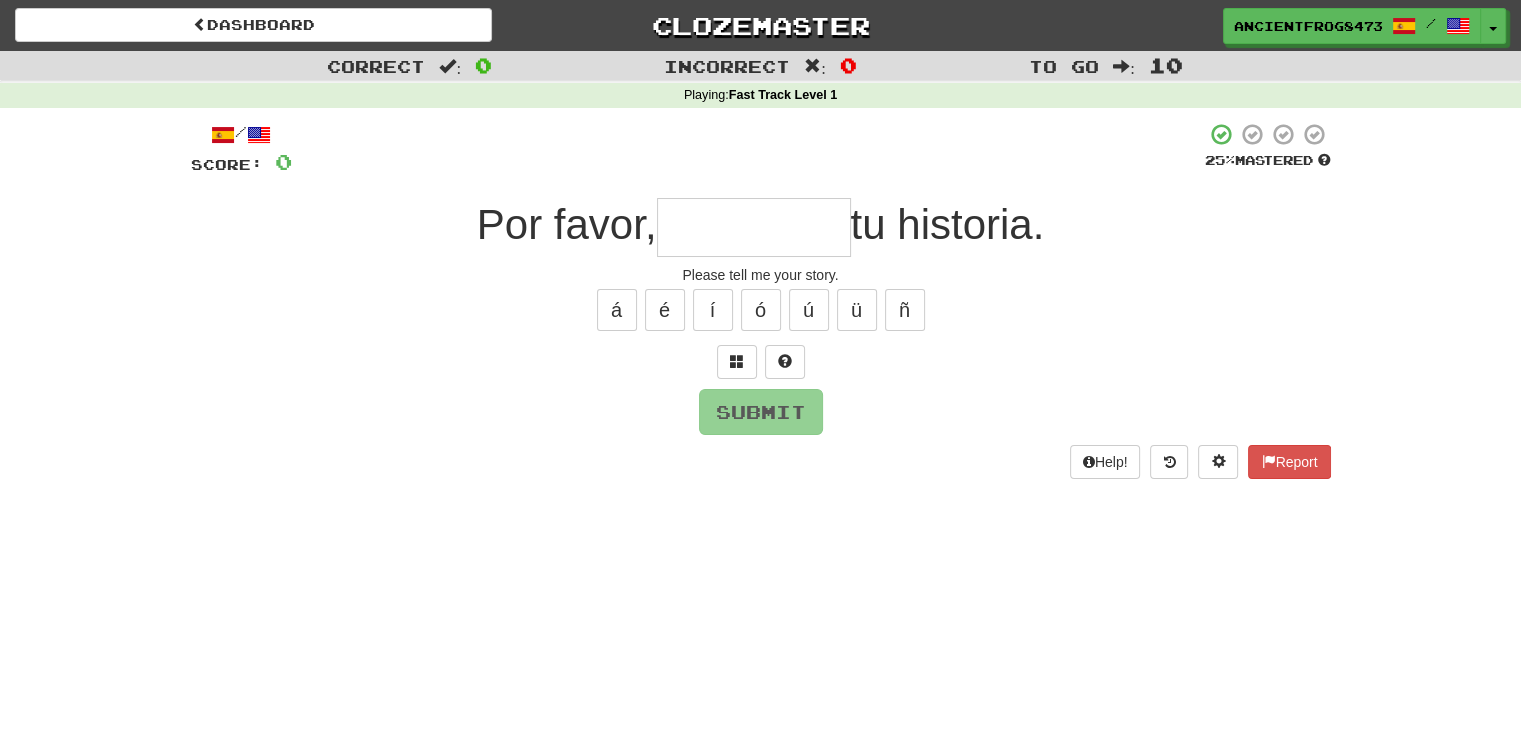 type on "*" 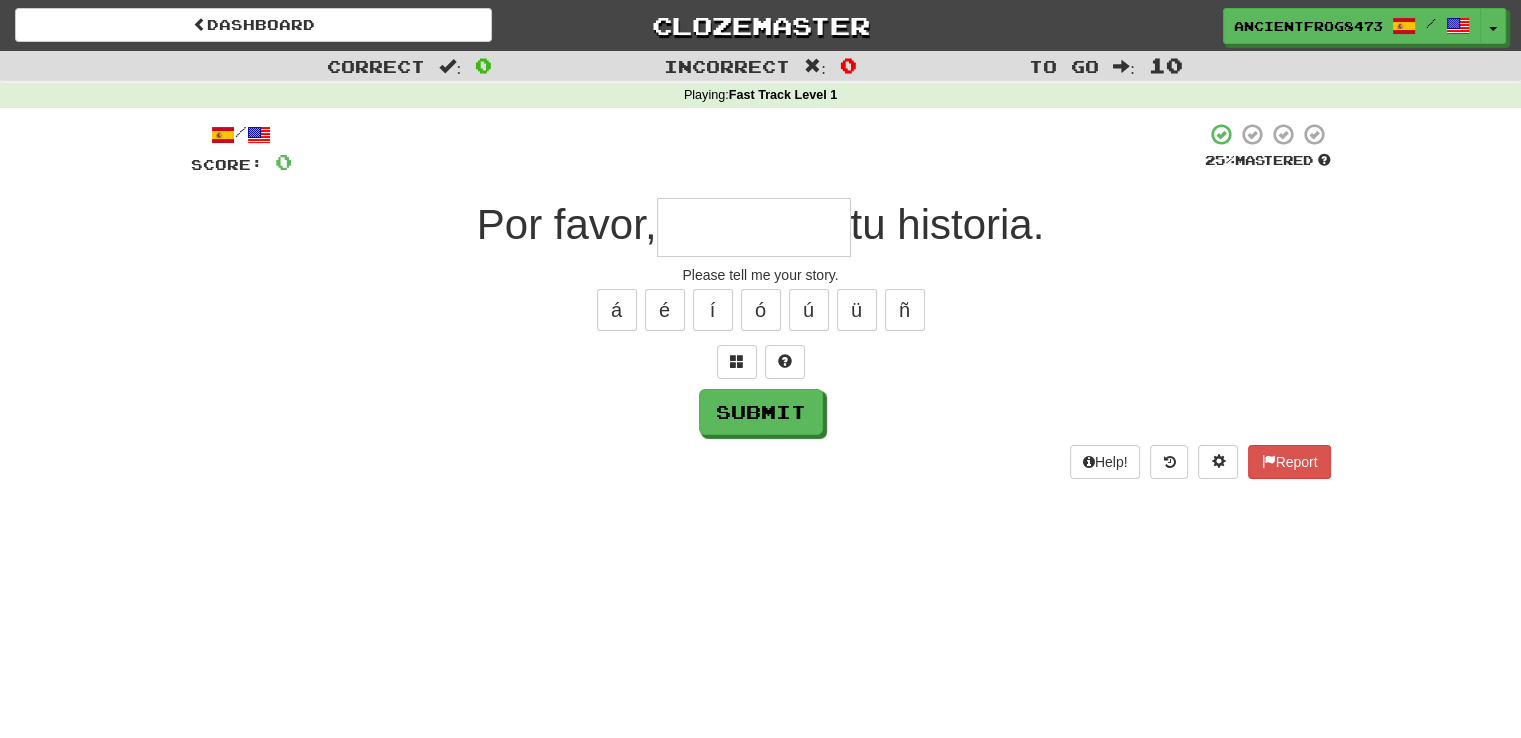 type on "*" 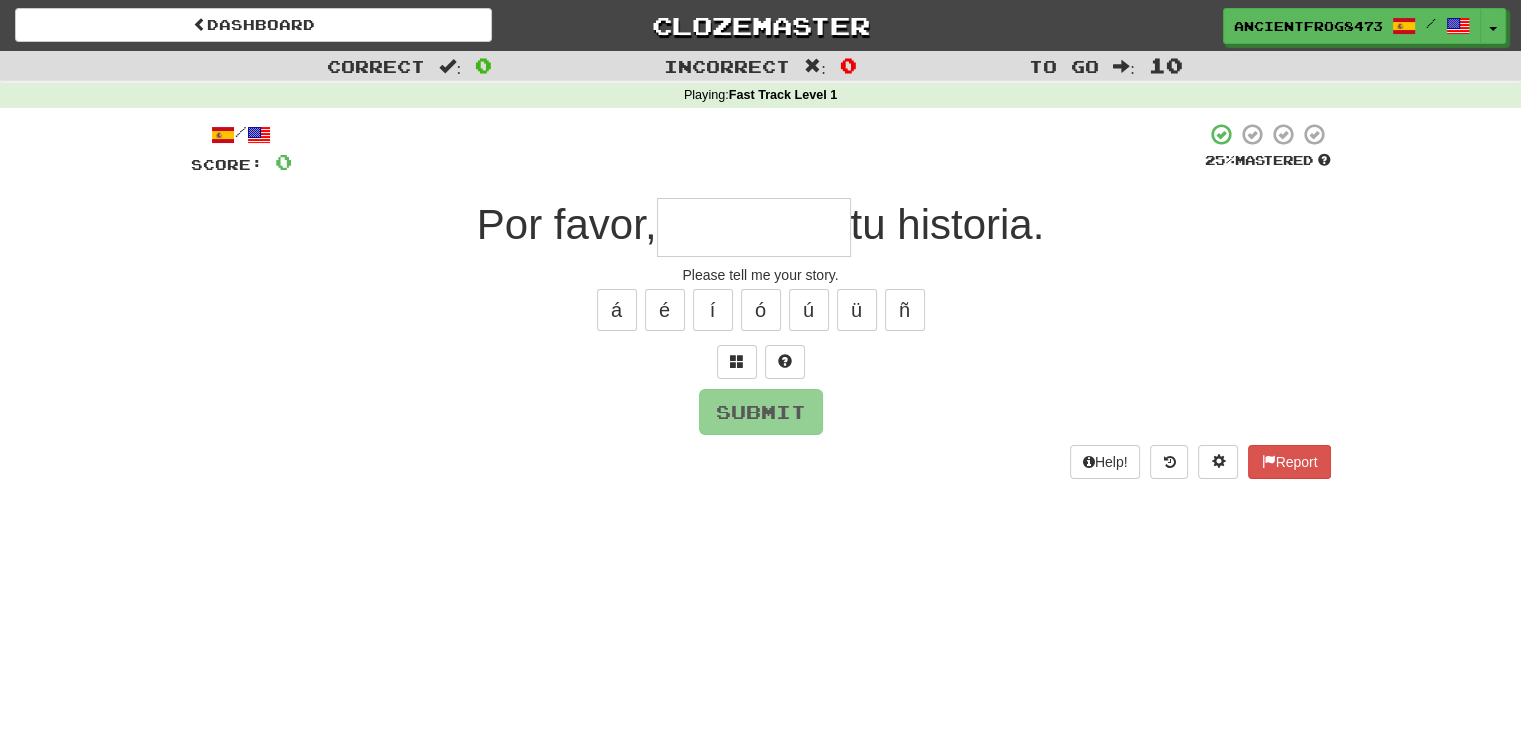 type on "*" 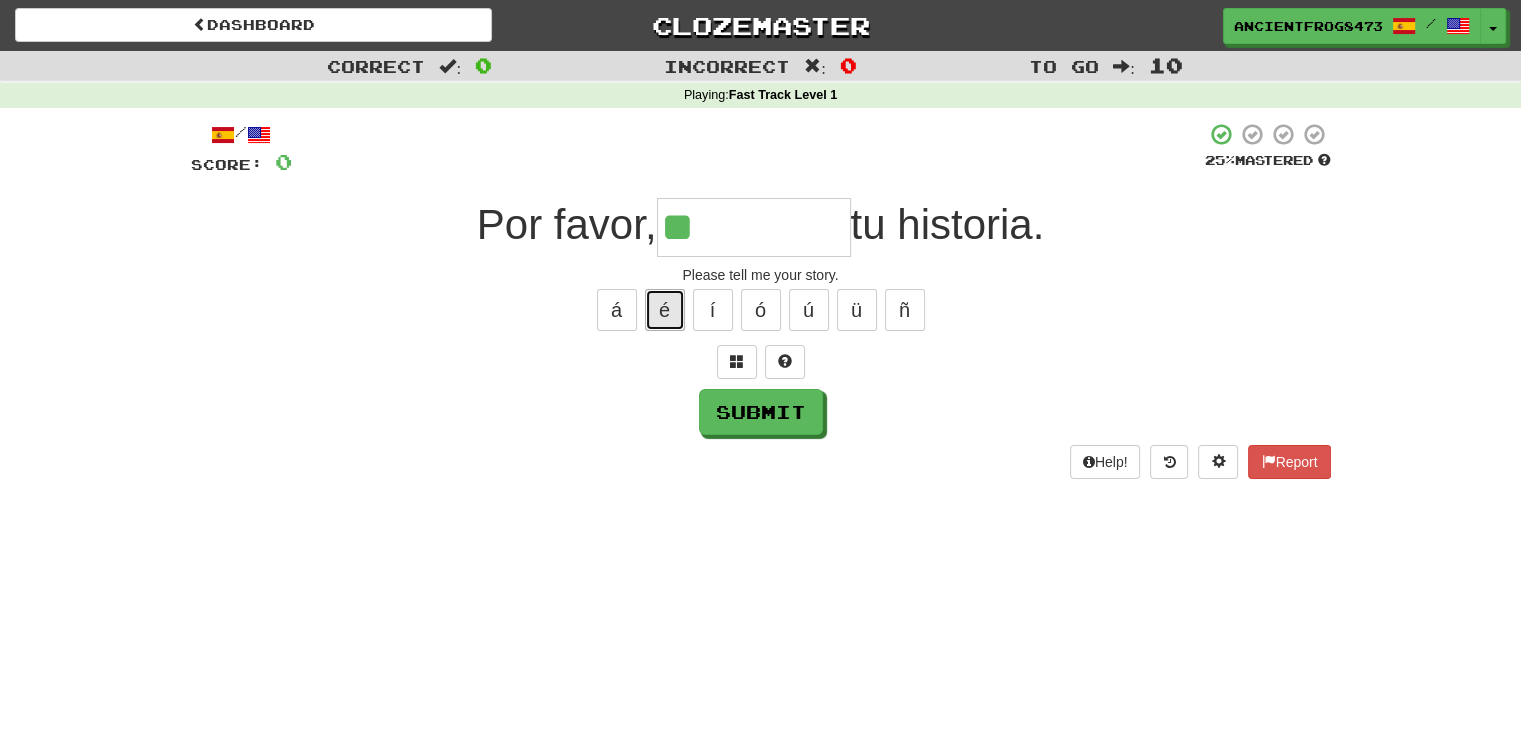 click on "é" at bounding box center [665, 310] 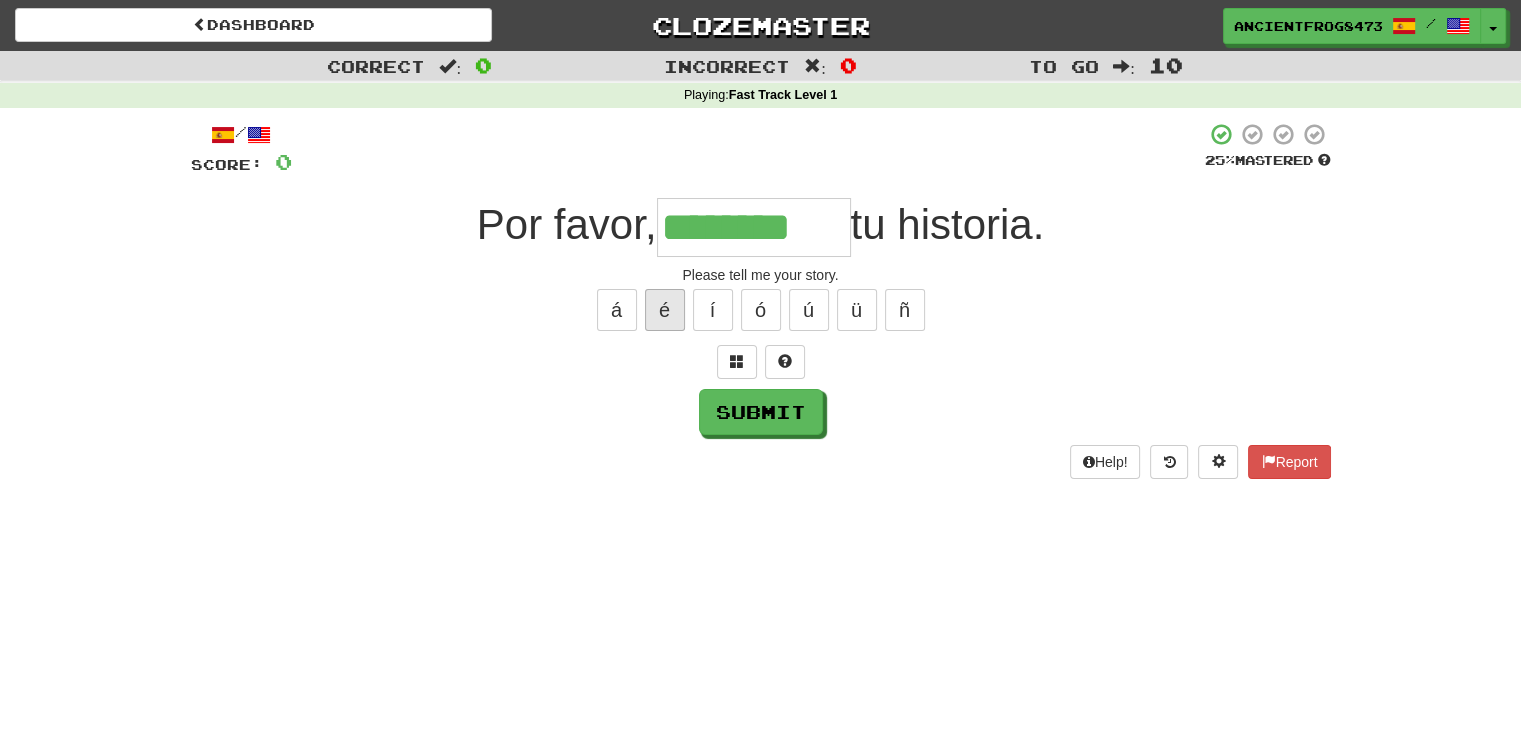 type on "********" 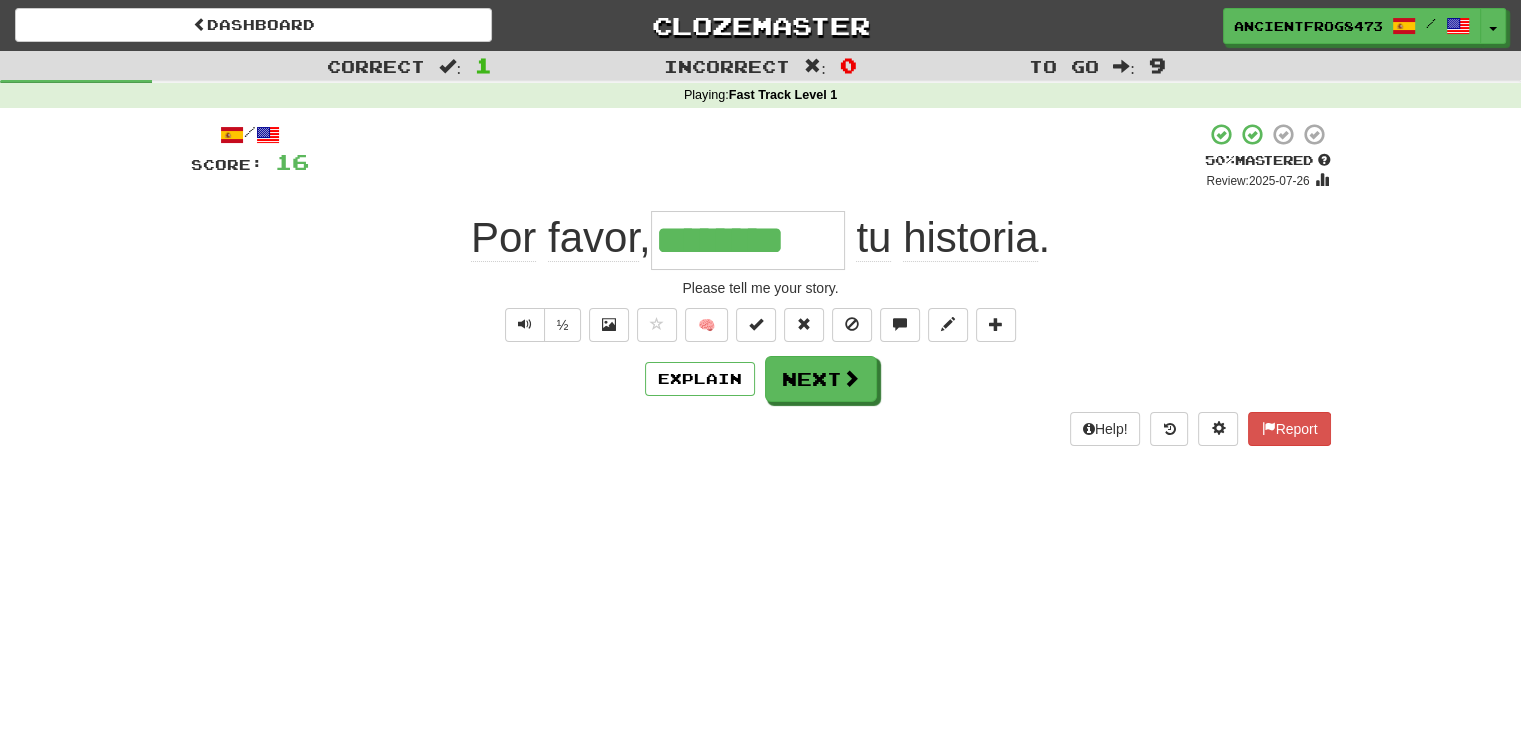 click on "Explain Next" at bounding box center [761, 379] 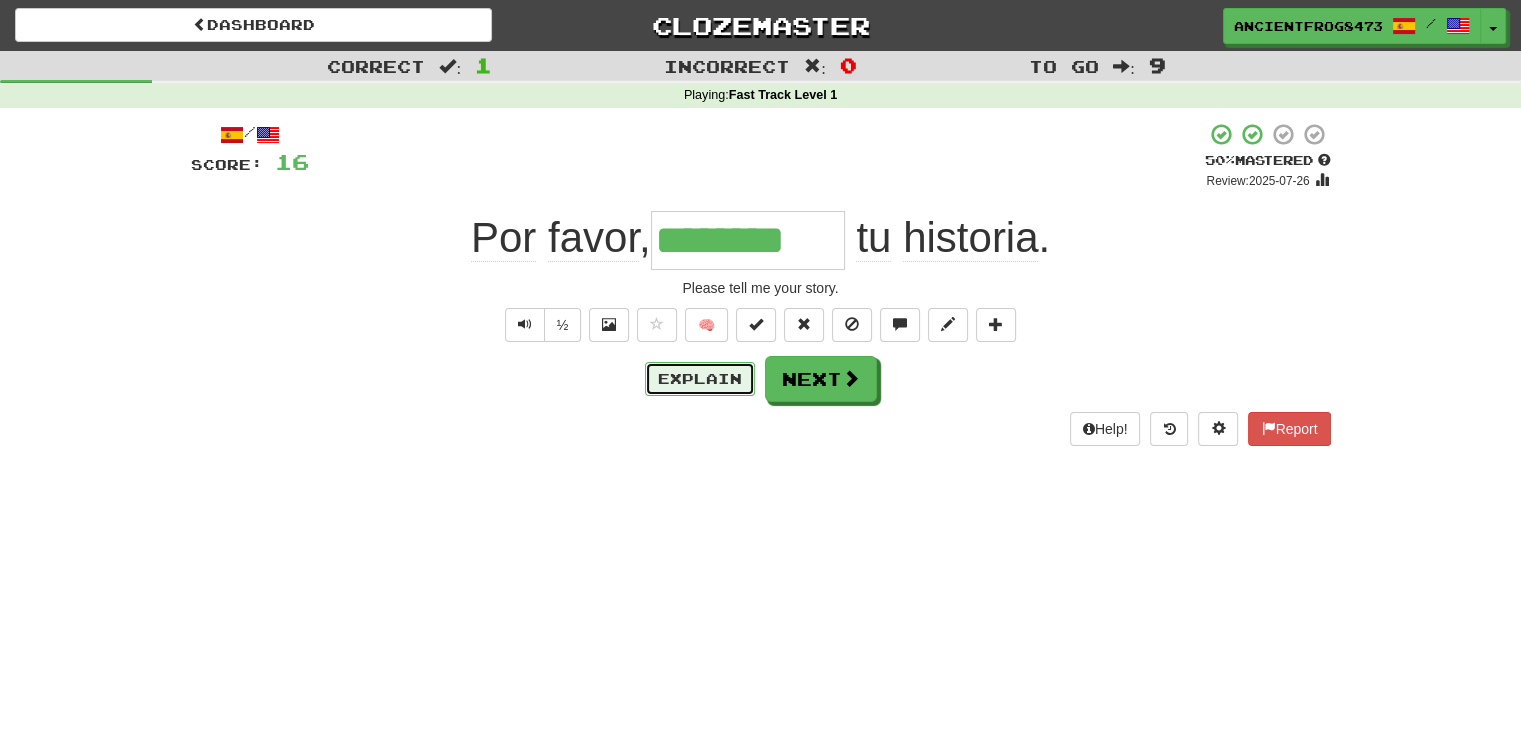click on "Explain" at bounding box center (700, 379) 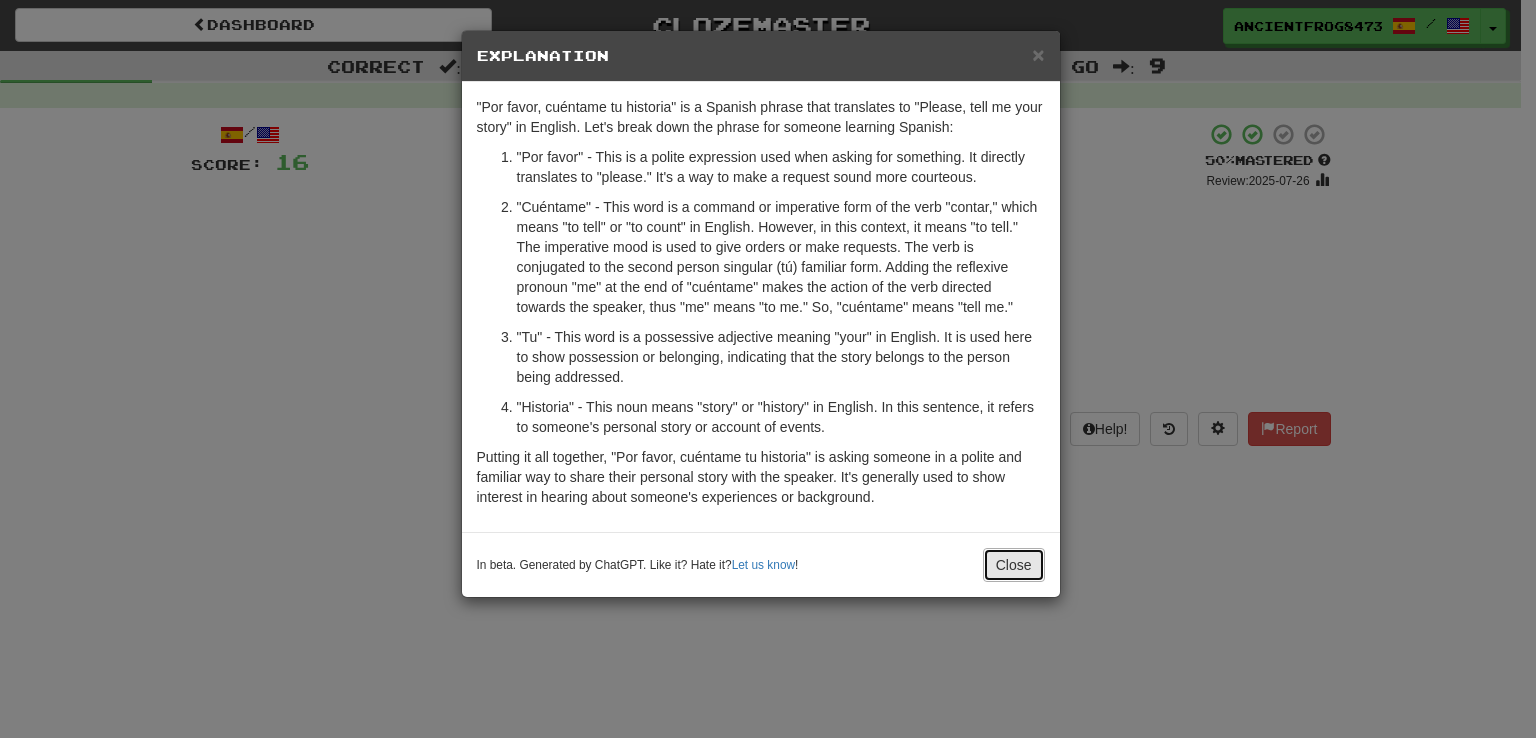 click on "Close" at bounding box center [1014, 565] 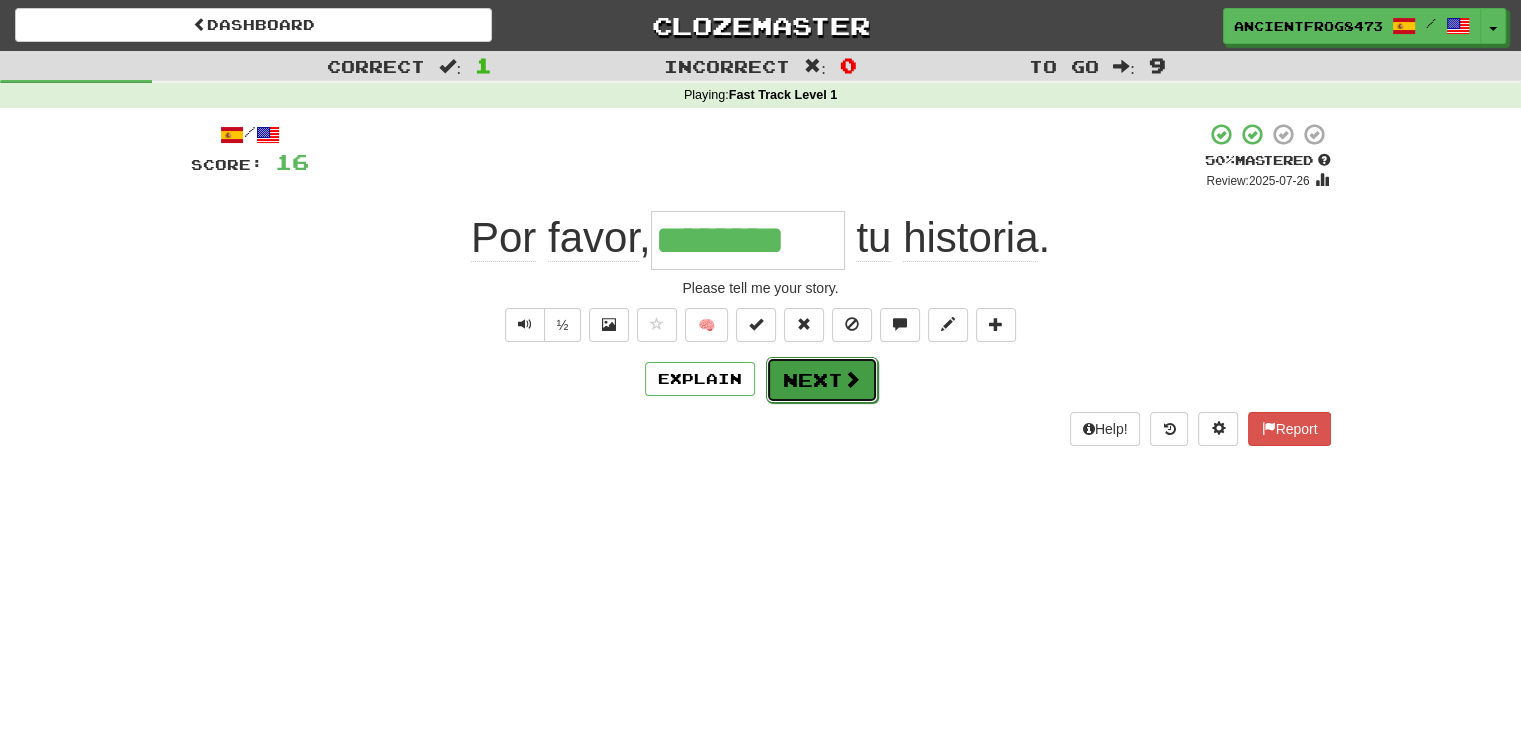 click on "Next" at bounding box center (822, 380) 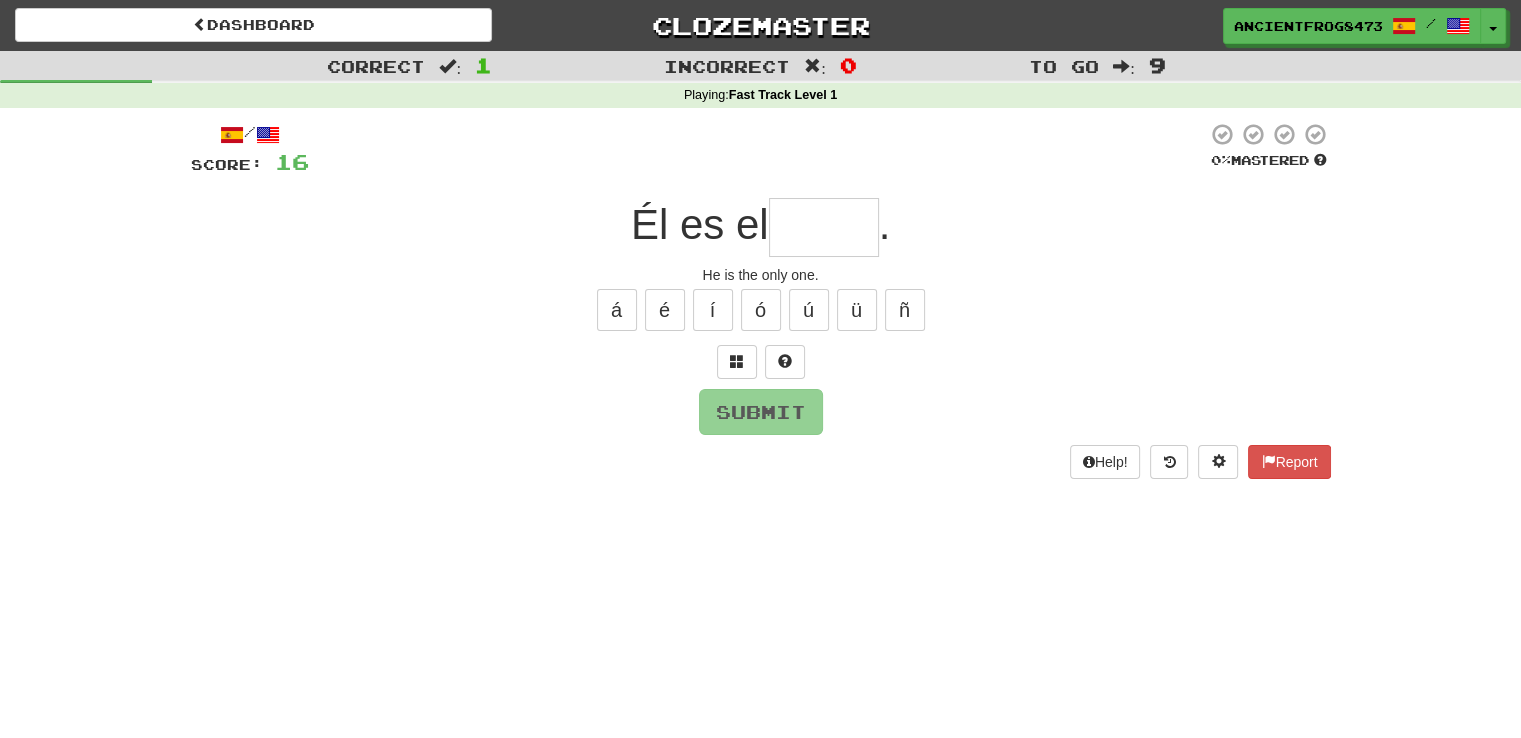click at bounding box center [824, 227] 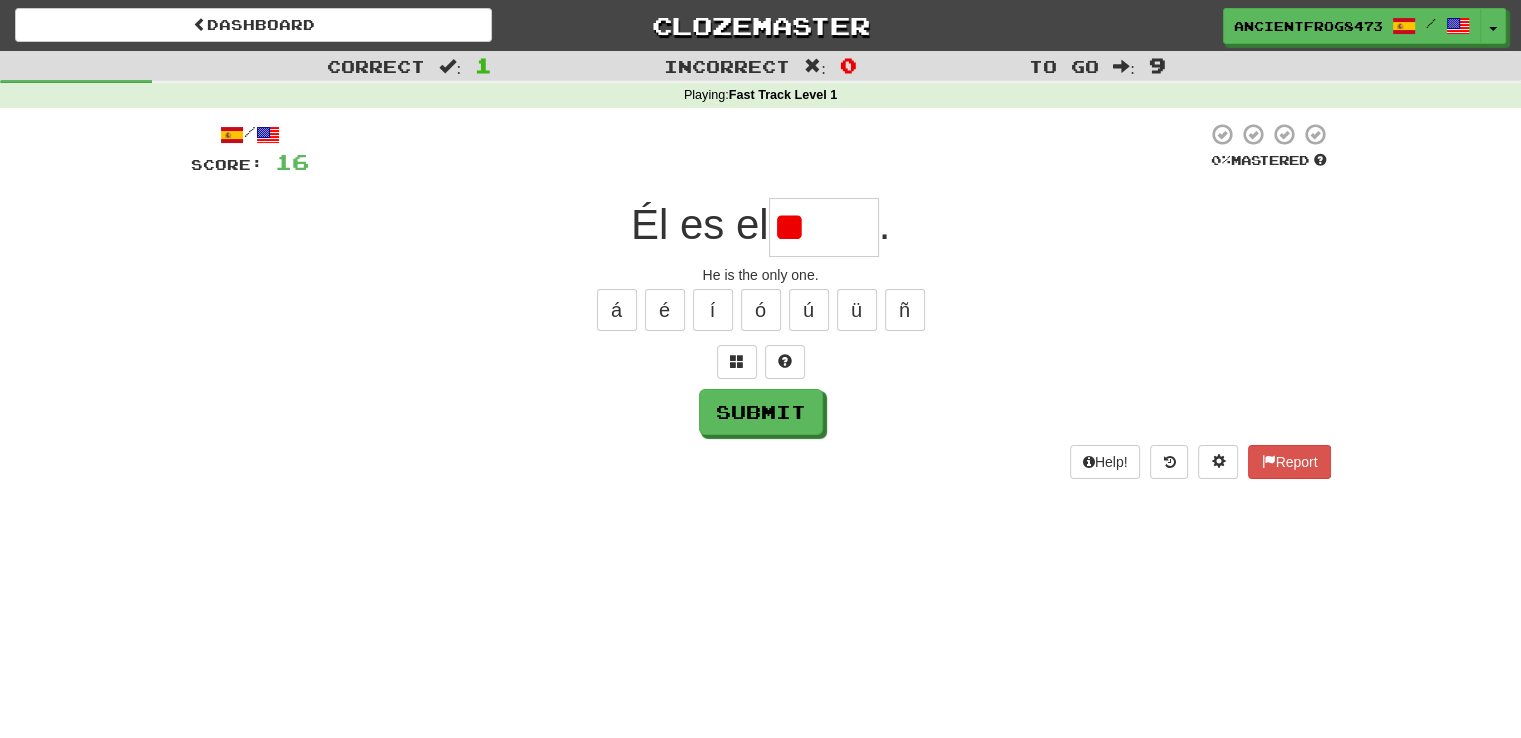 type on "*" 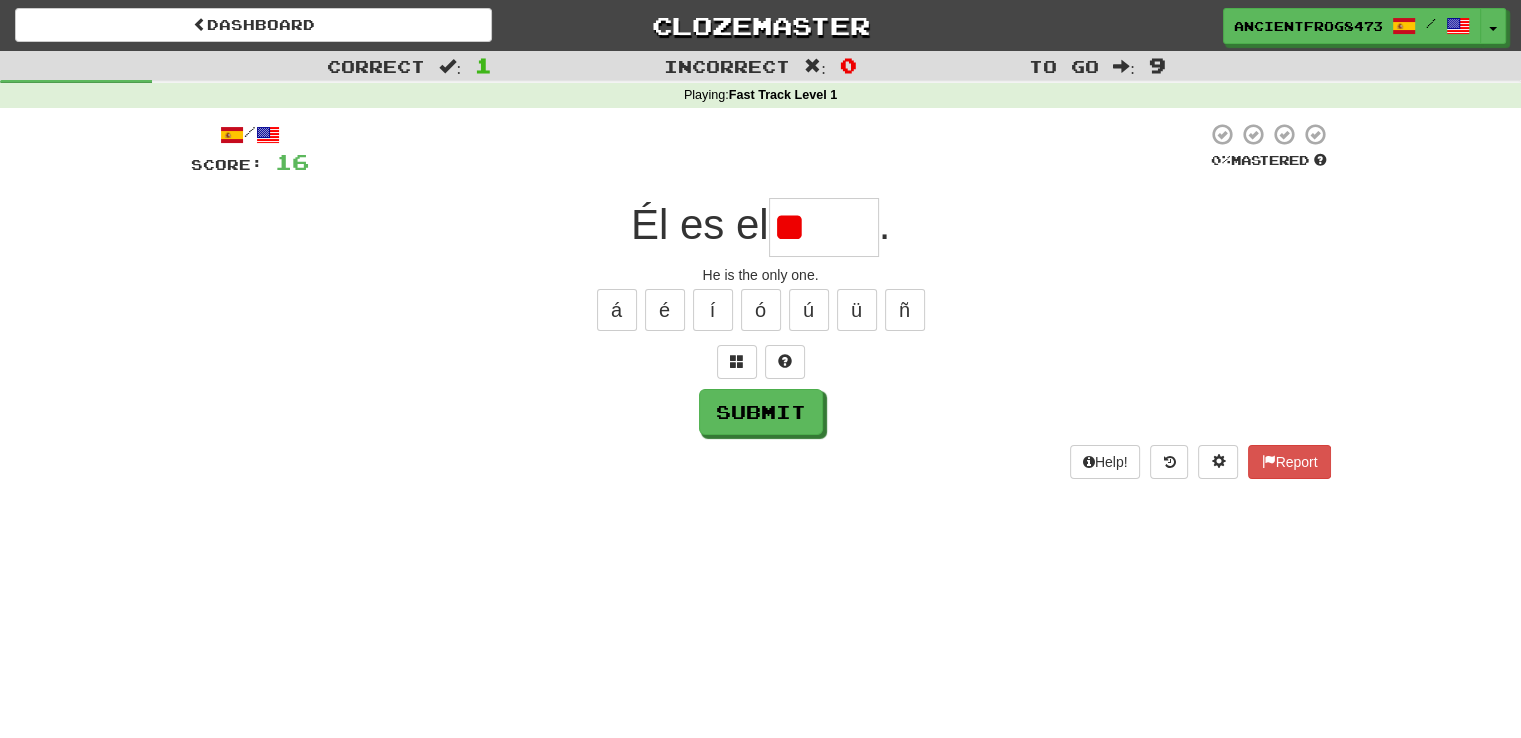 type on "*" 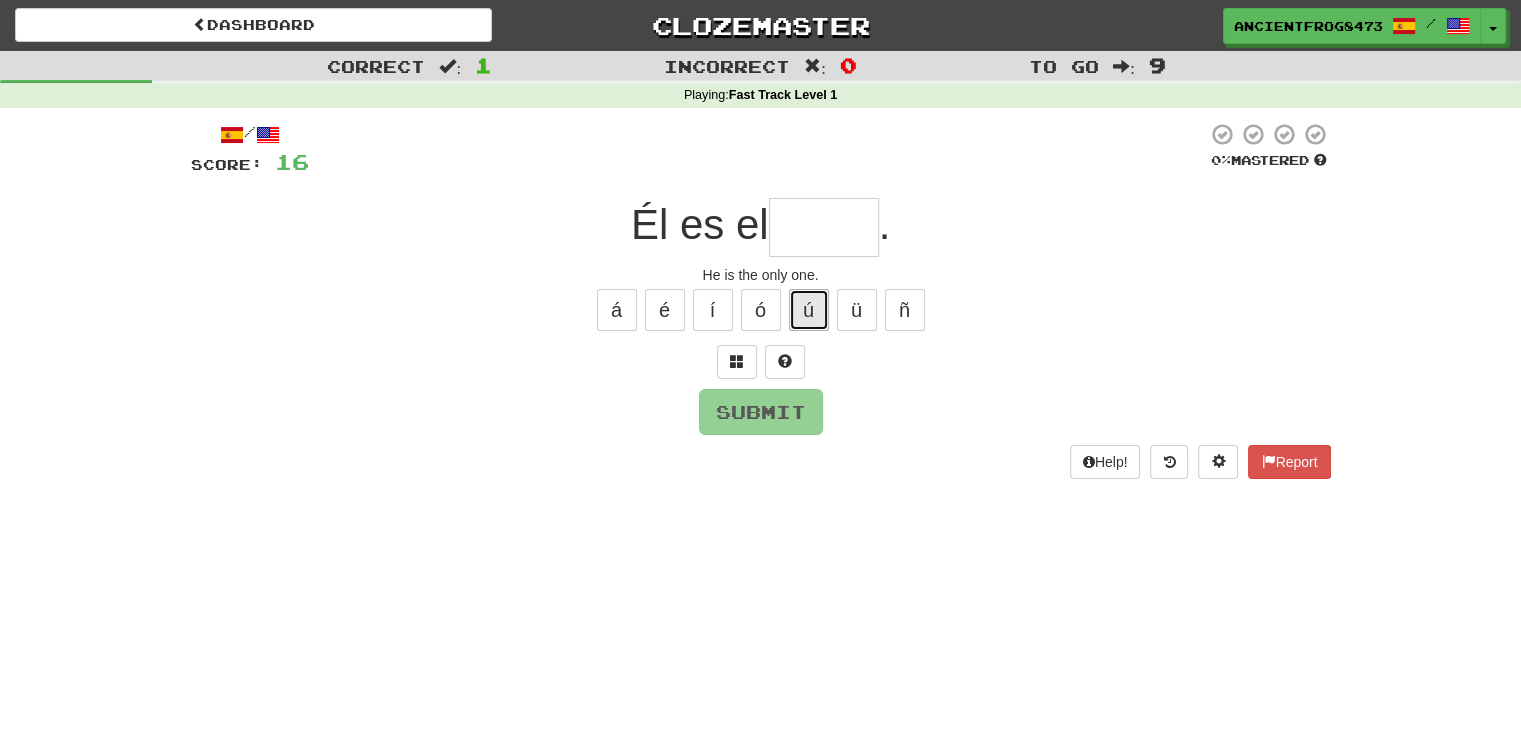drag, startPoint x: 809, startPoint y: 300, endPoint x: 819, endPoint y: 293, distance: 12.206555 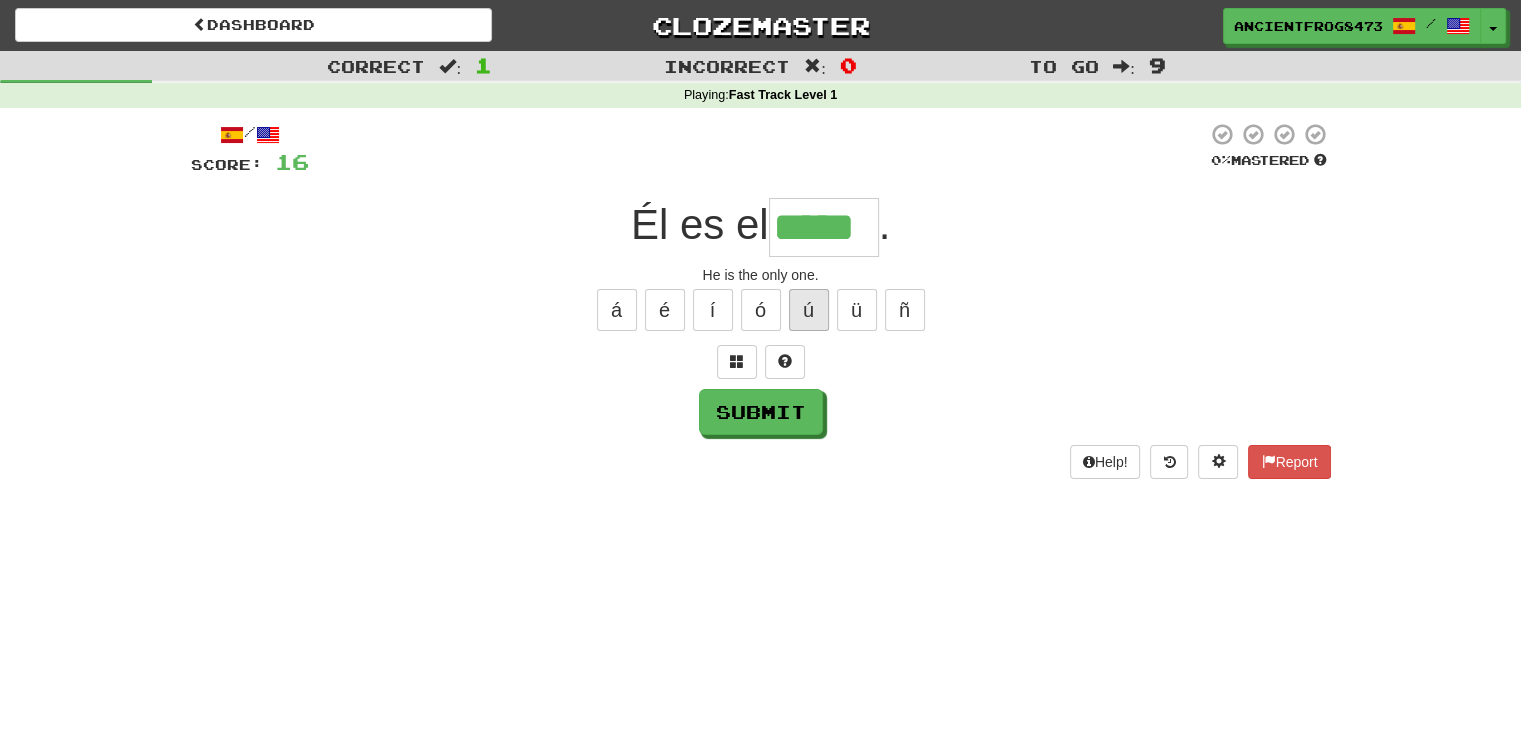 type on "*****" 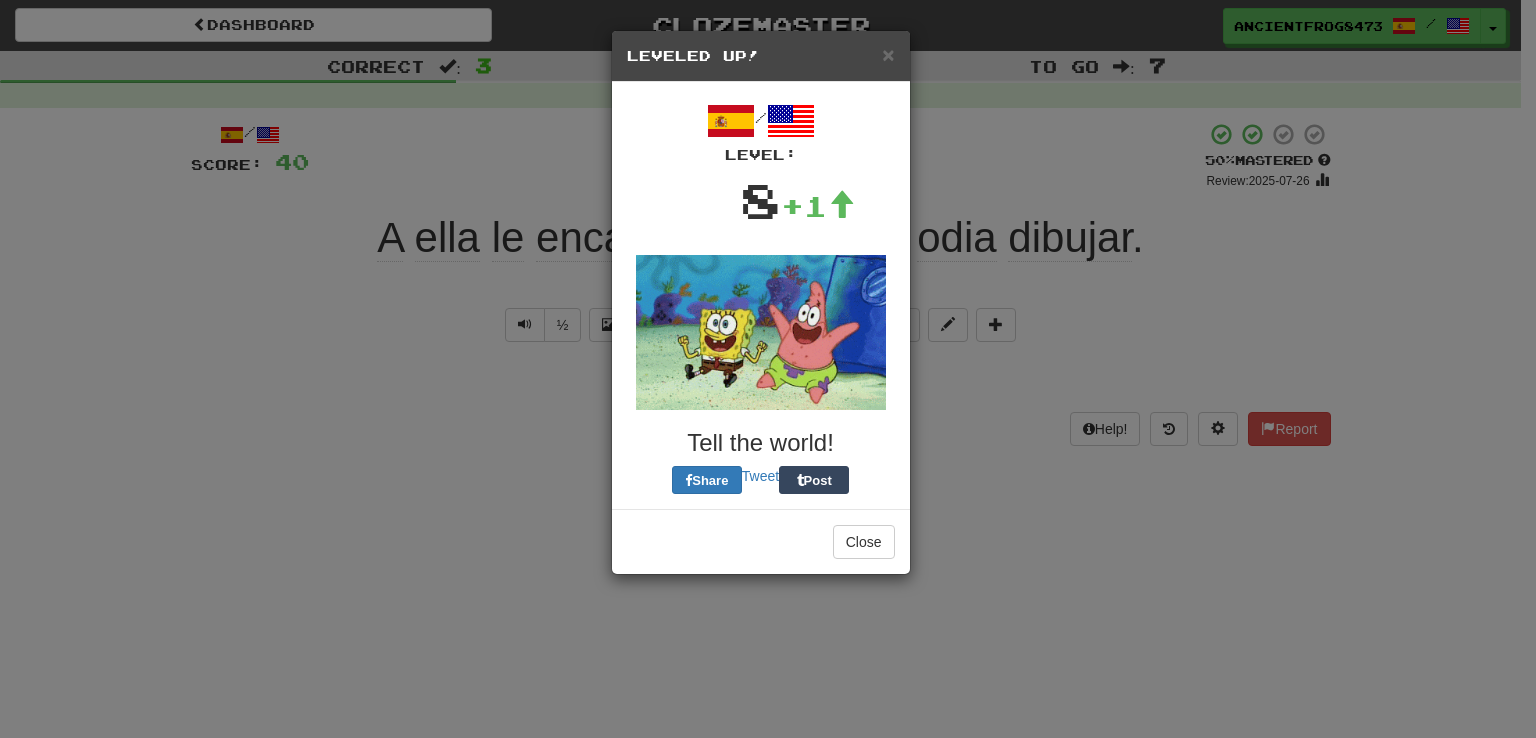 type on "*" 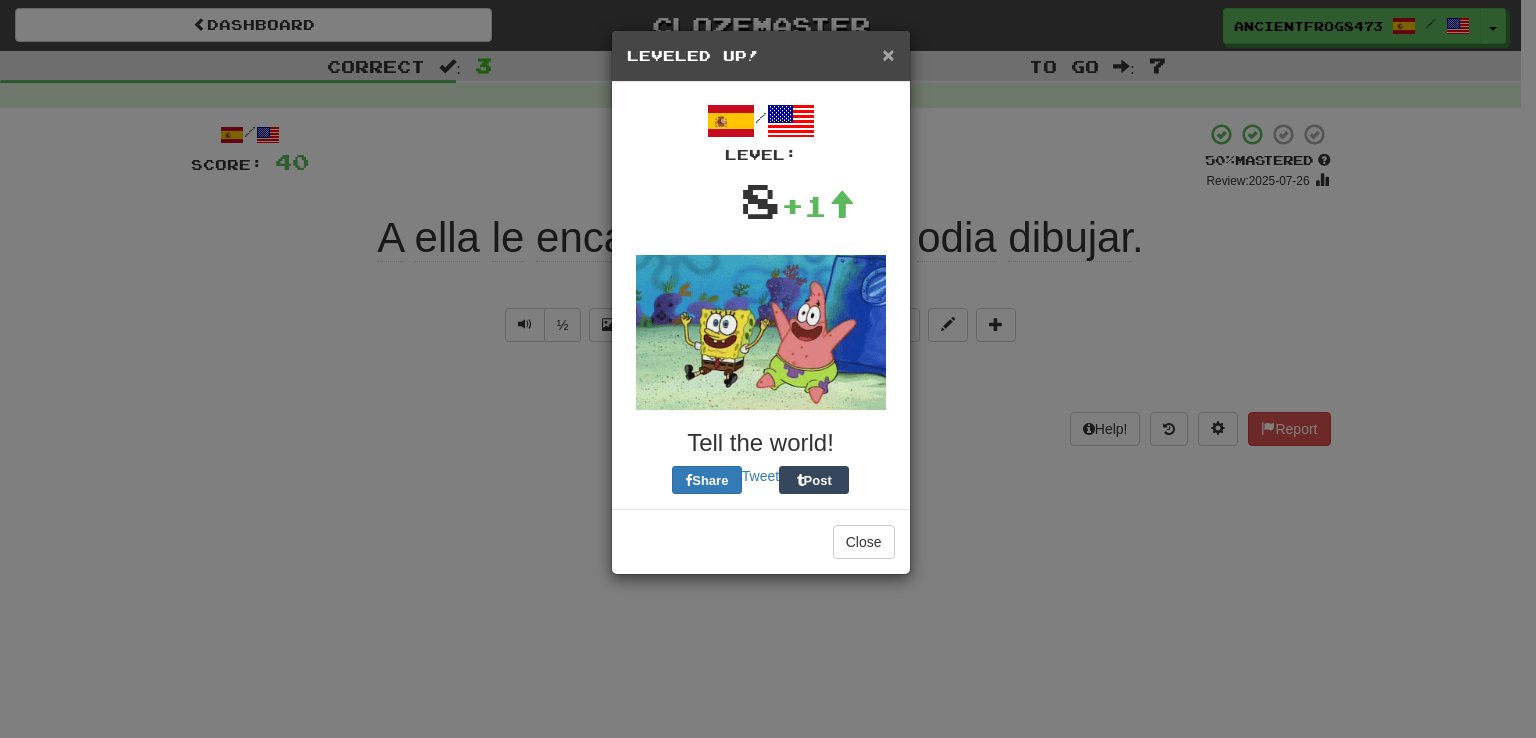 click on "×" at bounding box center [888, 54] 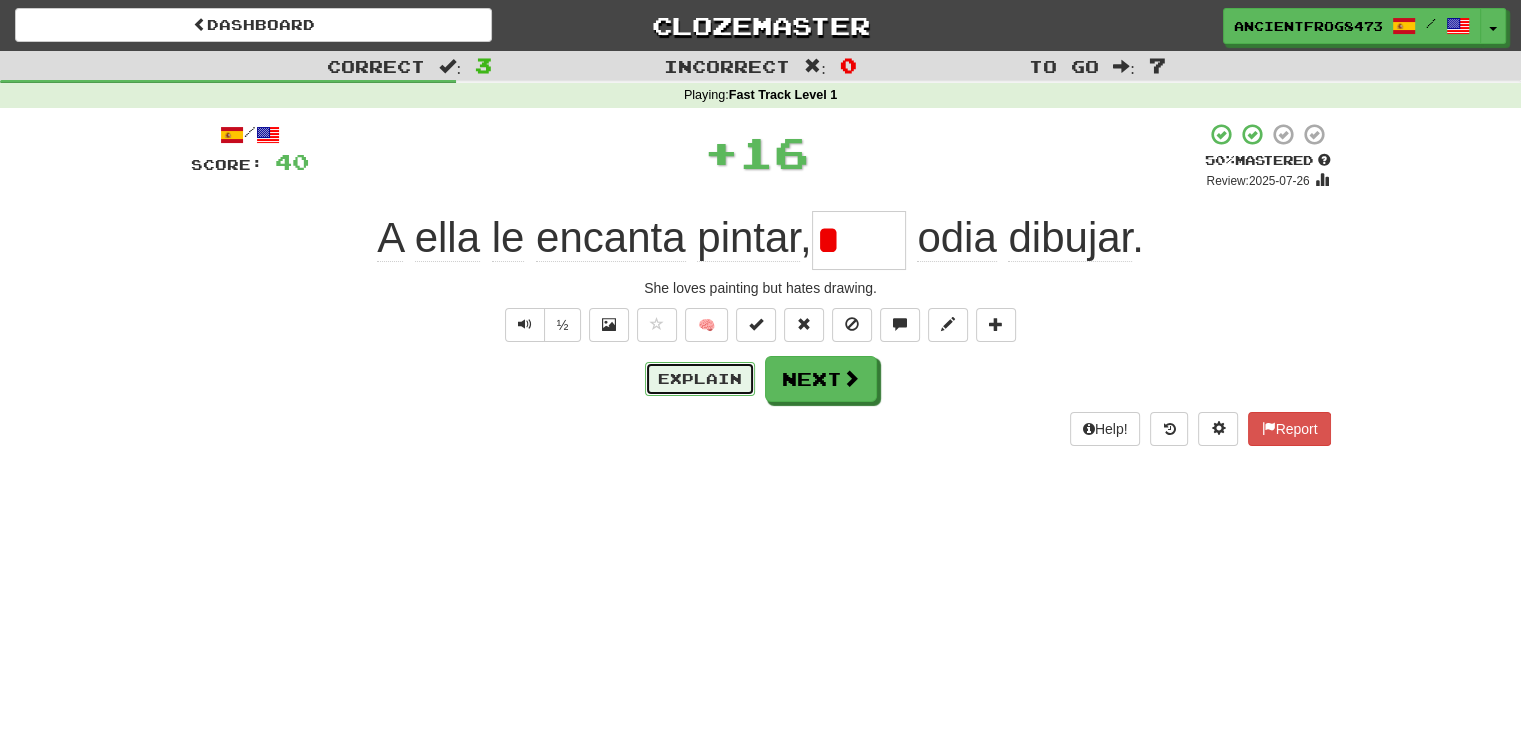 click on "Explain" at bounding box center (700, 379) 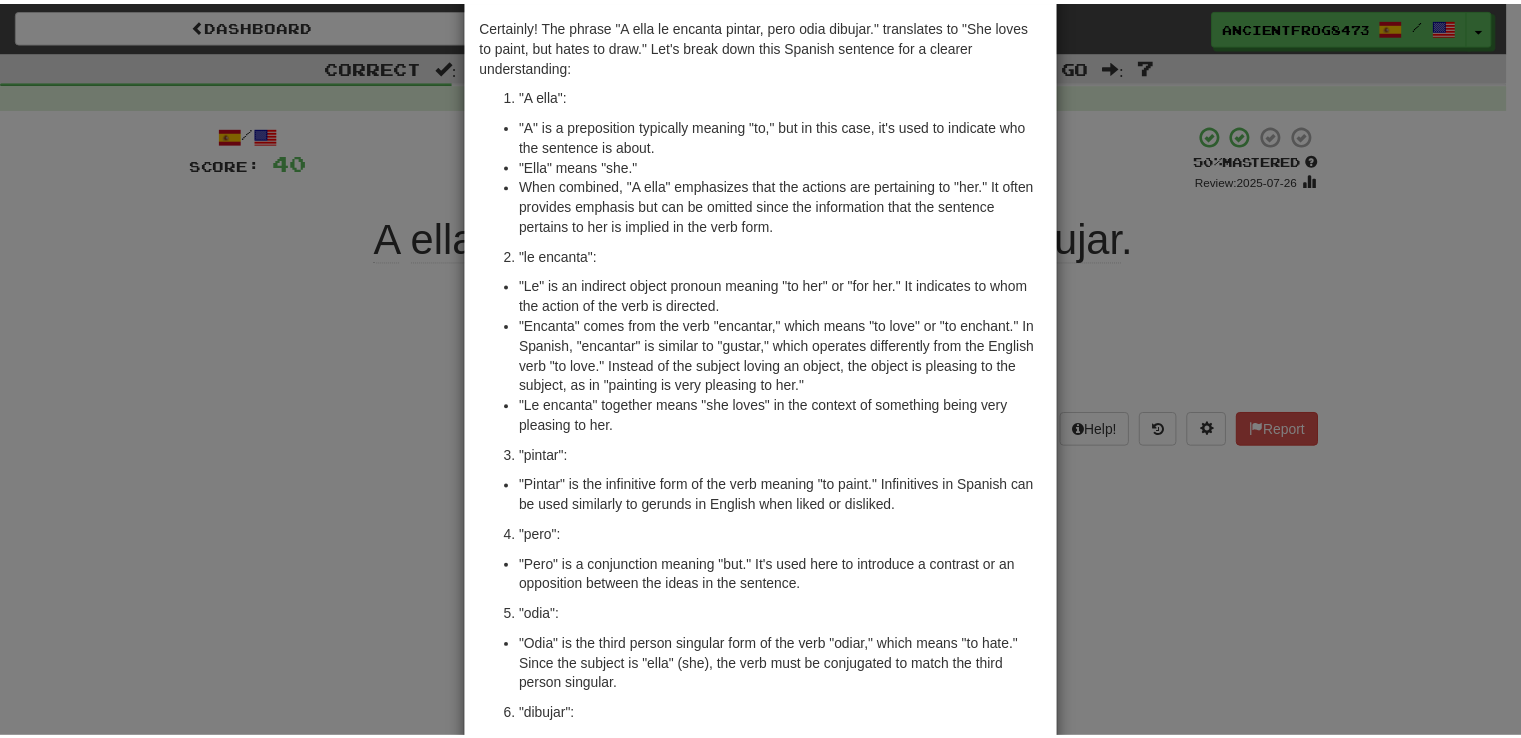 scroll, scrollTop: 0, scrollLeft: 0, axis: both 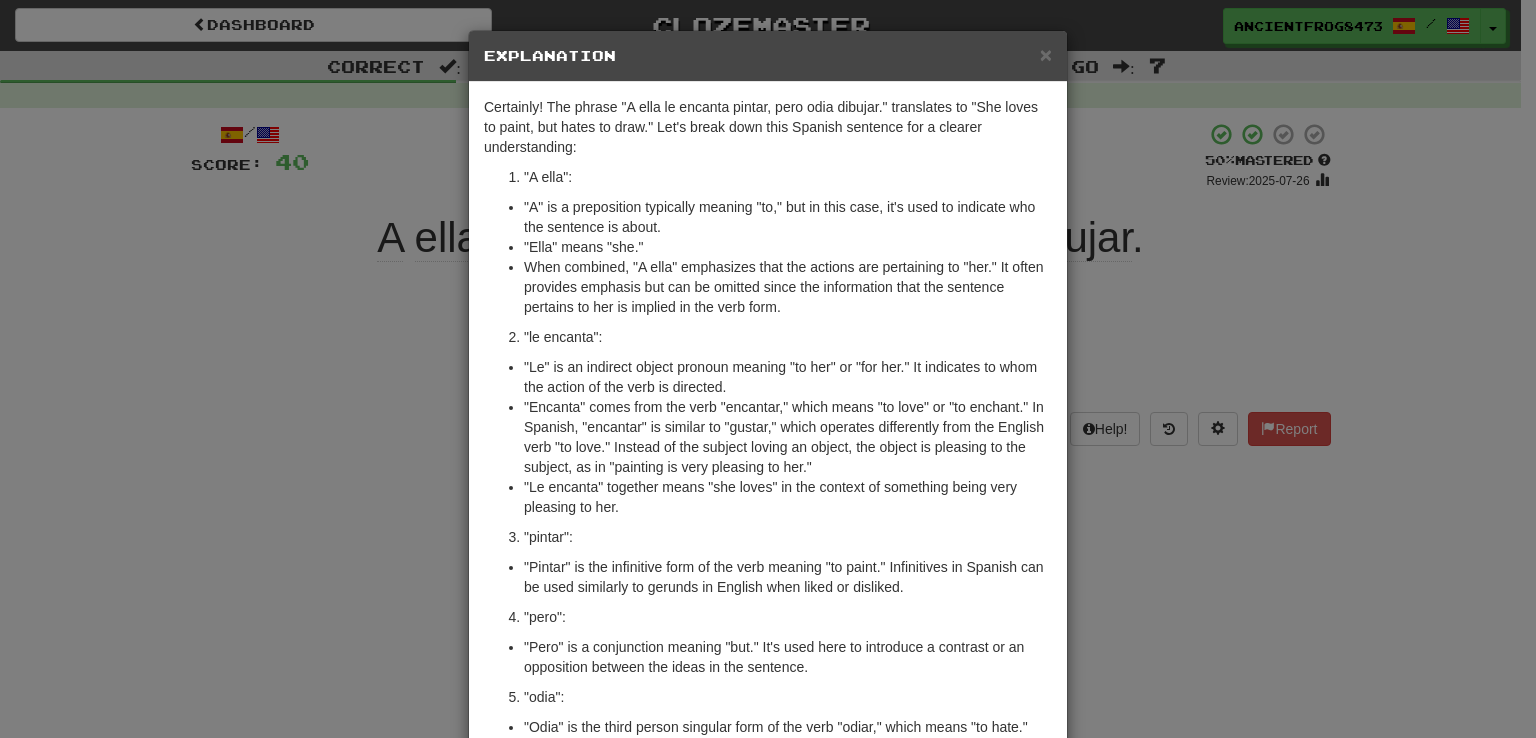 click on "Explanation" at bounding box center [768, 56] 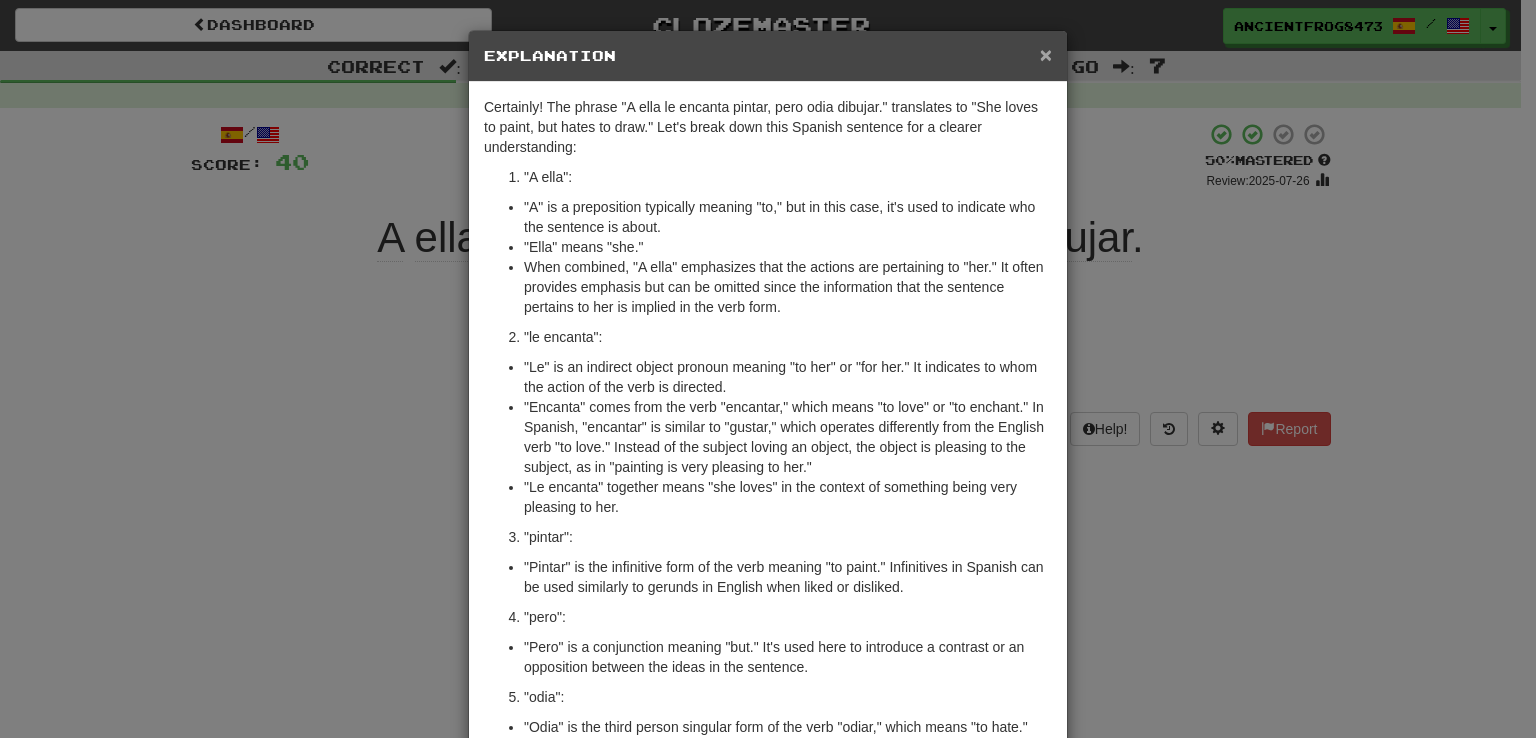 click on "×" at bounding box center (1046, 54) 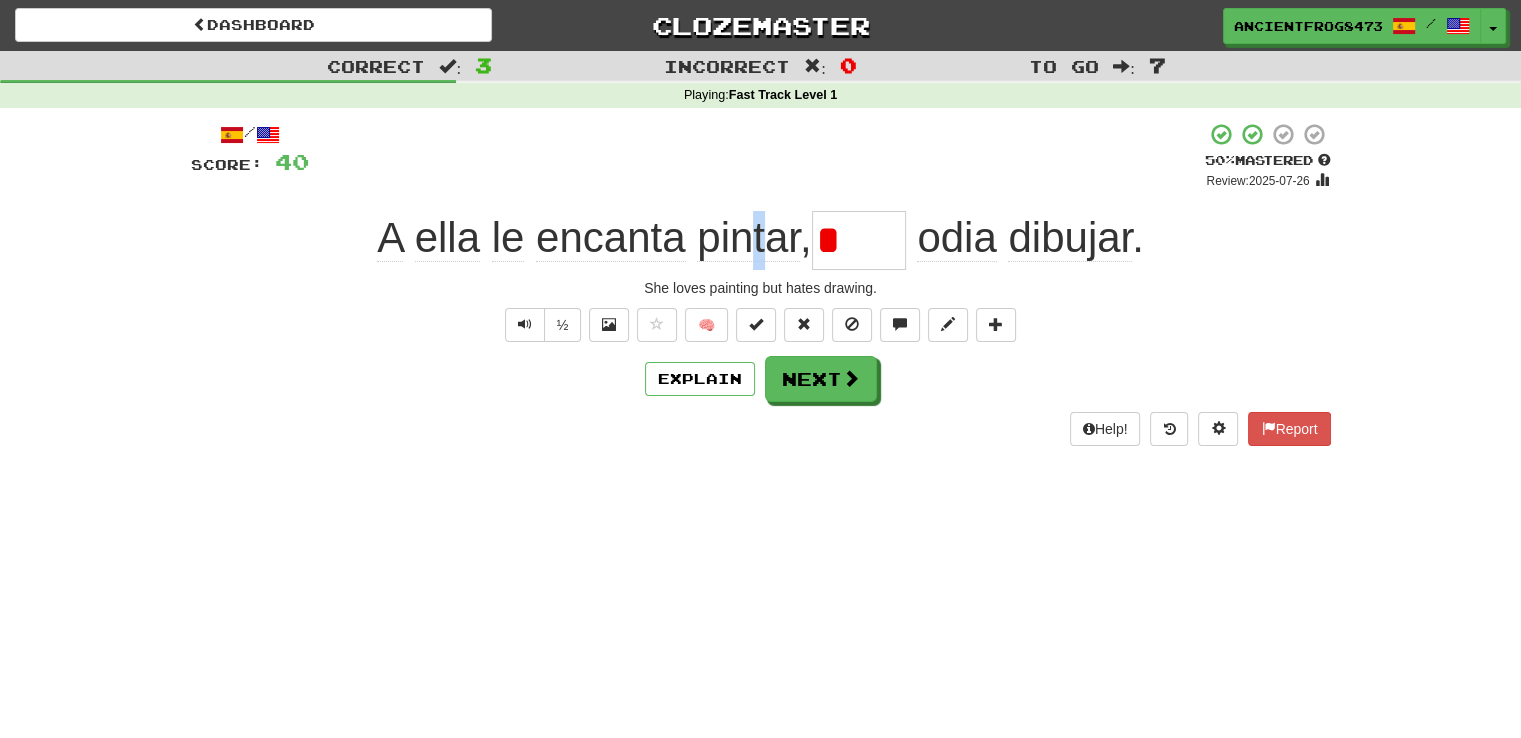 click on "pintar" 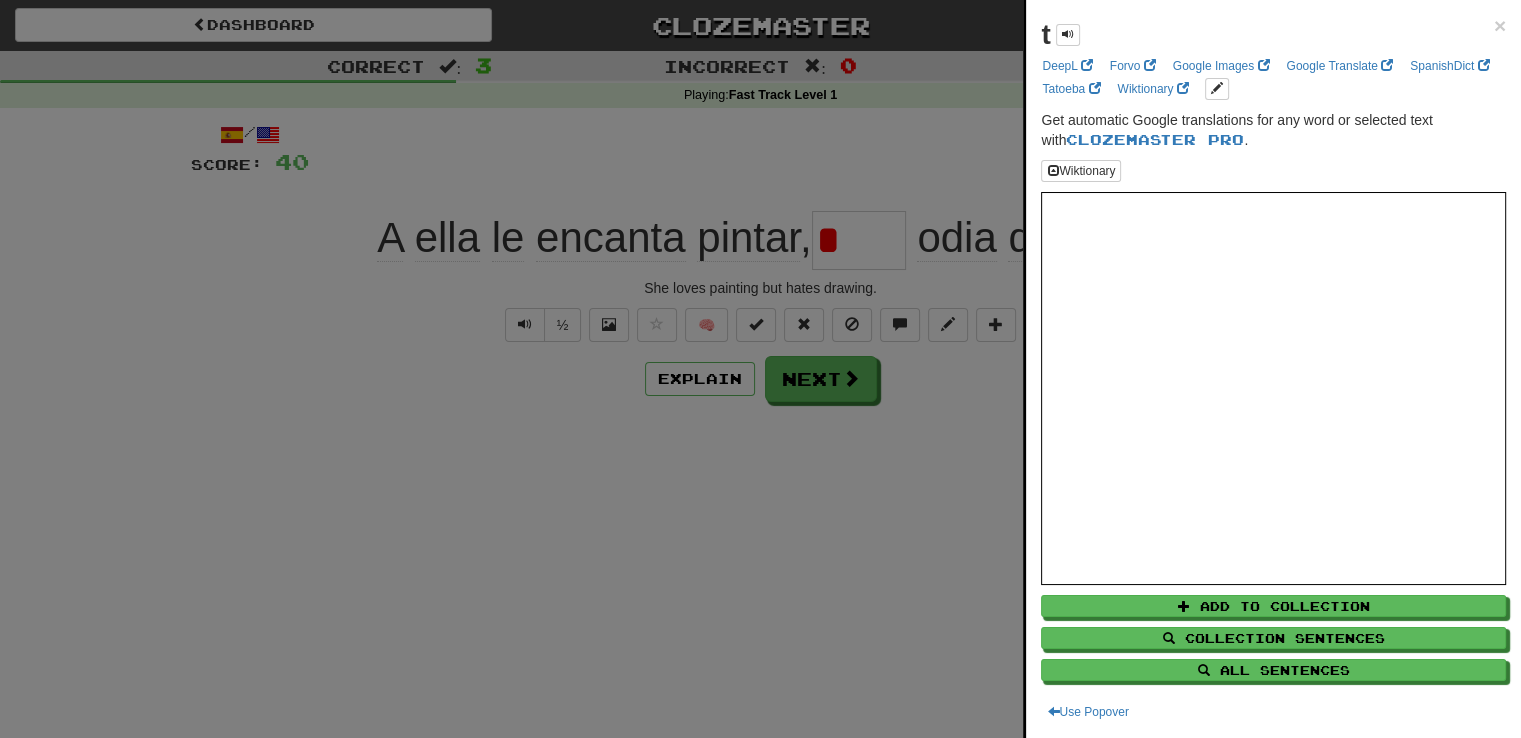 click at bounding box center [760, 369] 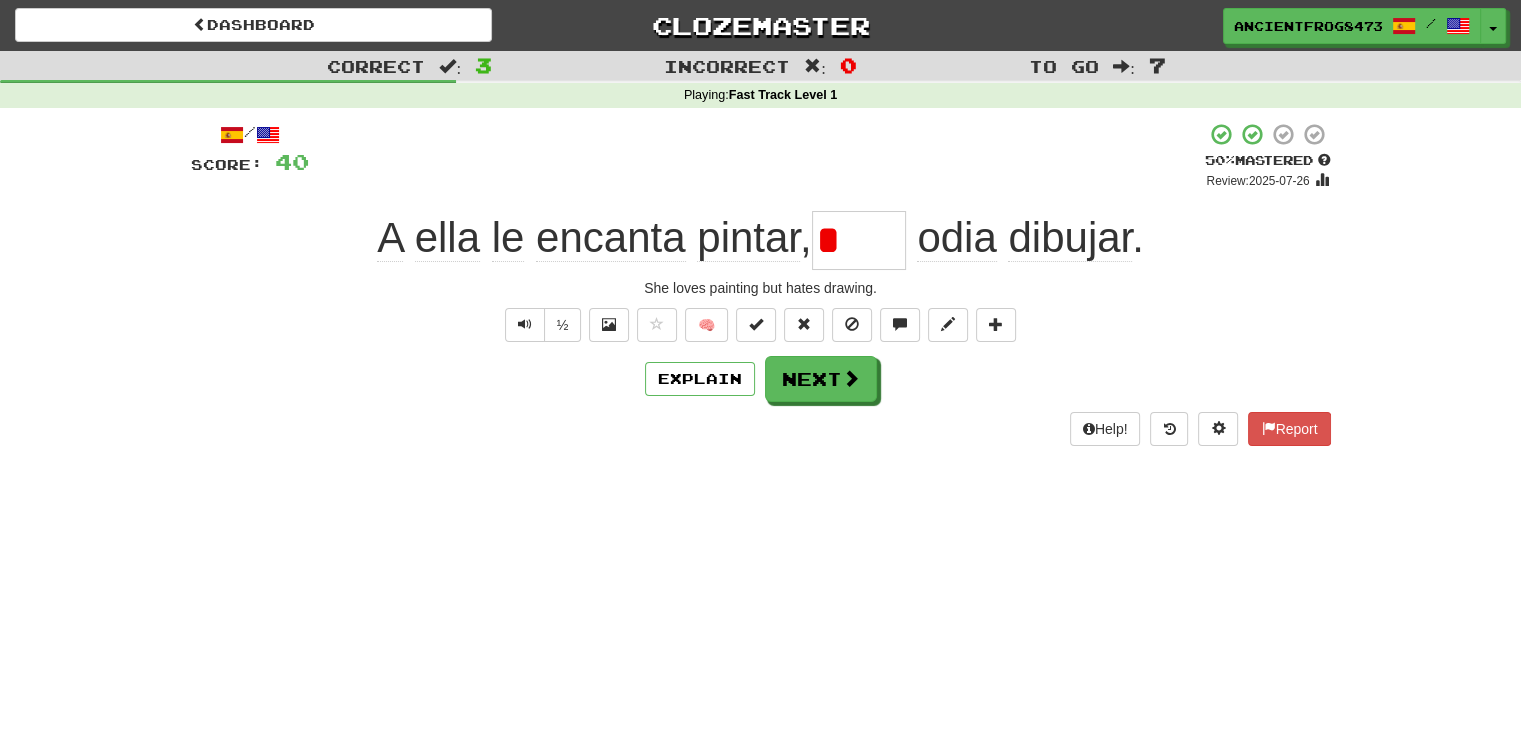 click on "*" at bounding box center [859, 240] 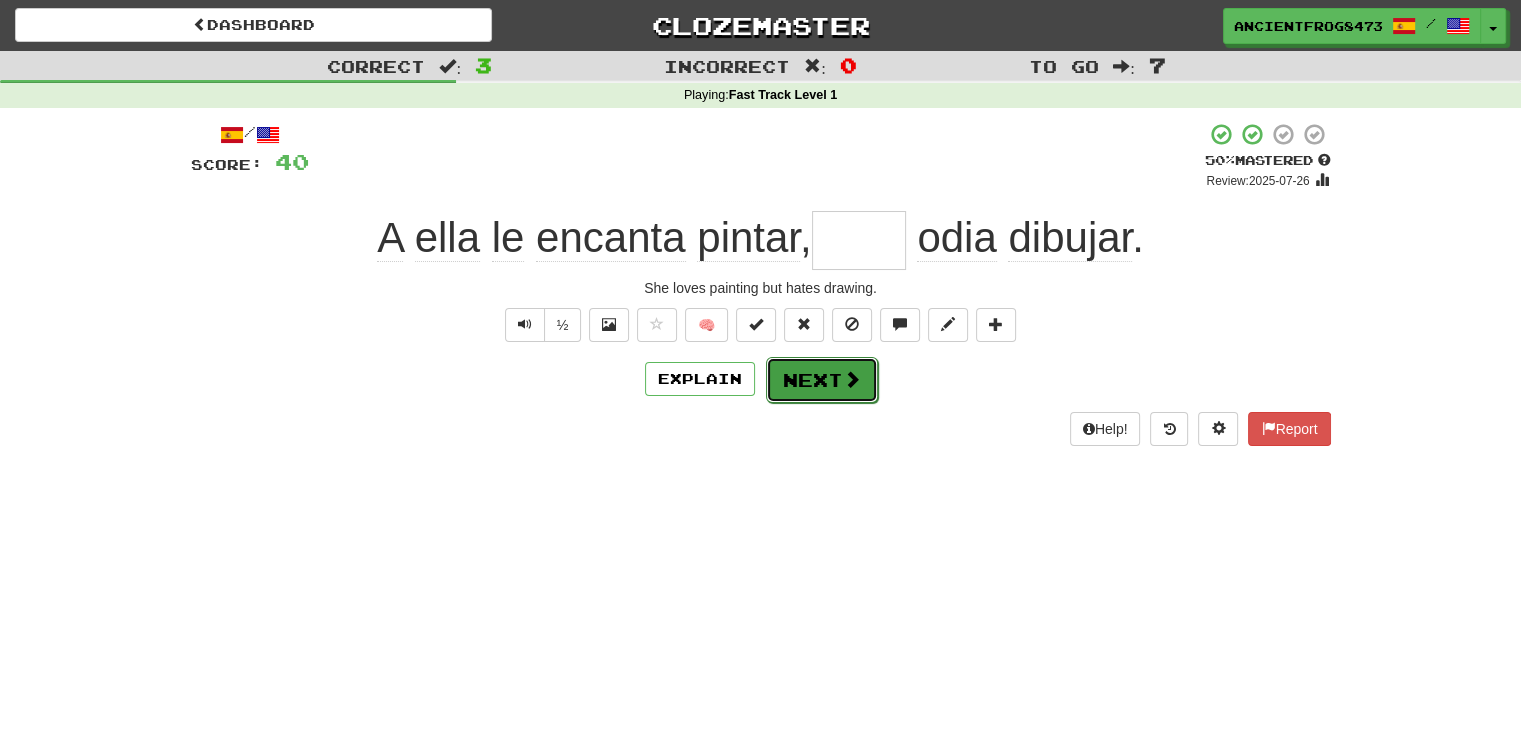 click on "Next" at bounding box center (822, 380) 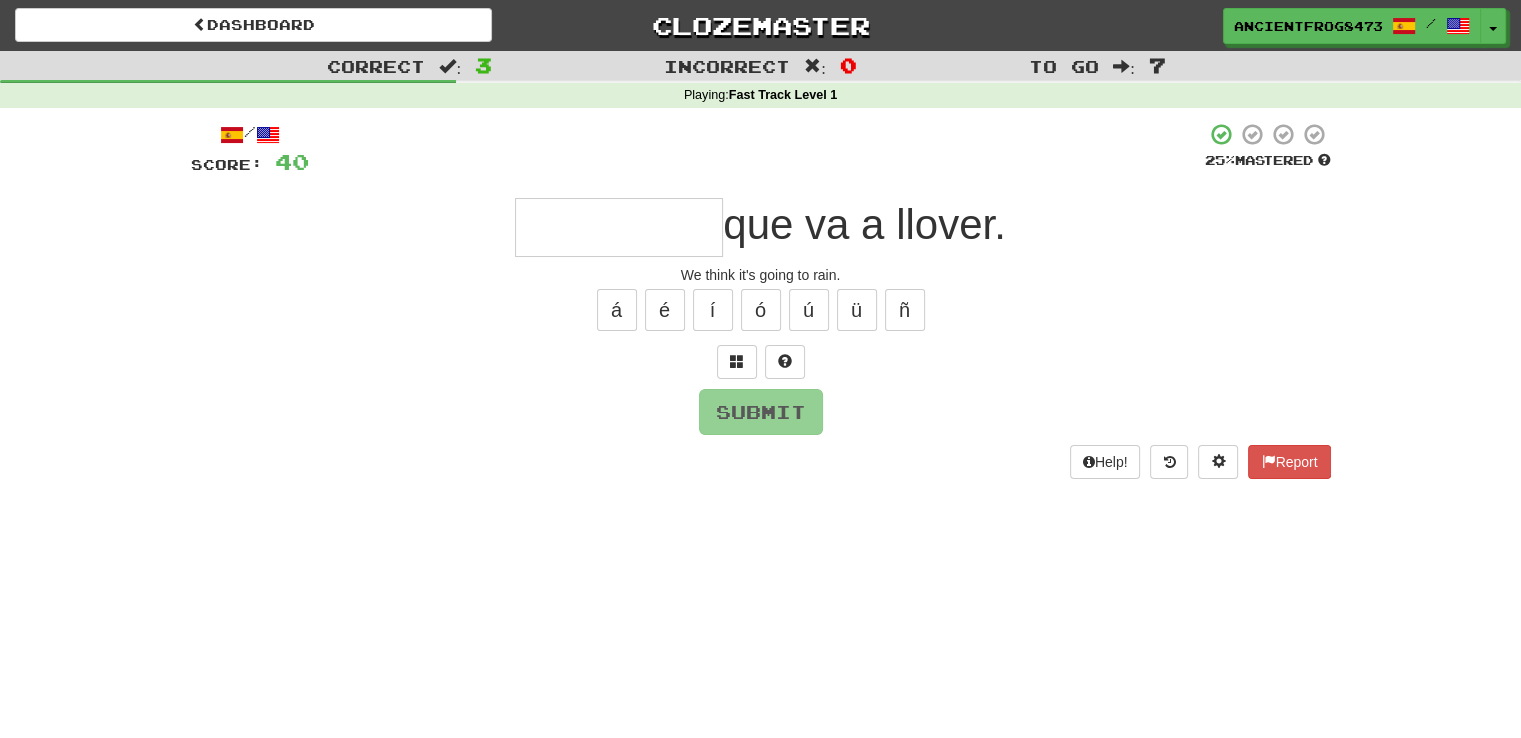 click on "/  Score:   40 25 %  Mastered  que va a llover. We think it's going to rain. á é í ó ú ü ñ Submit  Help!  Report" at bounding box center [761, 300] 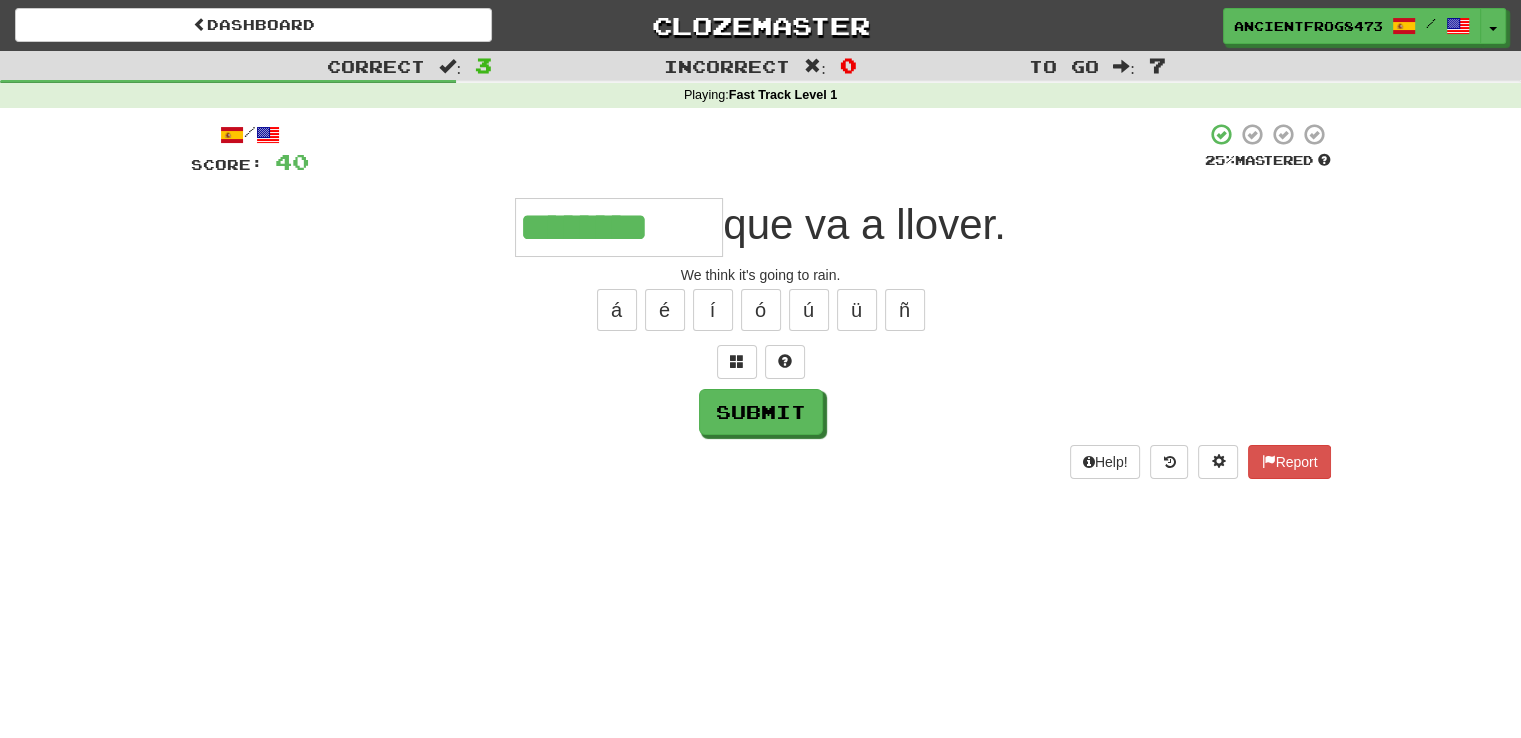 type on "********" 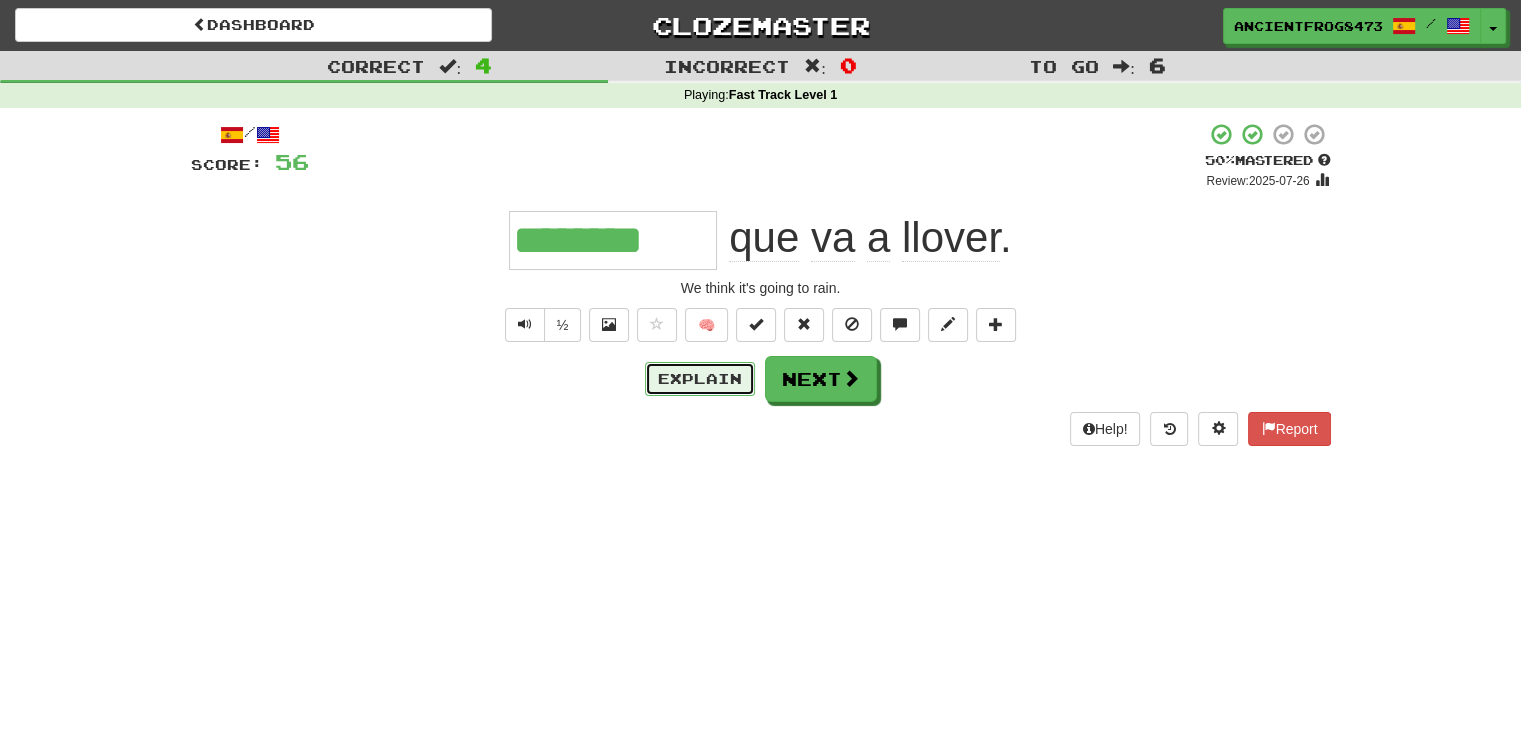 click on "Explain" at bounding box center (700, 379) 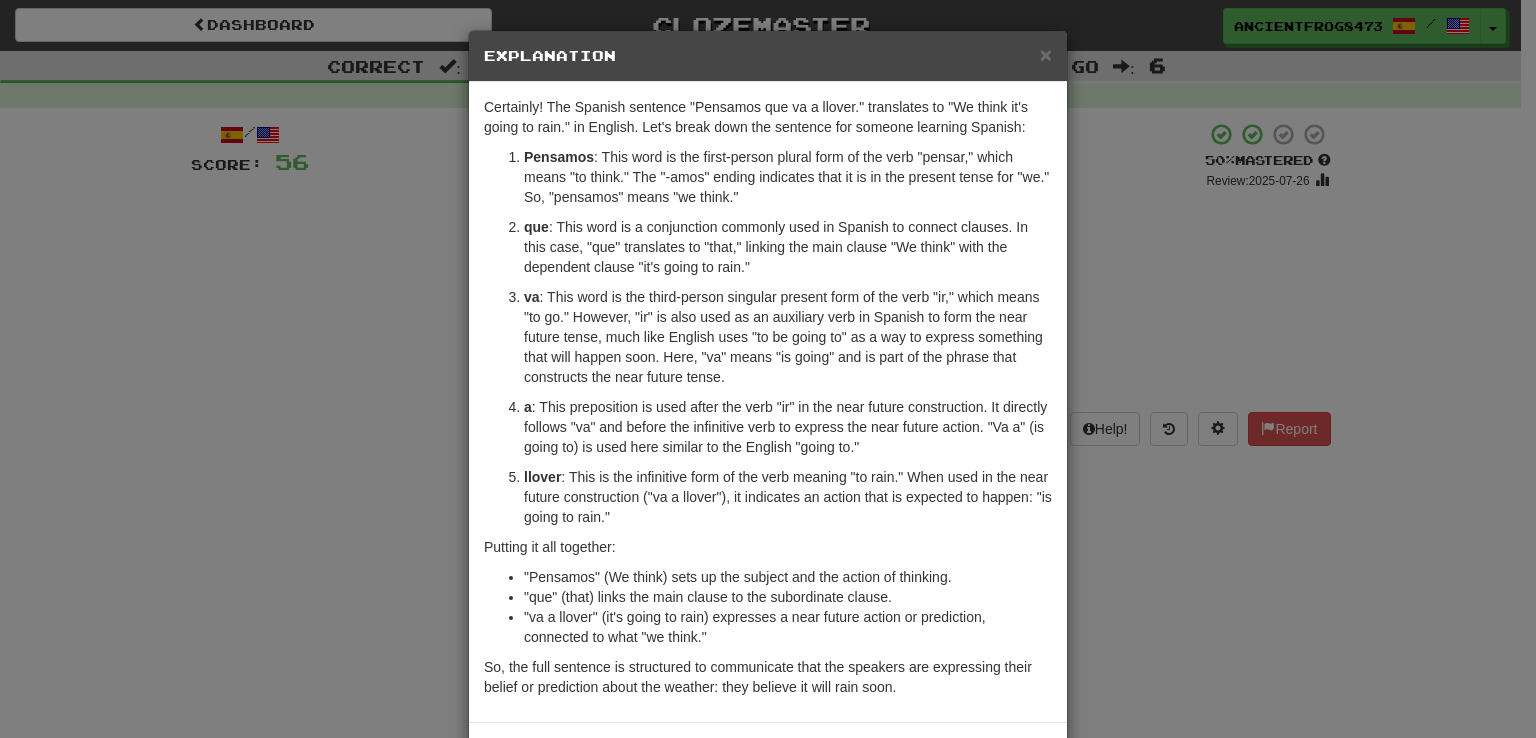click on "Explanation" at bounding box center [768, 56] 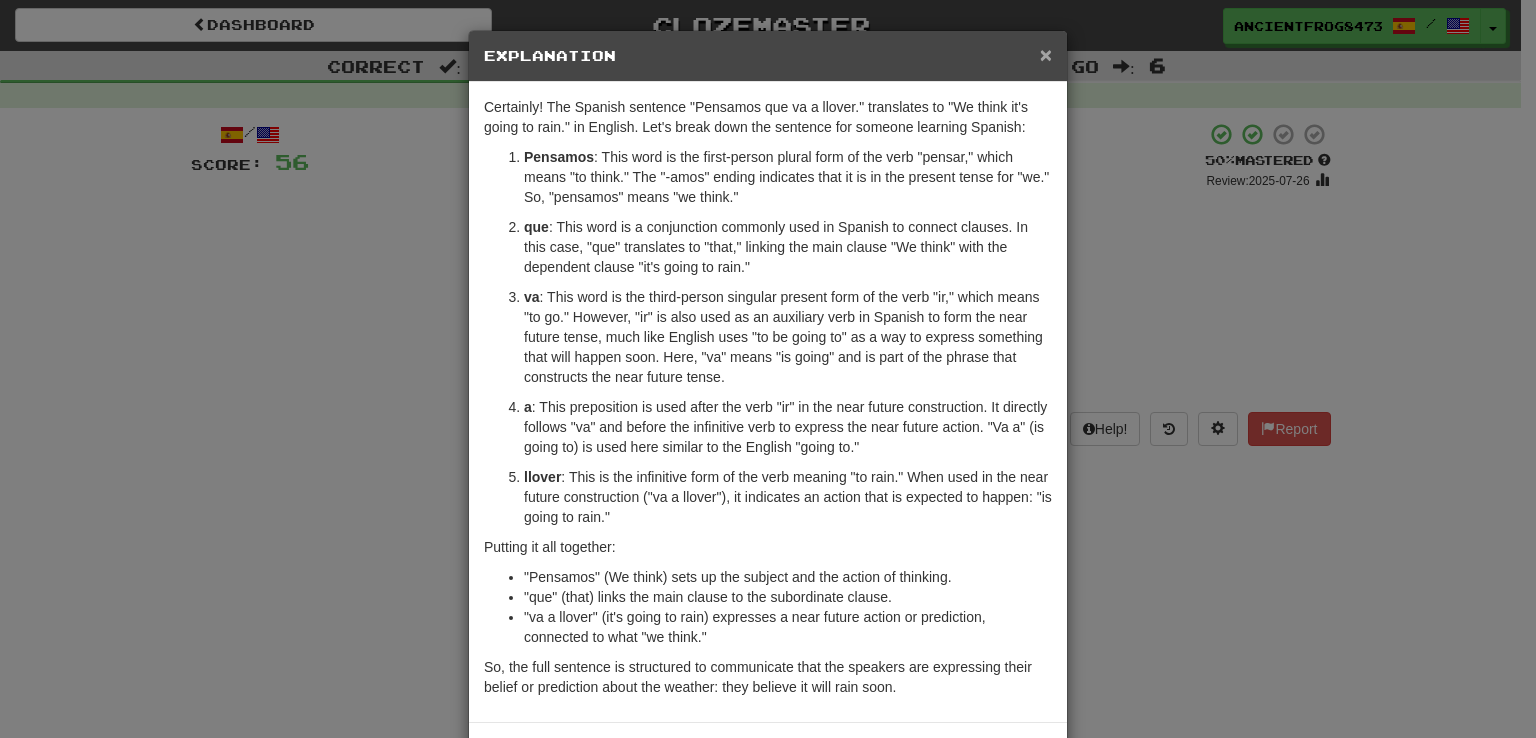 click on "×" at bounding box center [1046, 54] 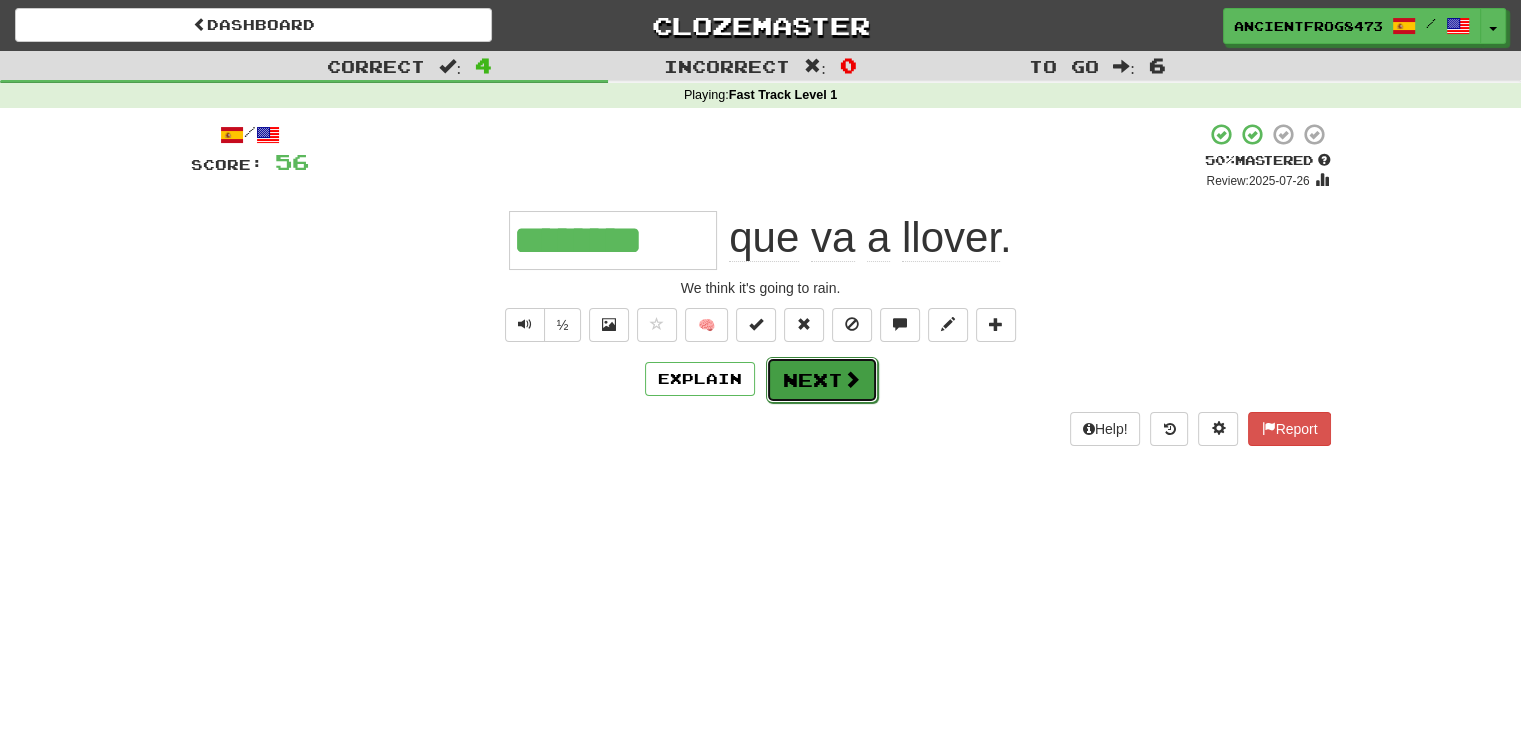 click on "Next" at bounding box center (822, 380) 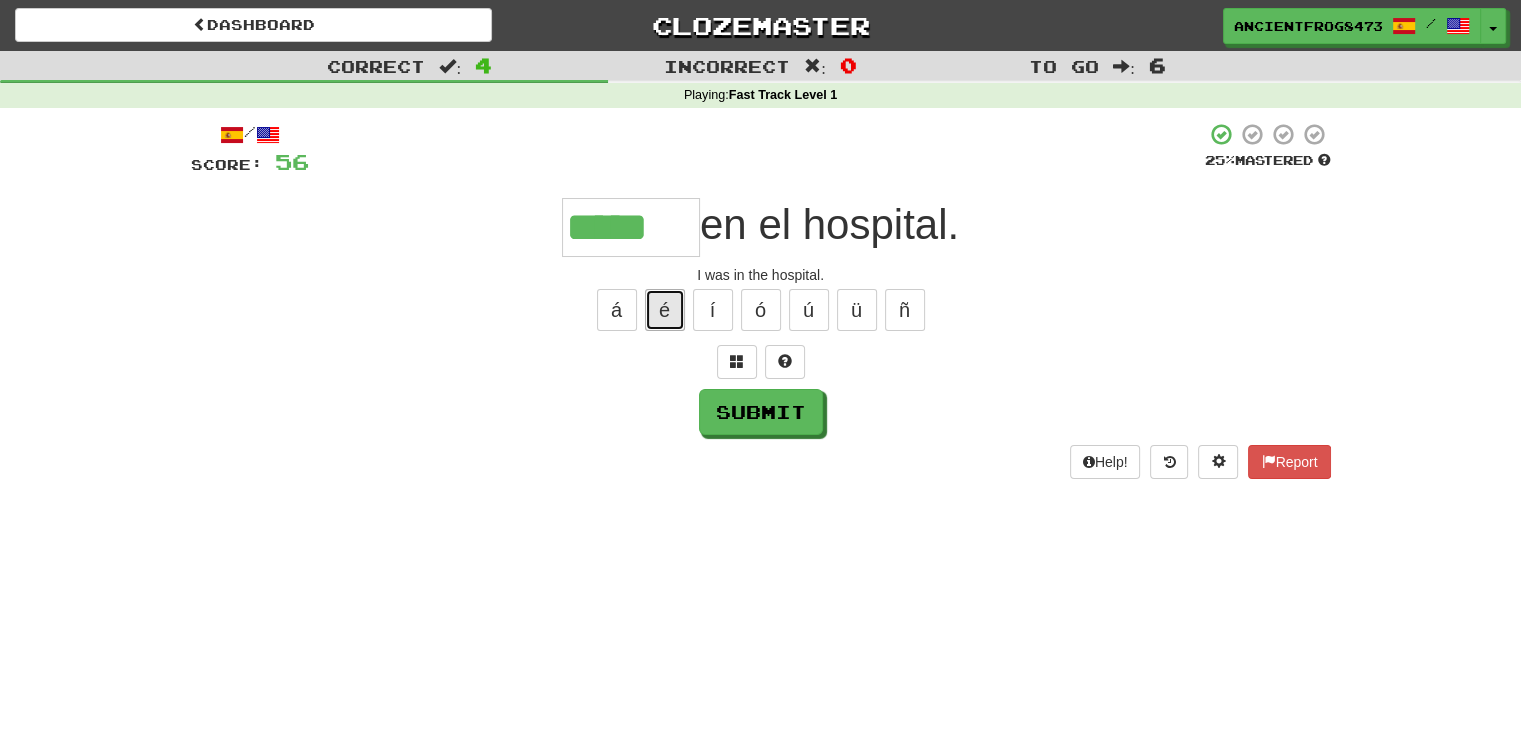 click on "é" at bounding box center (665, 310) 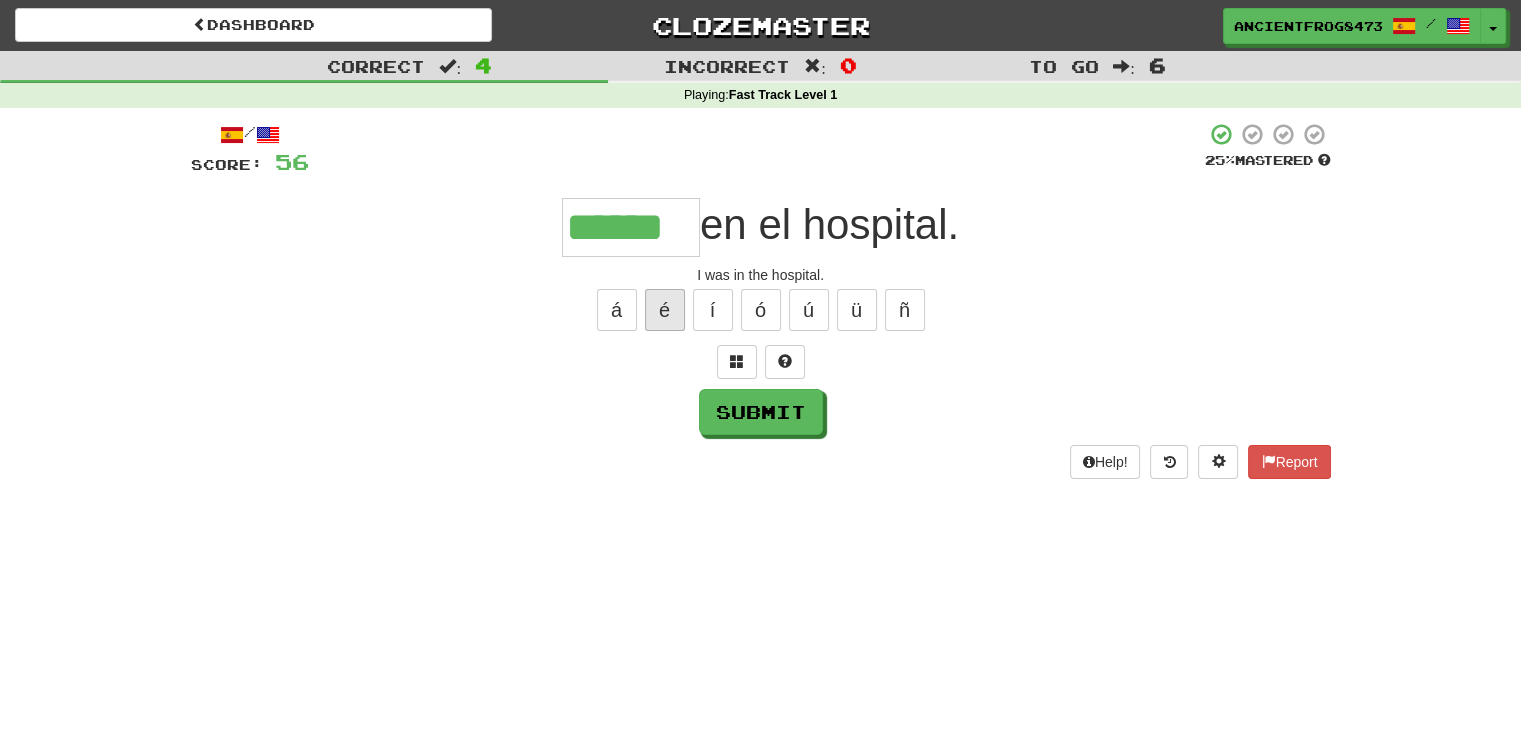 type on "******" 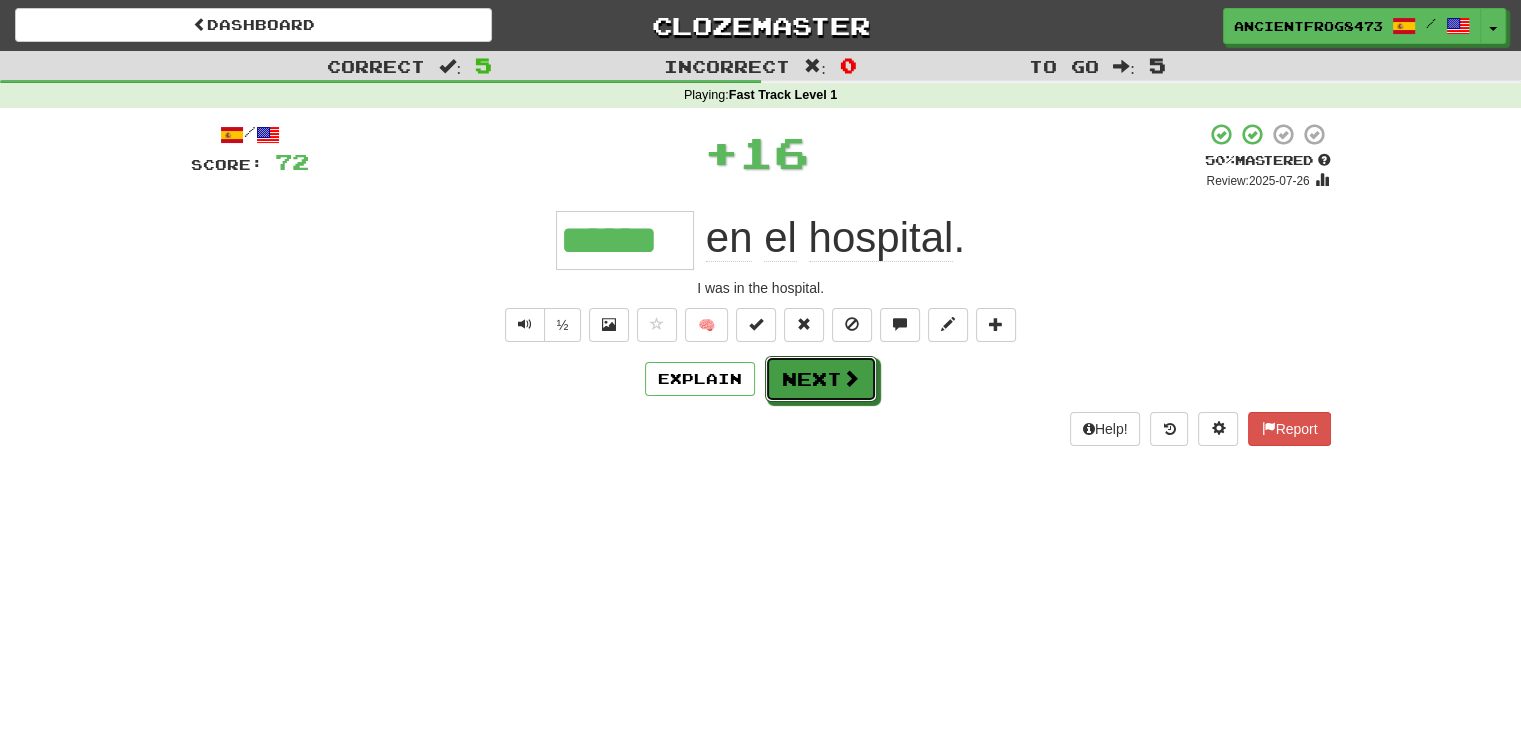 click on "Next" at bounding box center [821, 379] 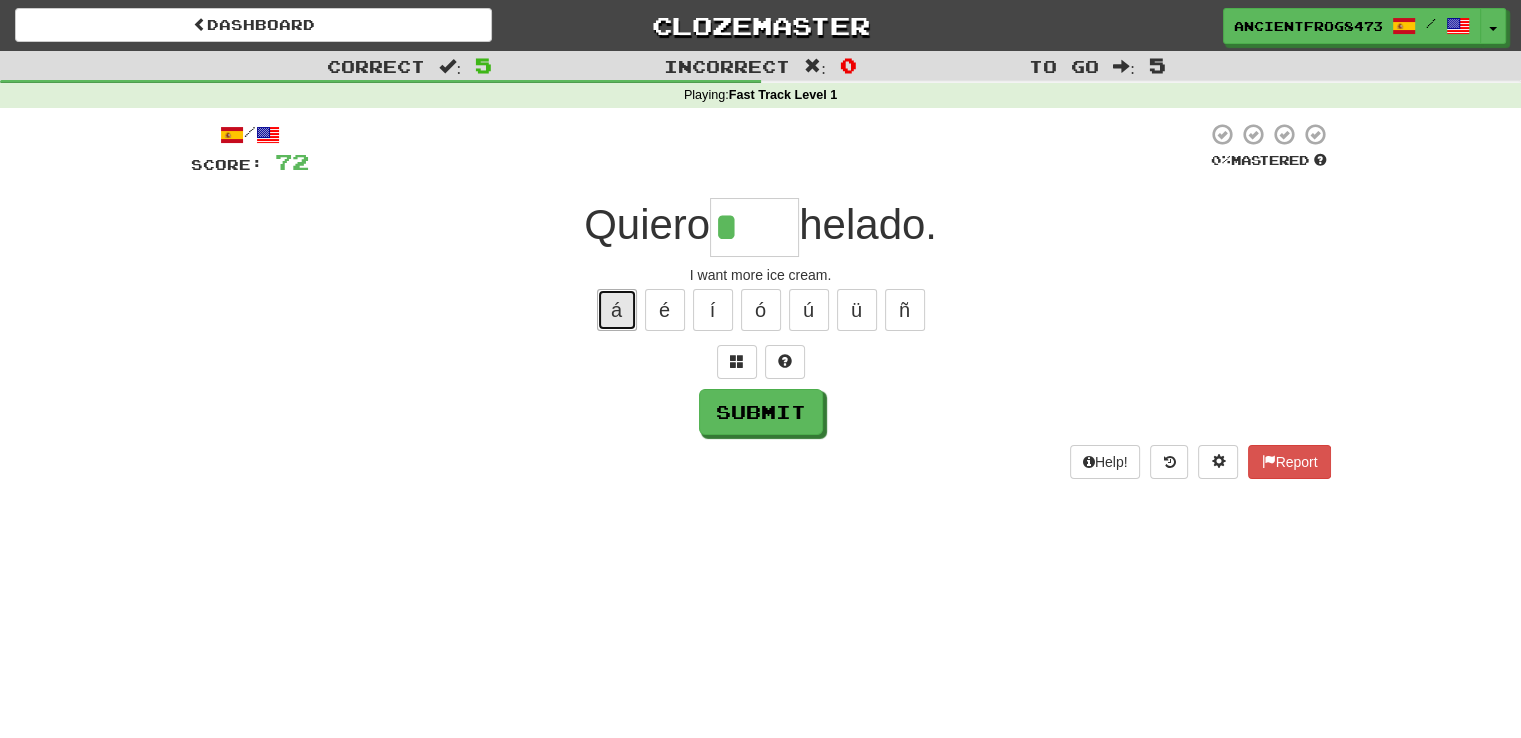 click on "á" at bounding box center (617, 310) 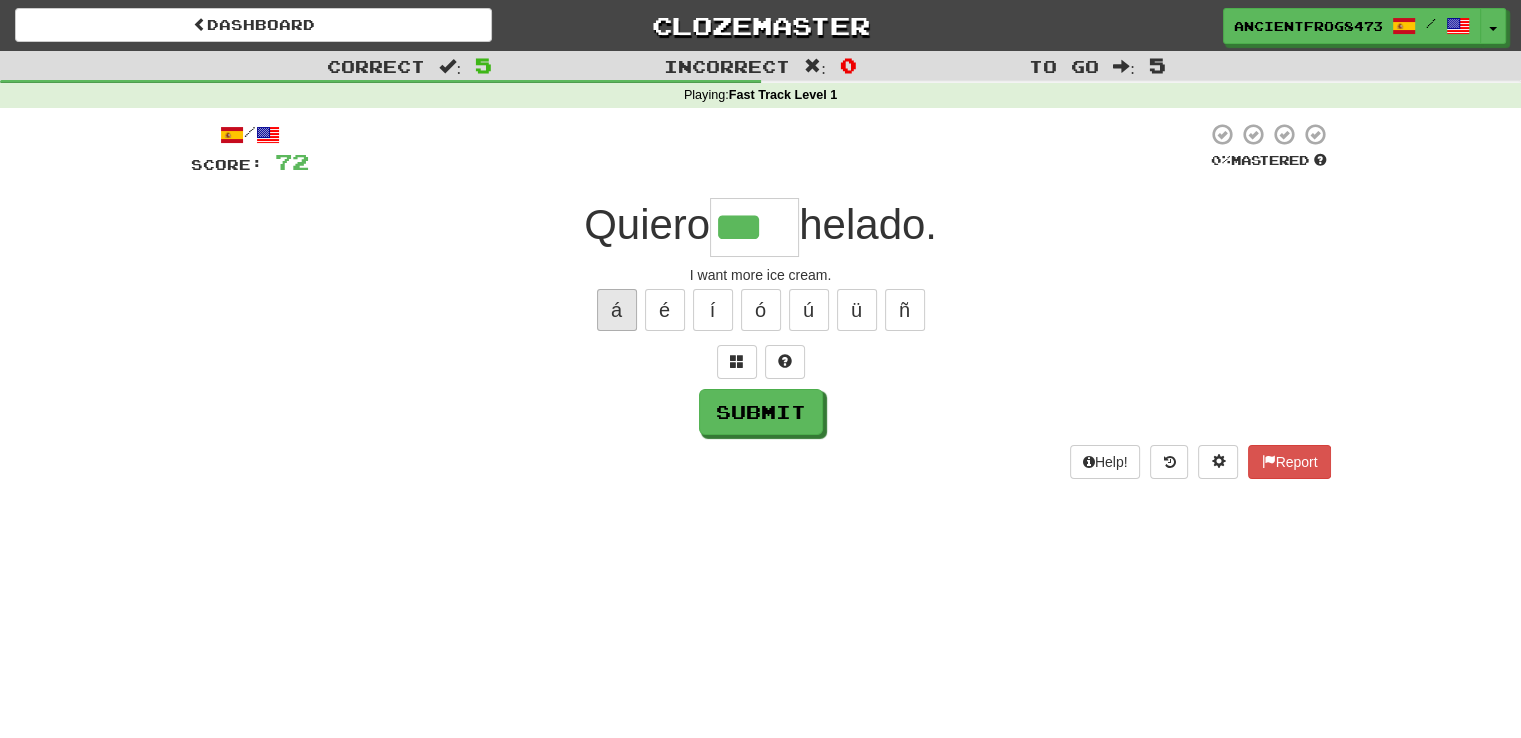 type on "***" 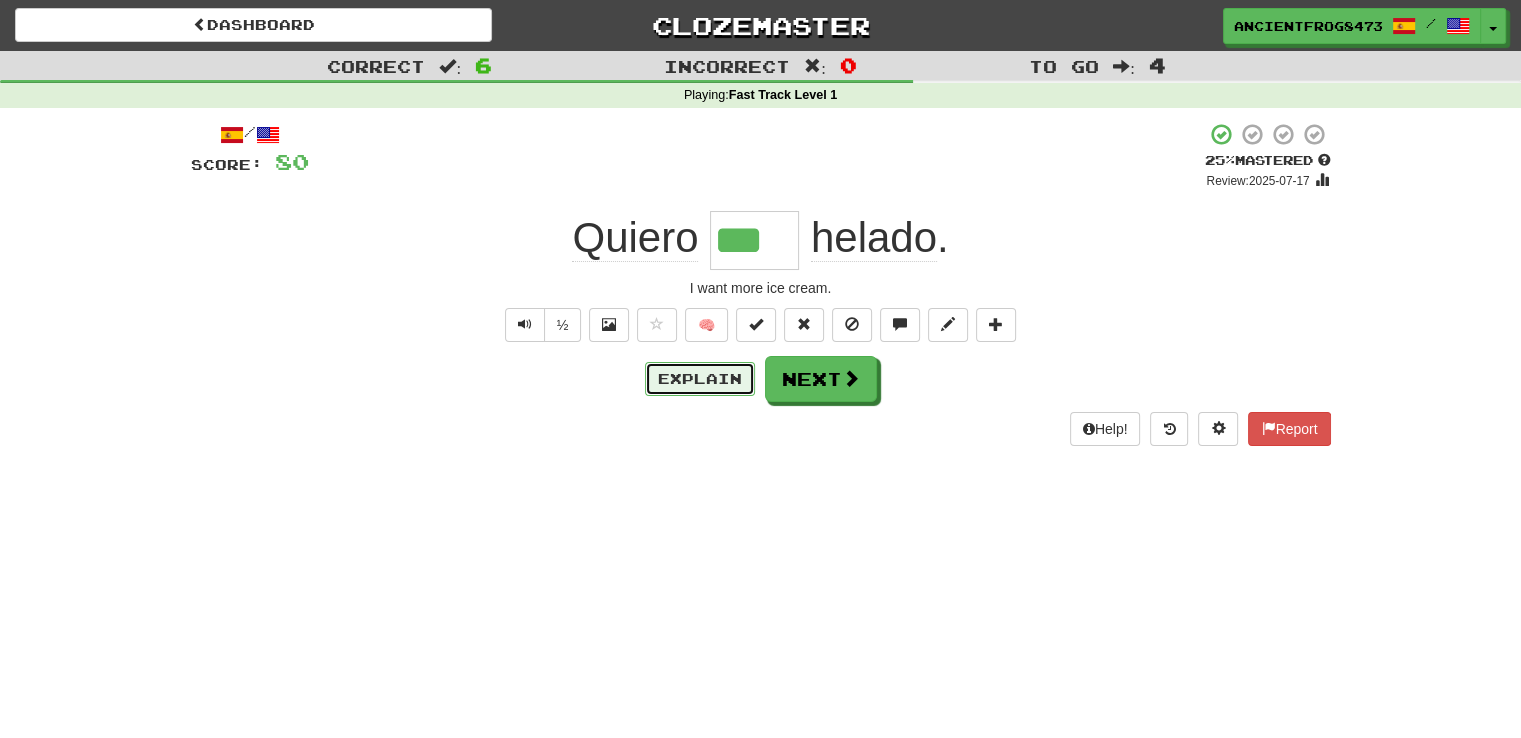 click on "Explain" at bounding box center [700, 379] 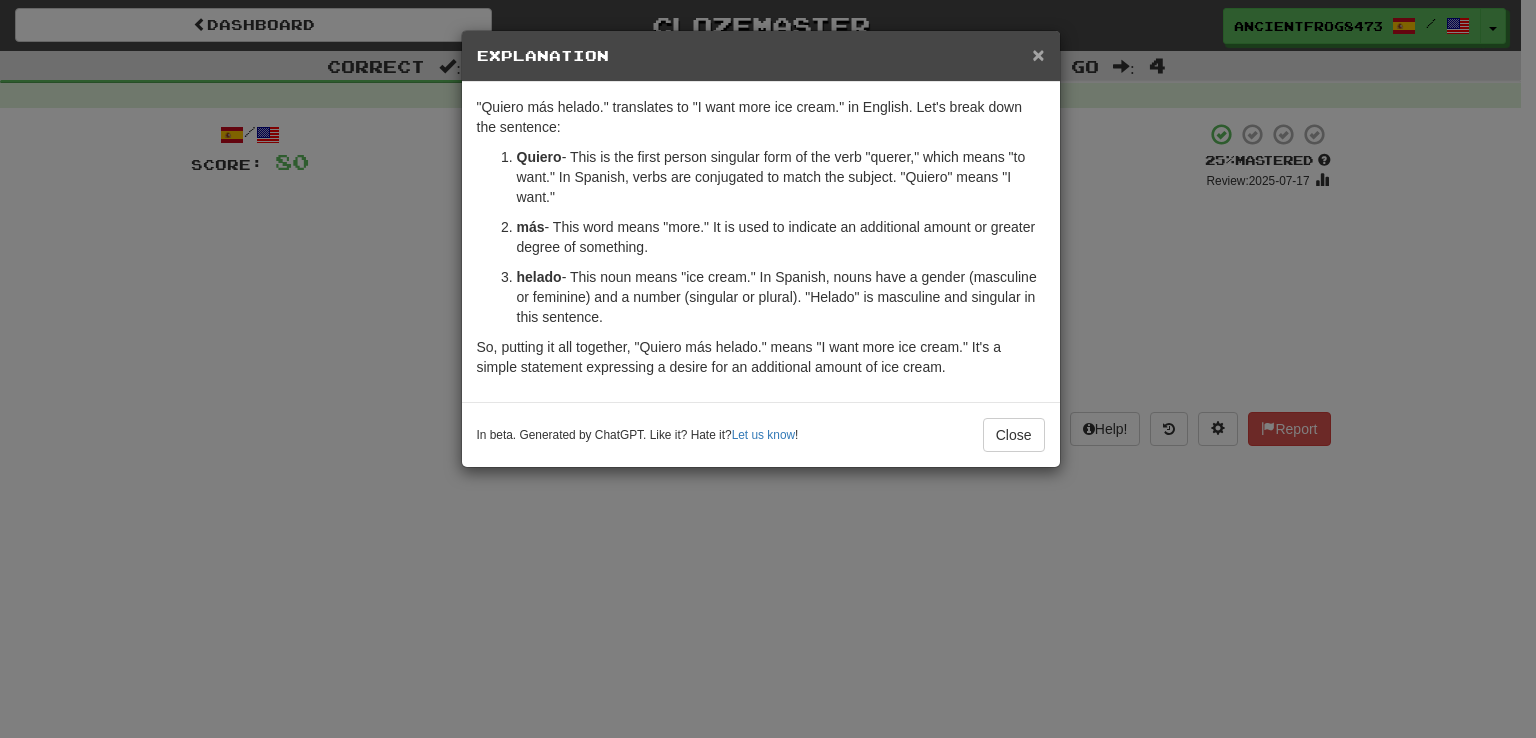click on "×" at bounding box center (1038, 54) 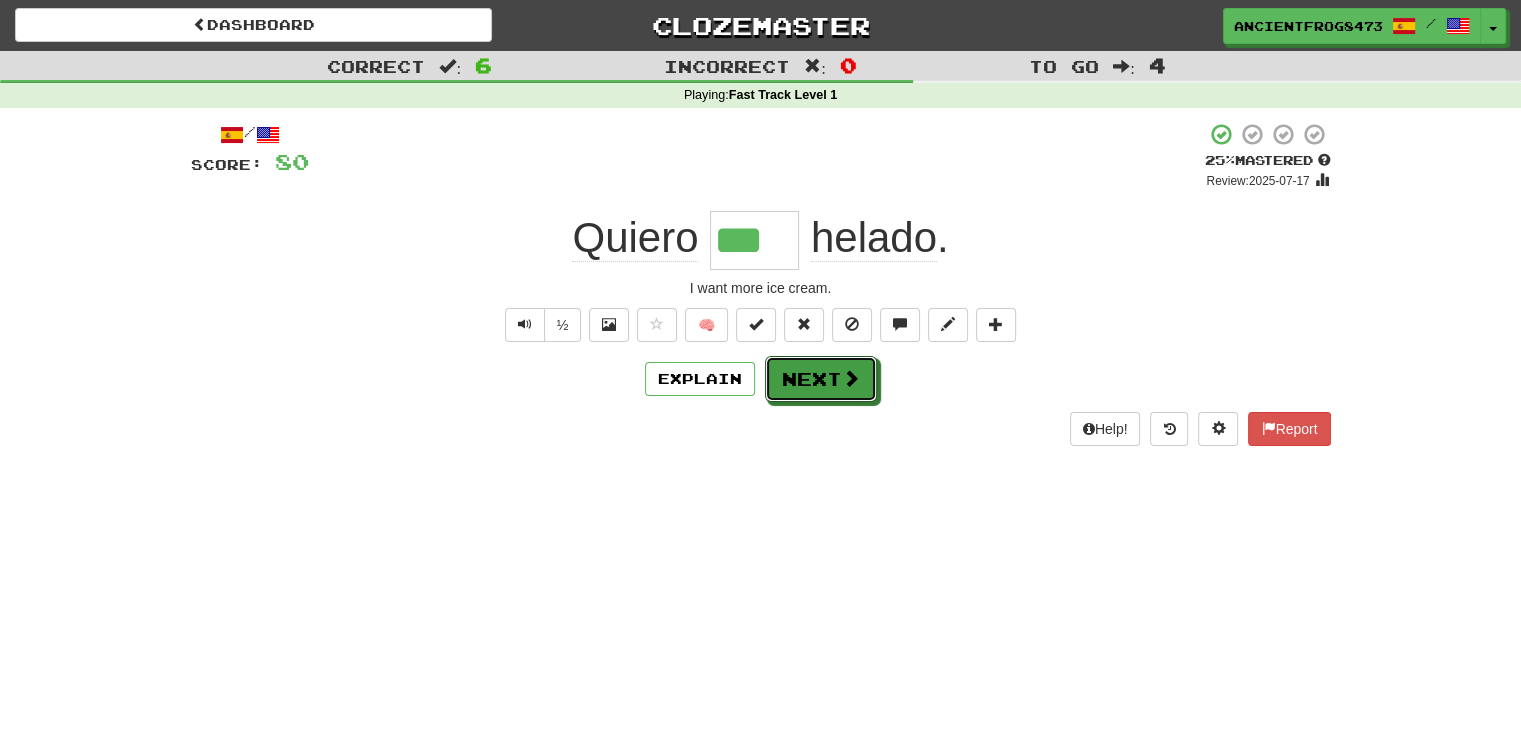 click at bounding box center (851, 378) 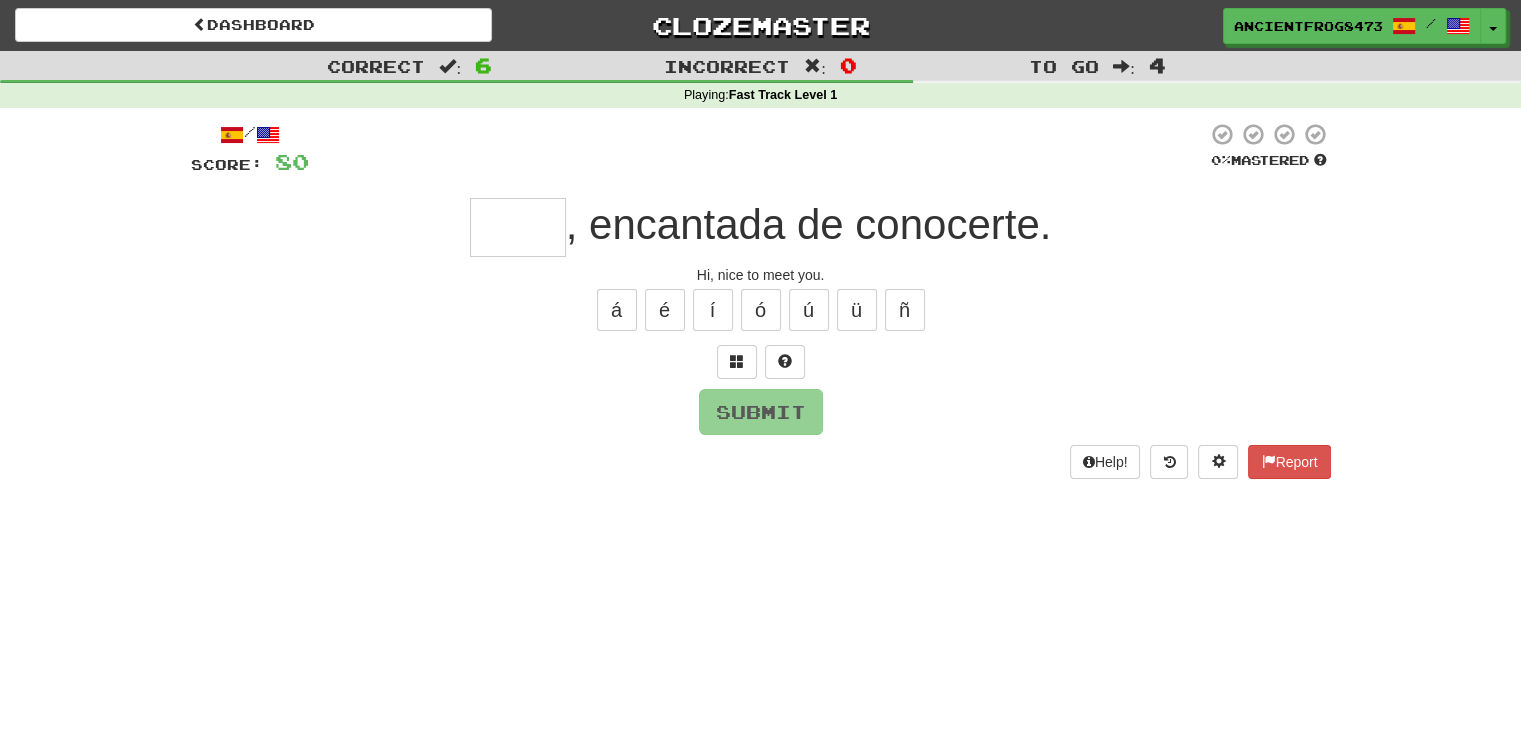 click at bounding box center [518, 227] 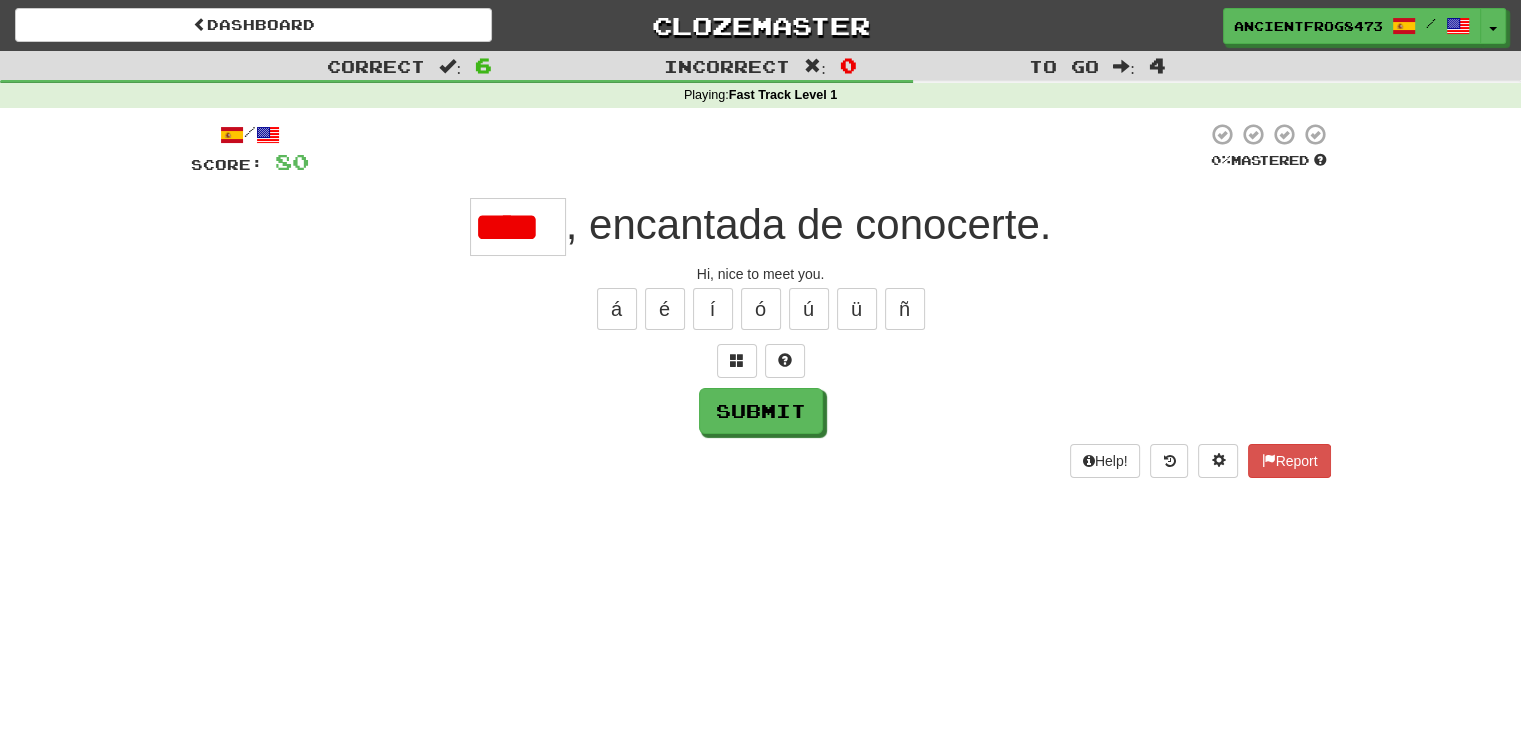scroll, scrollTop: 0, scrollLeft: 0, axis: both 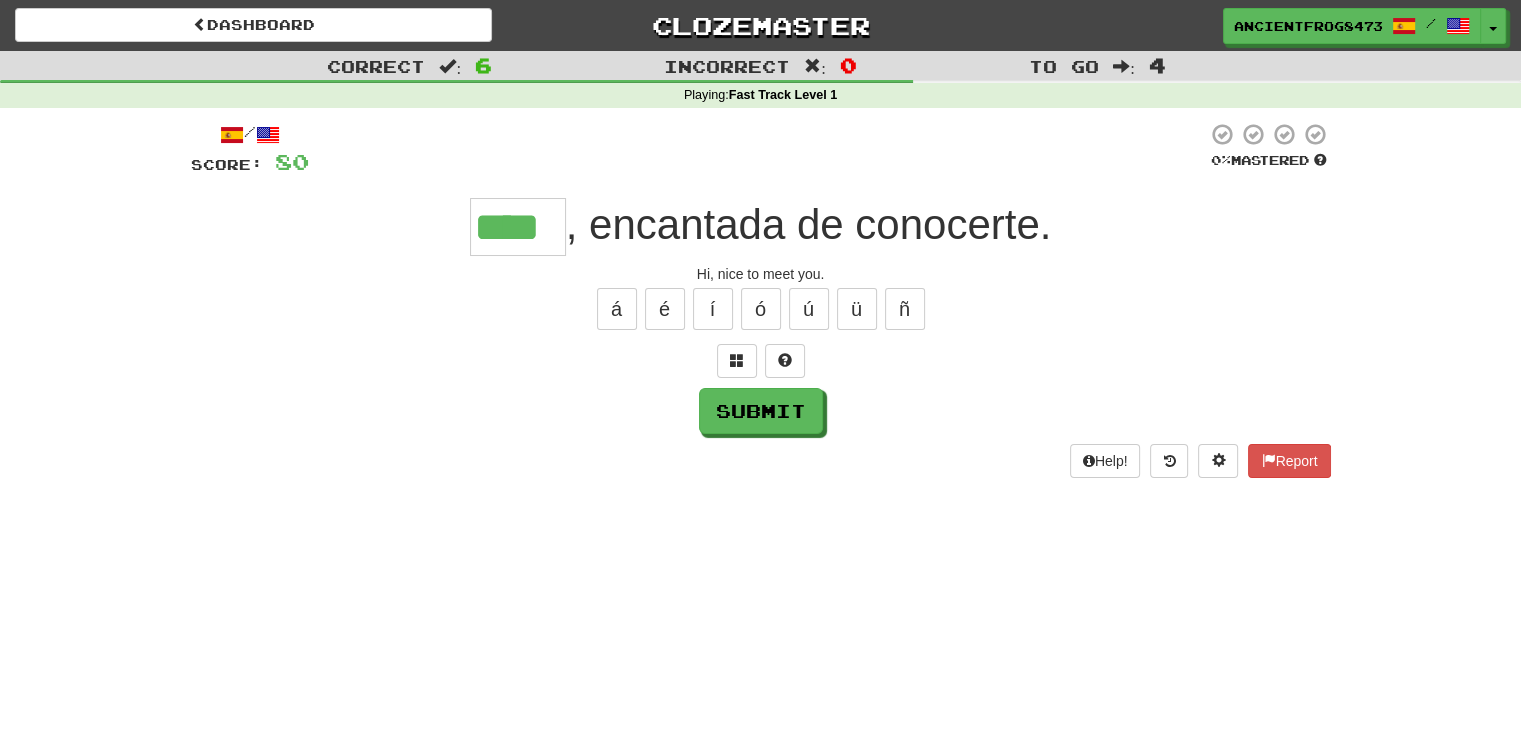 type on "****" 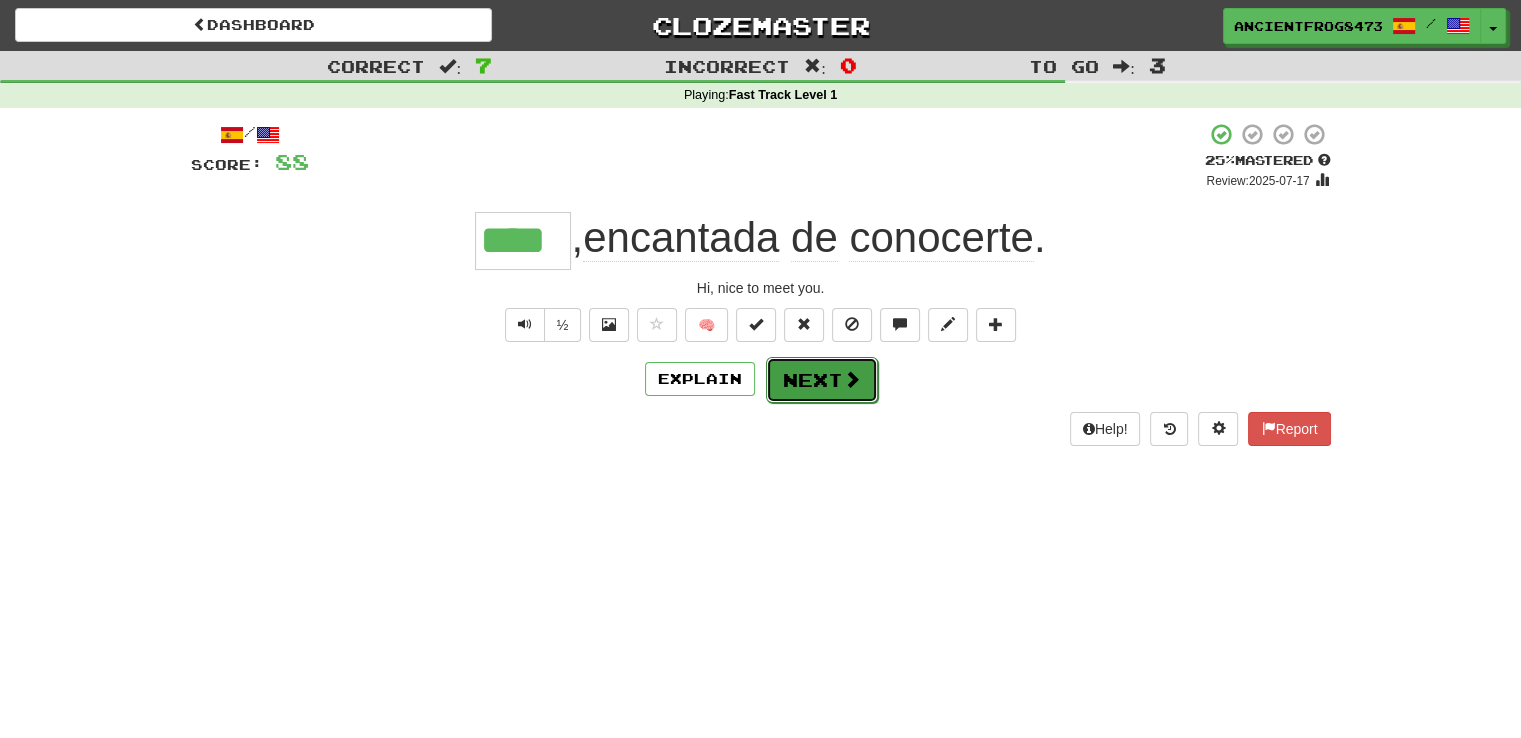 click on "Next" at bounding box center (822, 380) 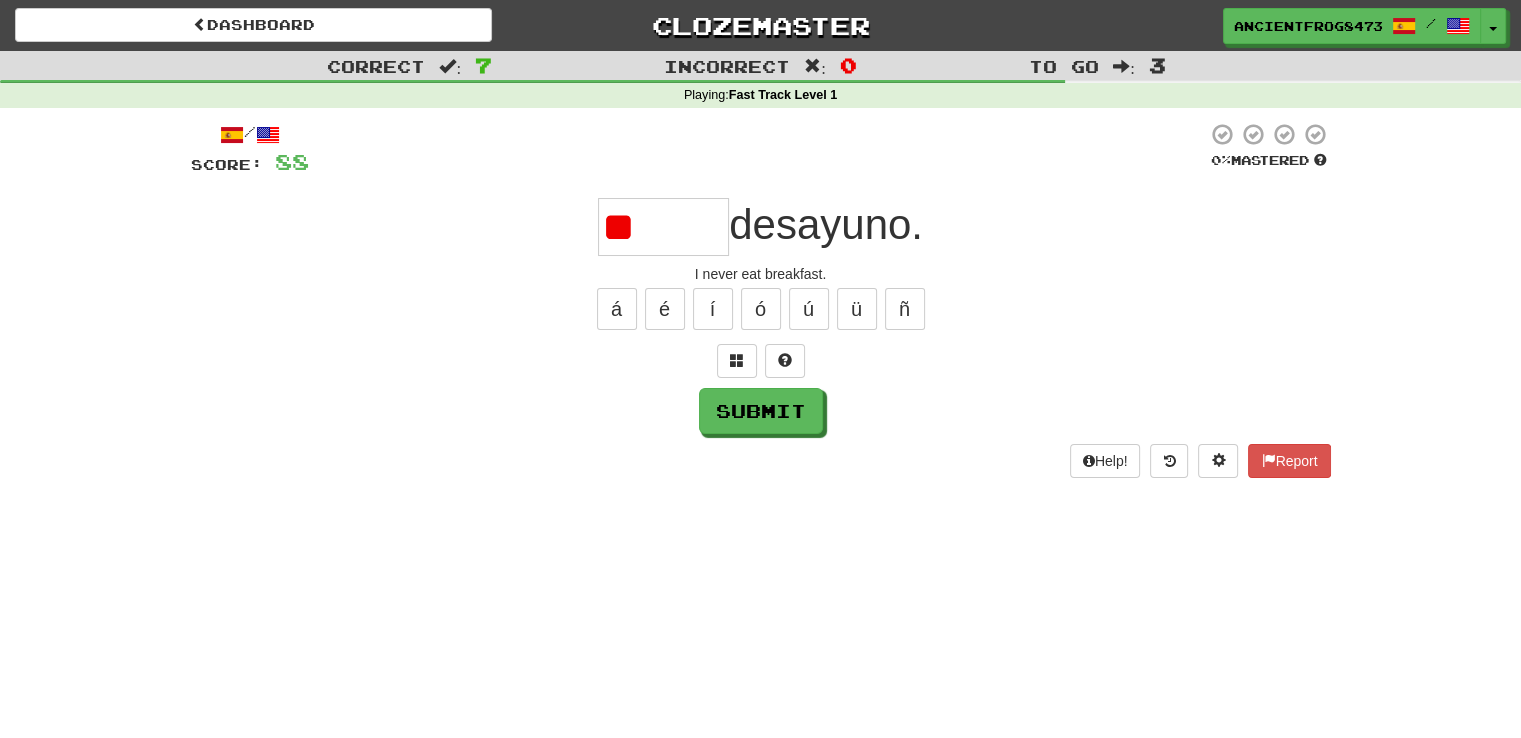 type on "*" 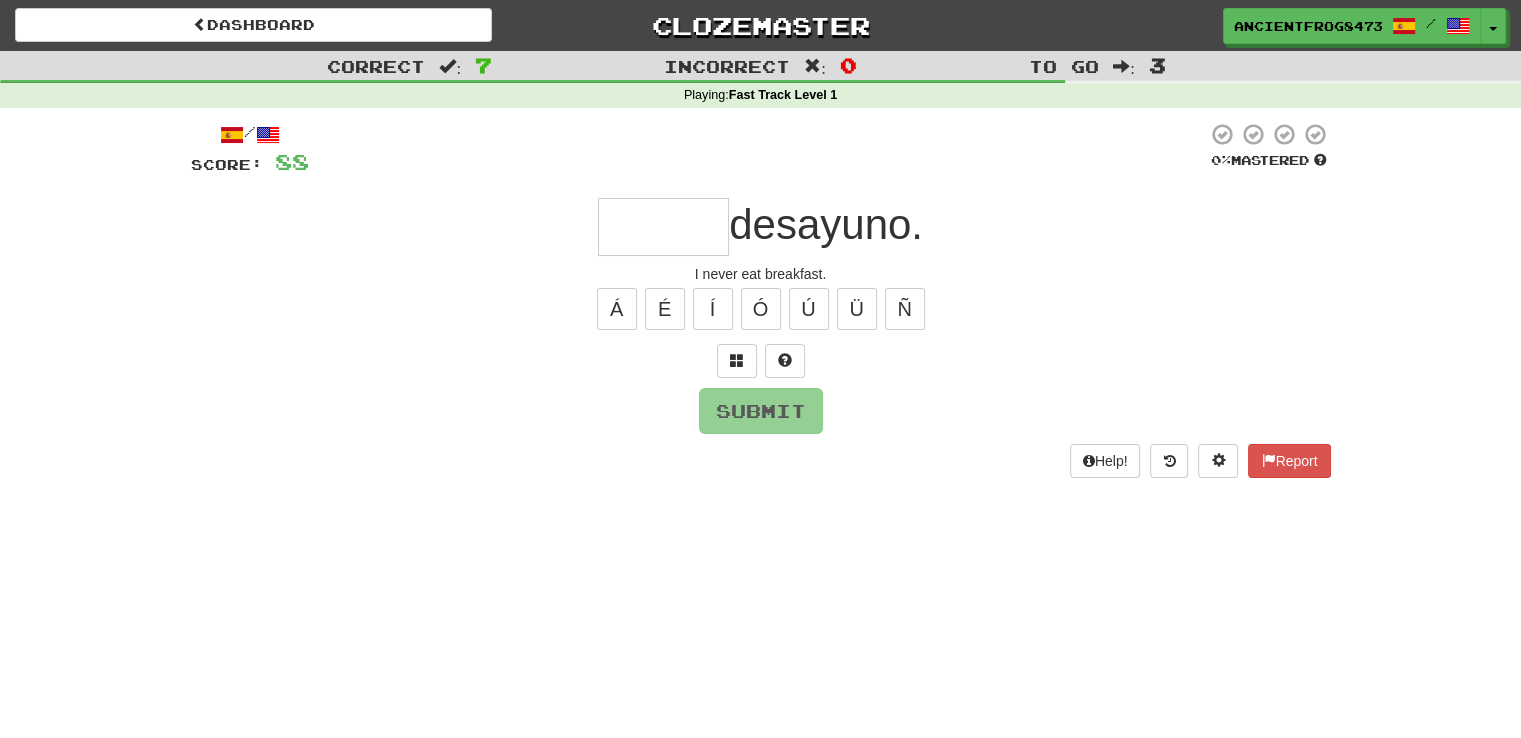 type on "*" 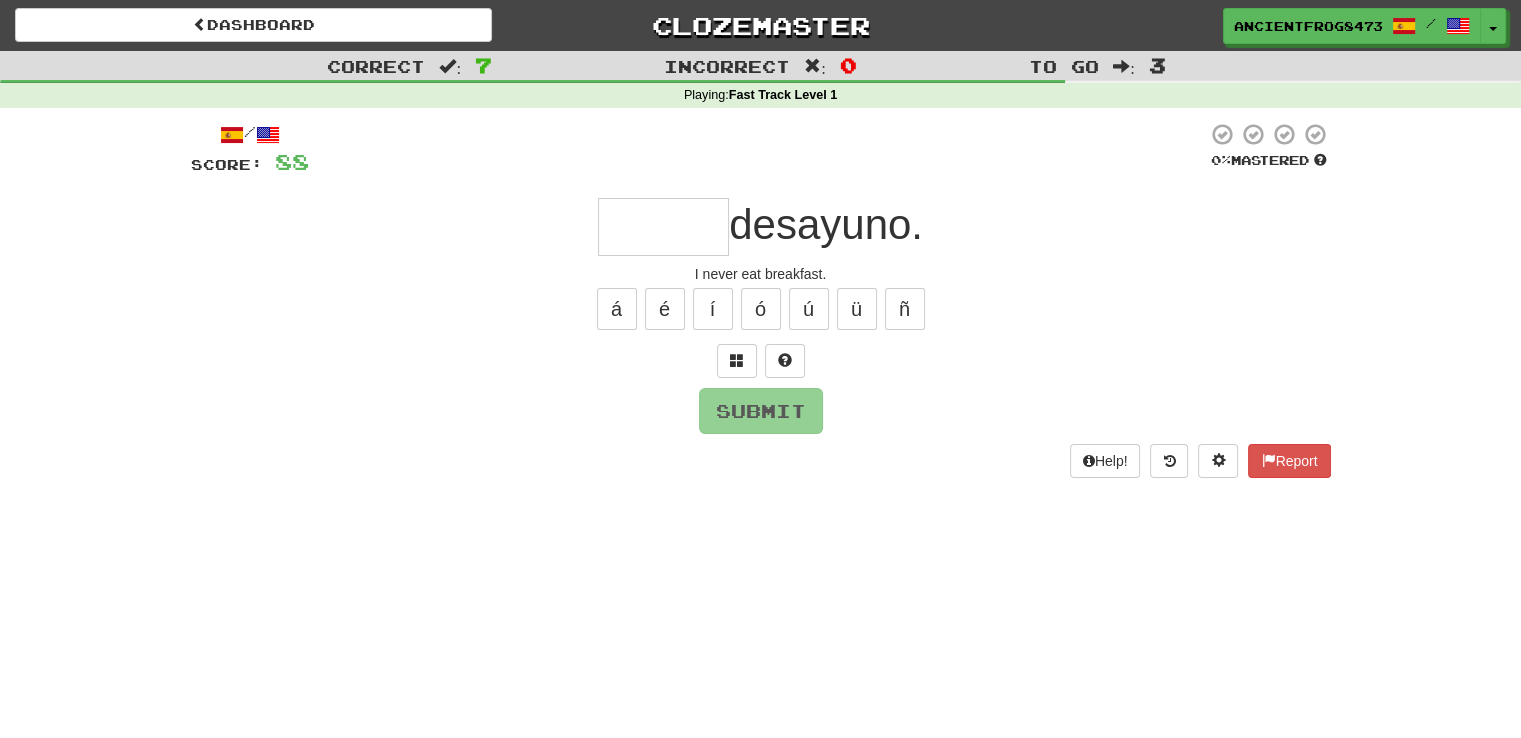 type on "*" 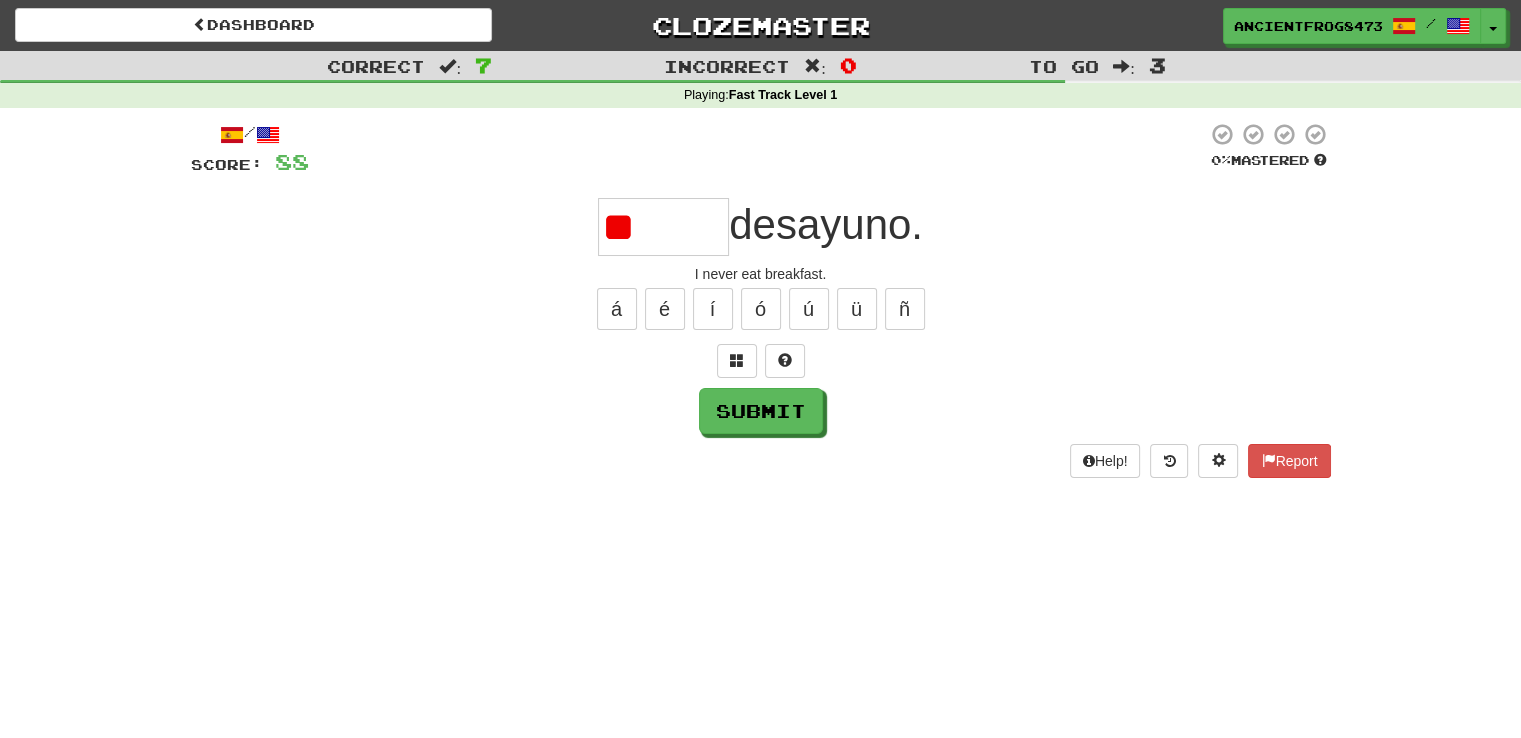 type on "*" 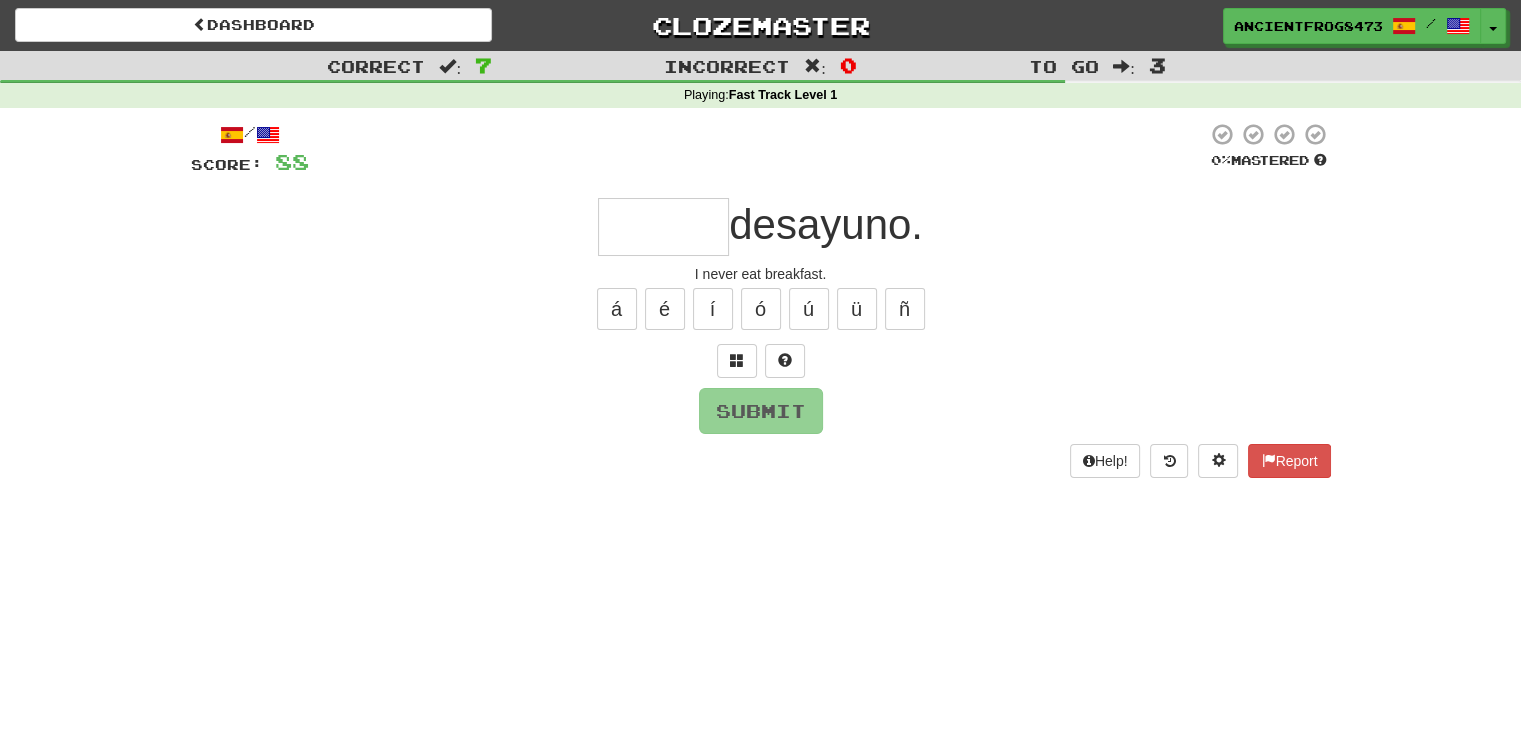 type on "*" 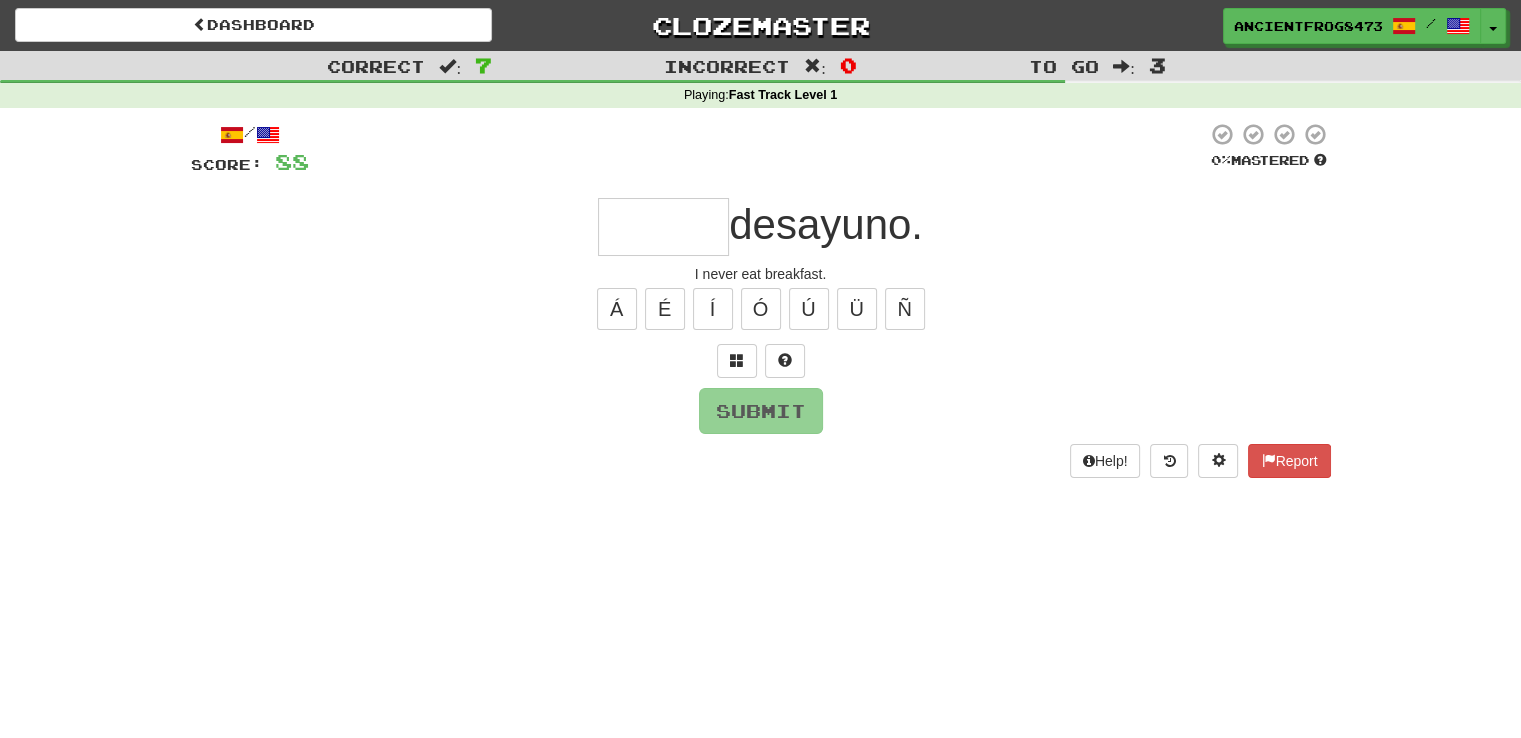 type on "*" 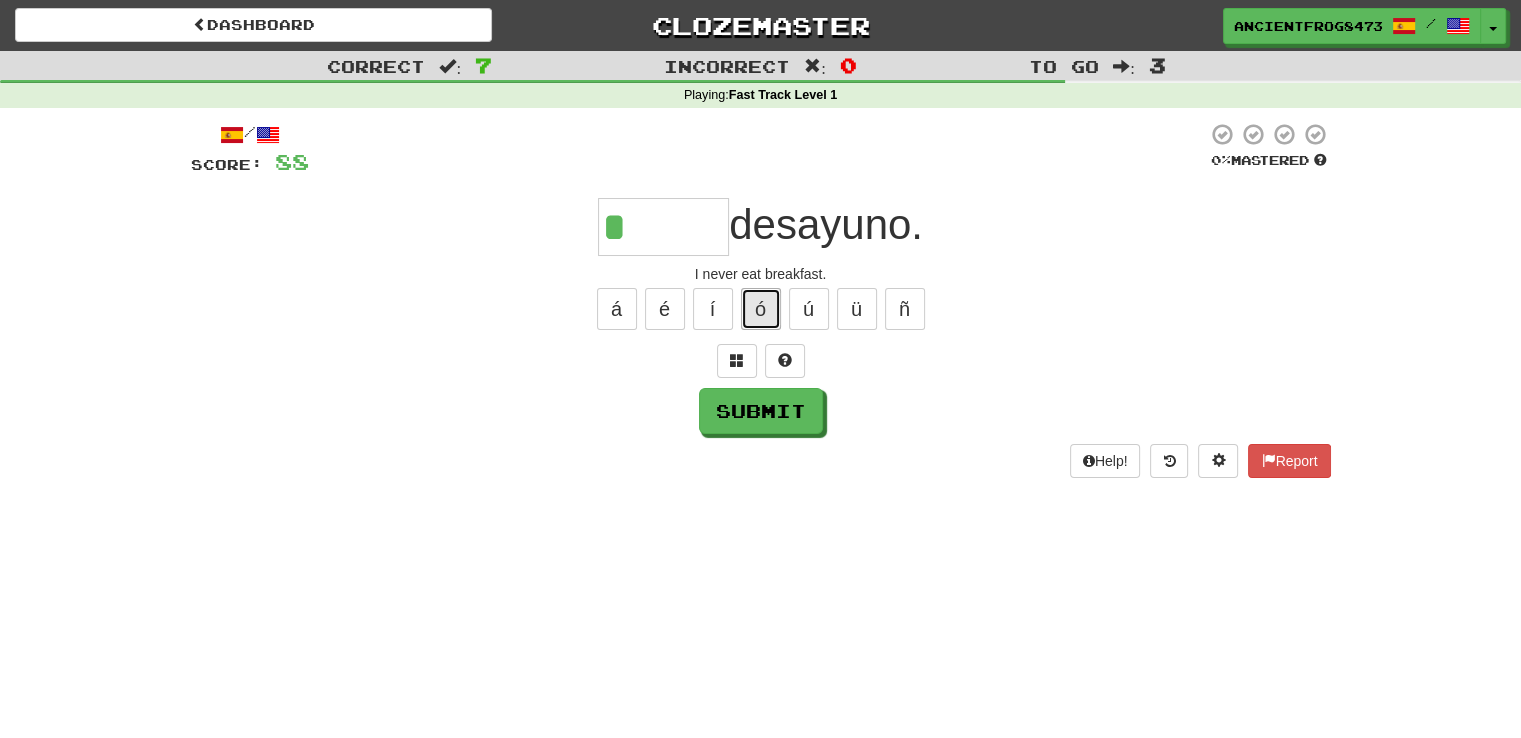 click on "ó" at bounding box center (761, 309) 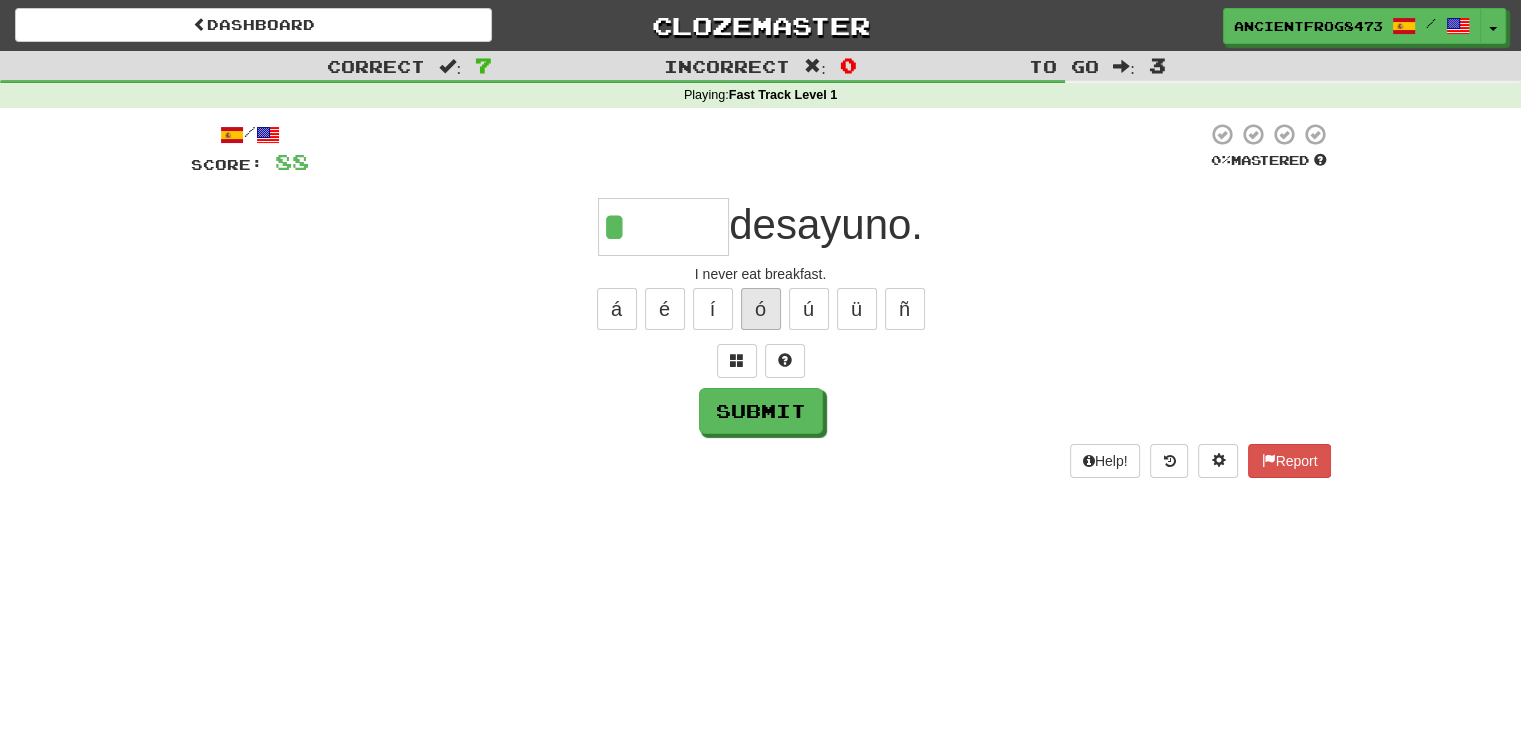 type on "*****" 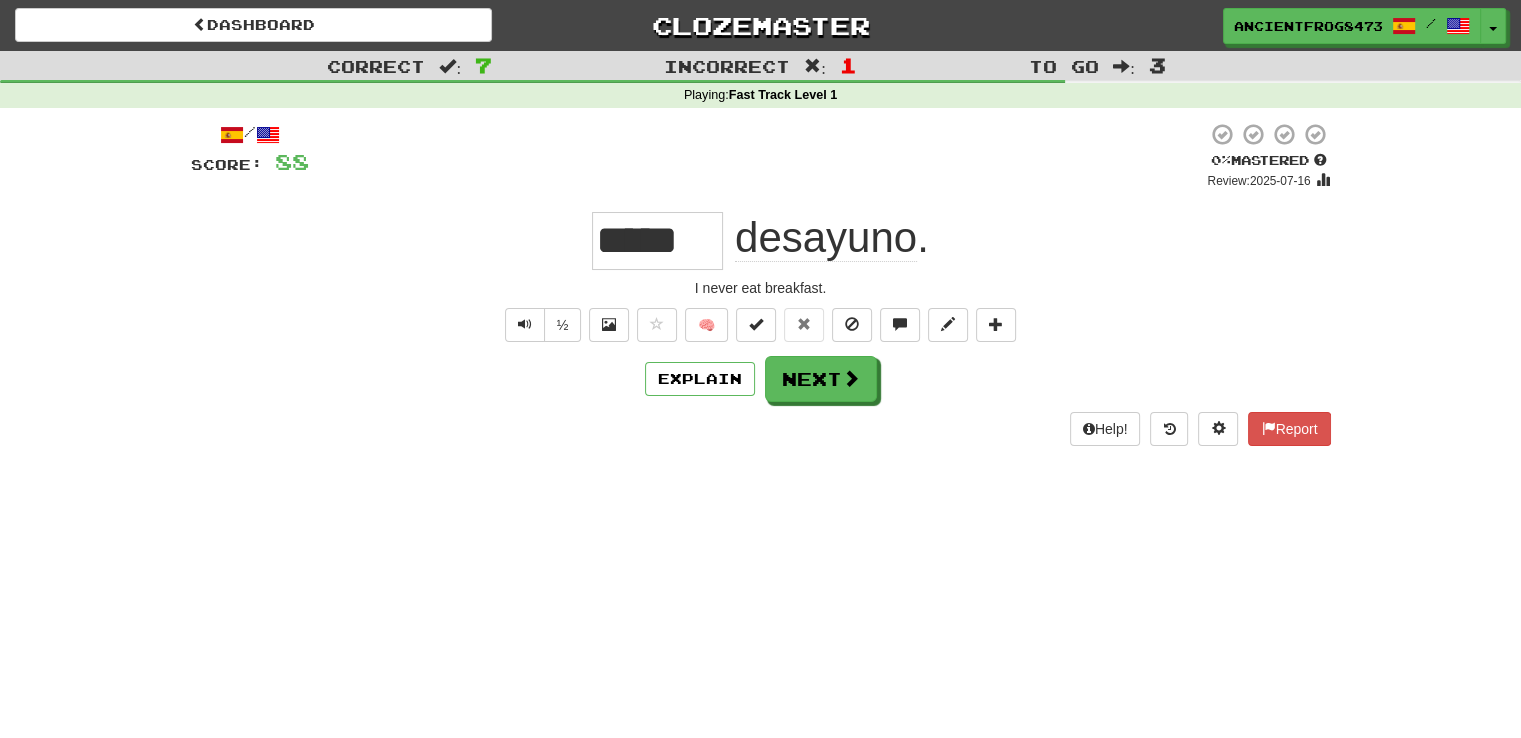 click on "/  Score:   88 0 %  Mastered Review:  2025-07-16 *****   desayuno . I never eat breakfast. ½ 🧠 Explain Next  Help!  Report" at bounding box center (761, 283) 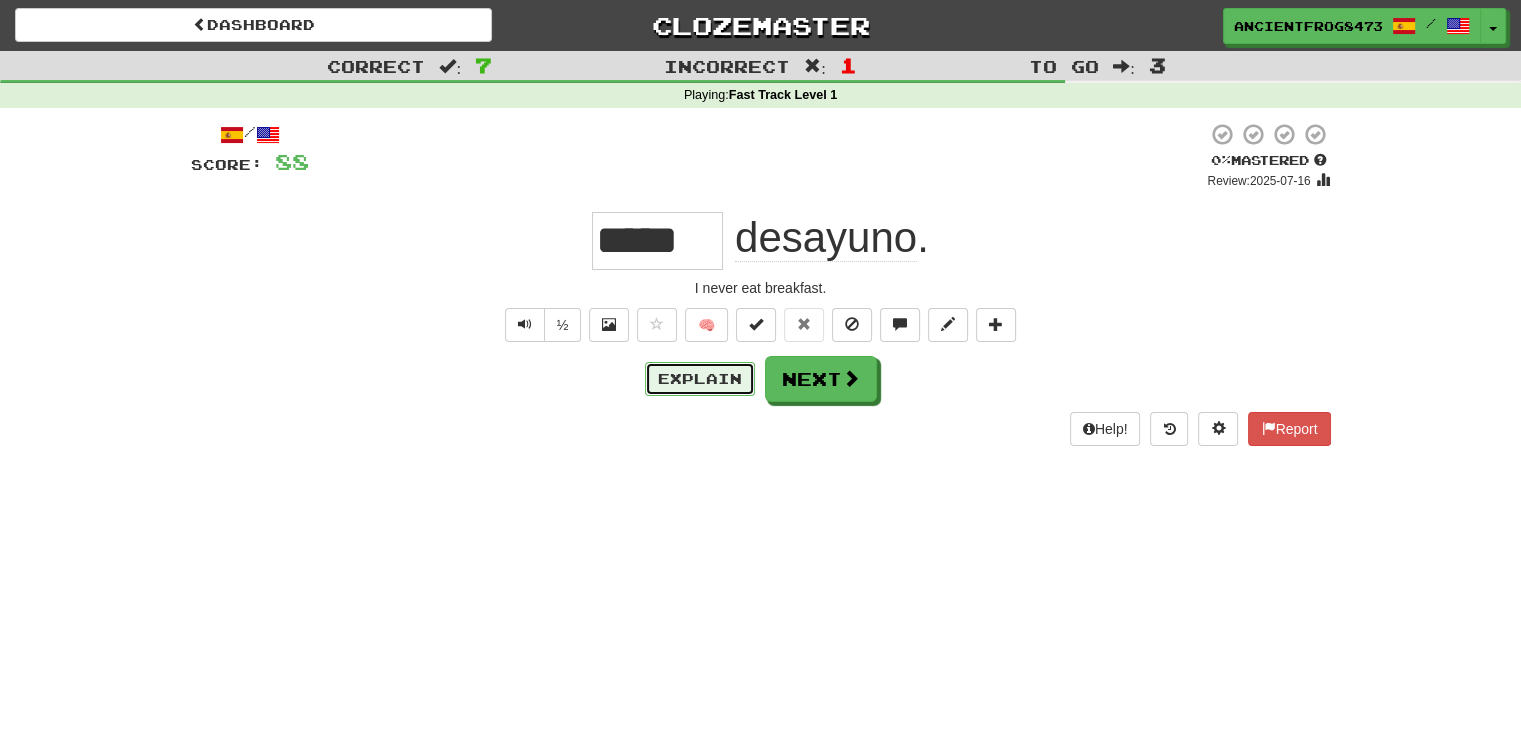 click on "Explain" at bounding box center [700, 379] 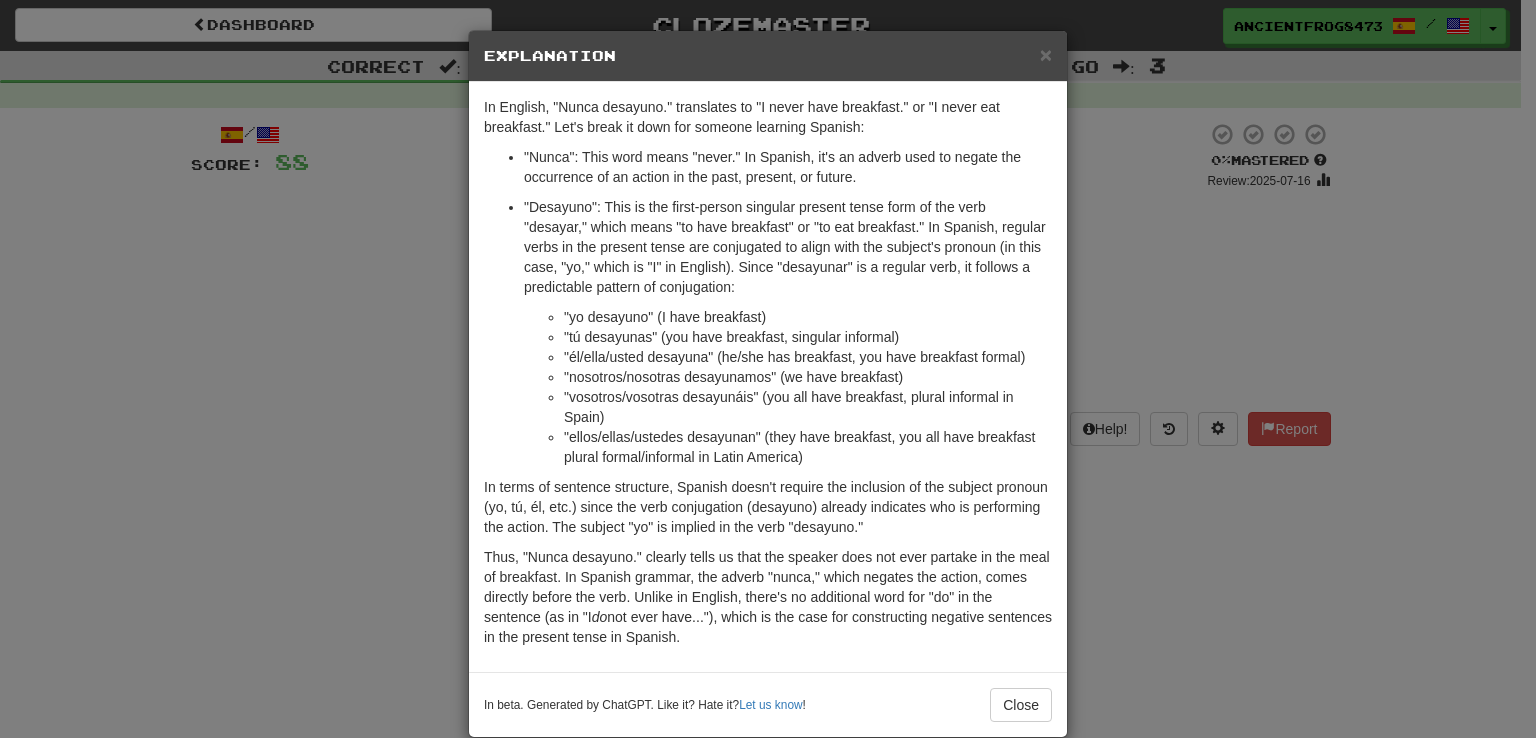 click on "× Explanation" at bounding box center (768, 56) 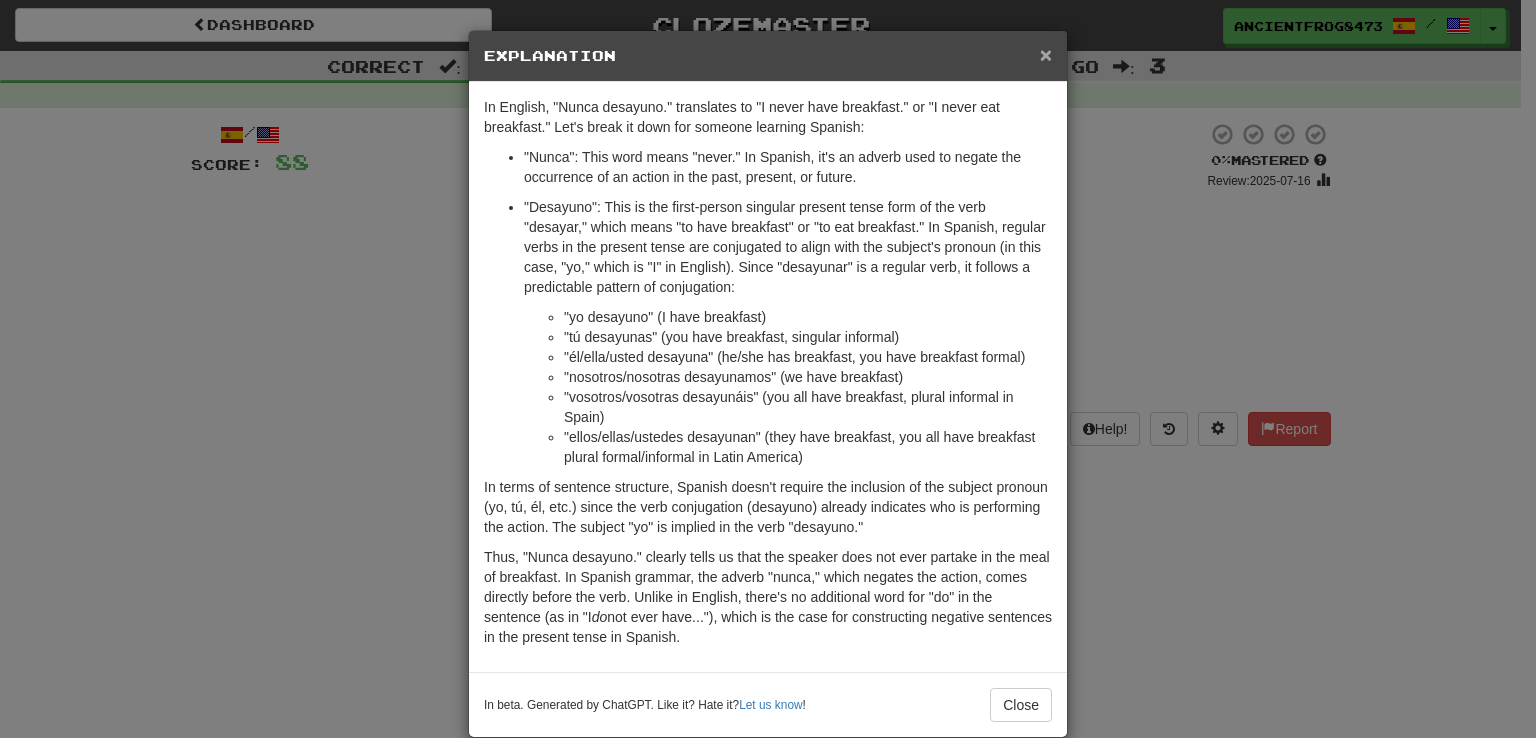 drag, startPoint x: 1032, startPoint y: 55, endPoint x: 1040, endPoint y: 94, distance: 39.812057 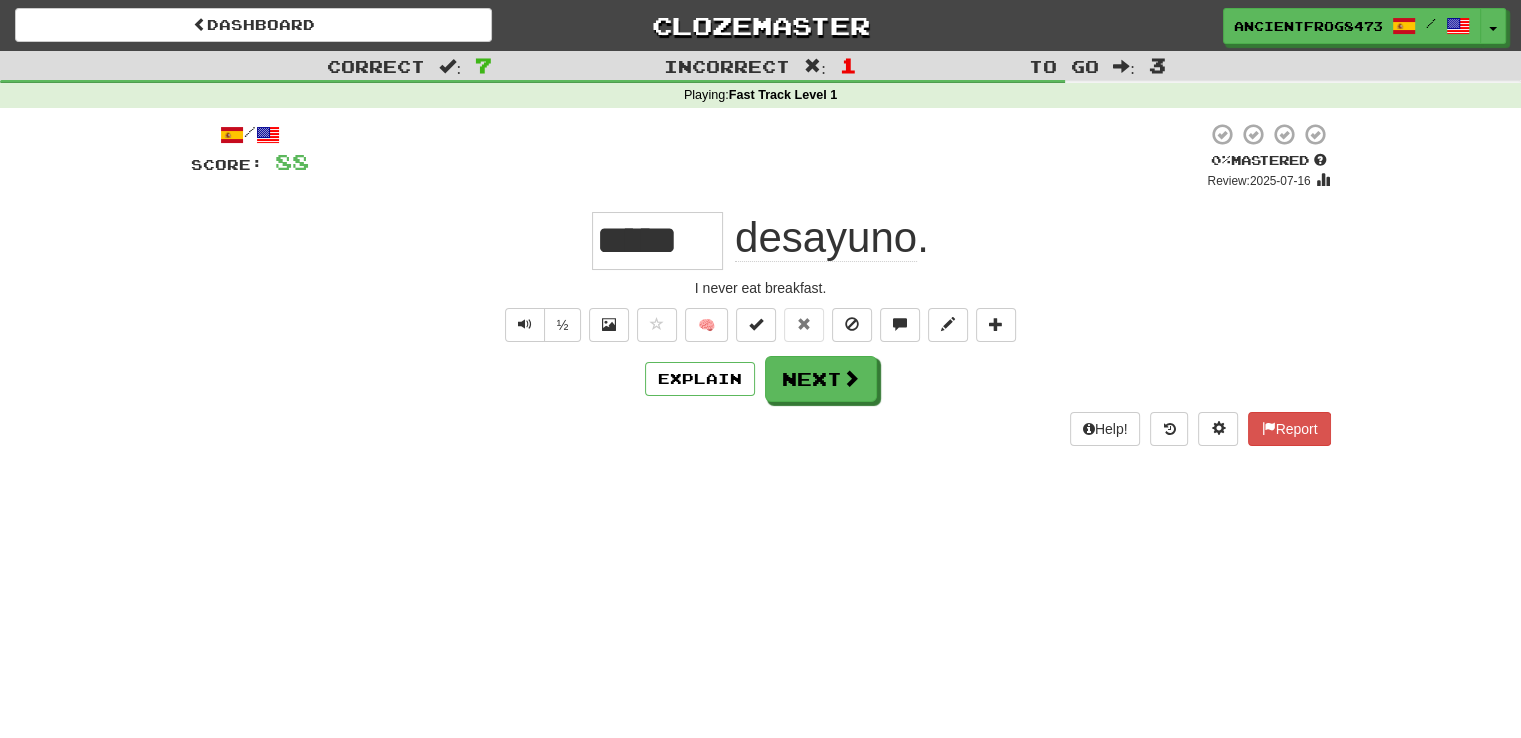 click on "Help!  Report" at bounding box center [761, 429] 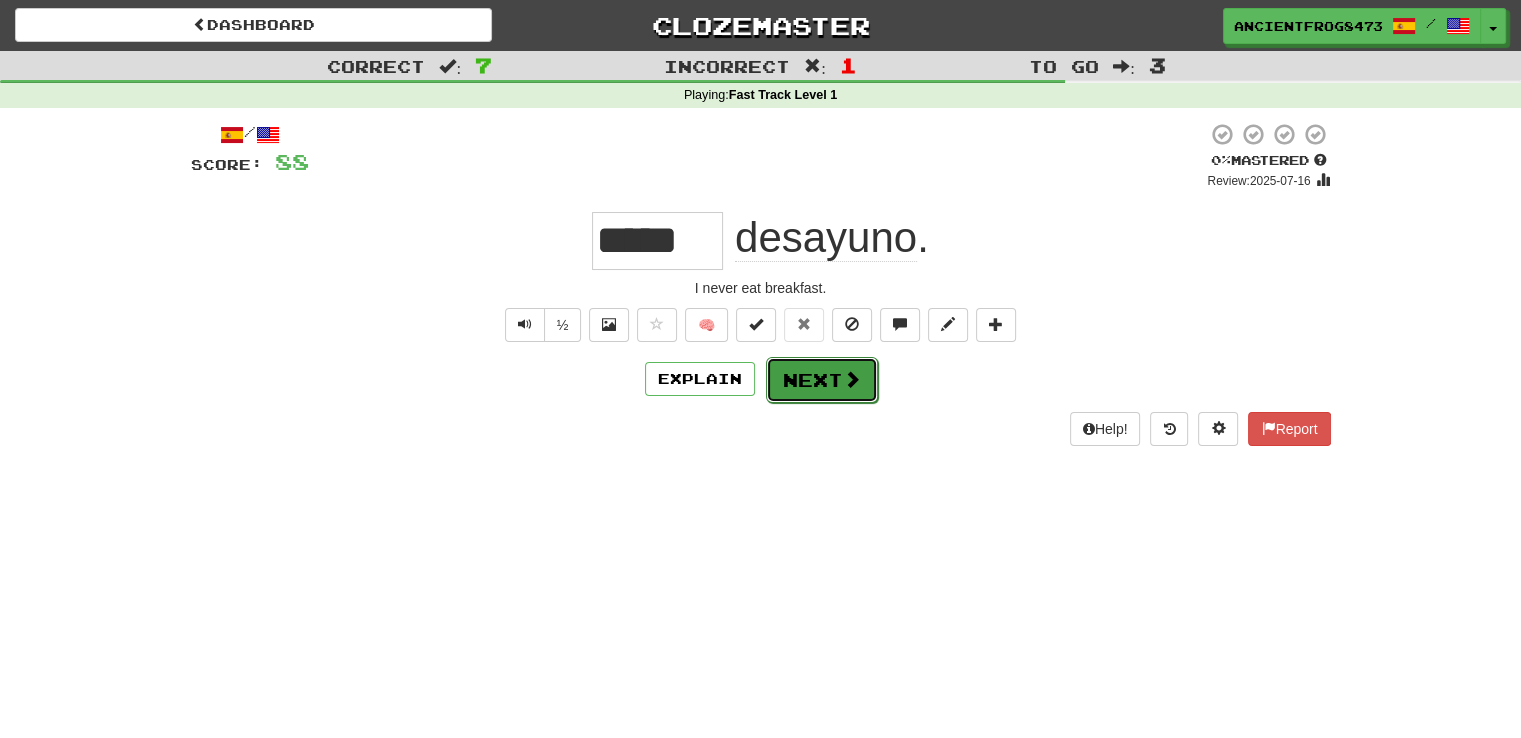 click on "Next" at bounding box center (822, 380) 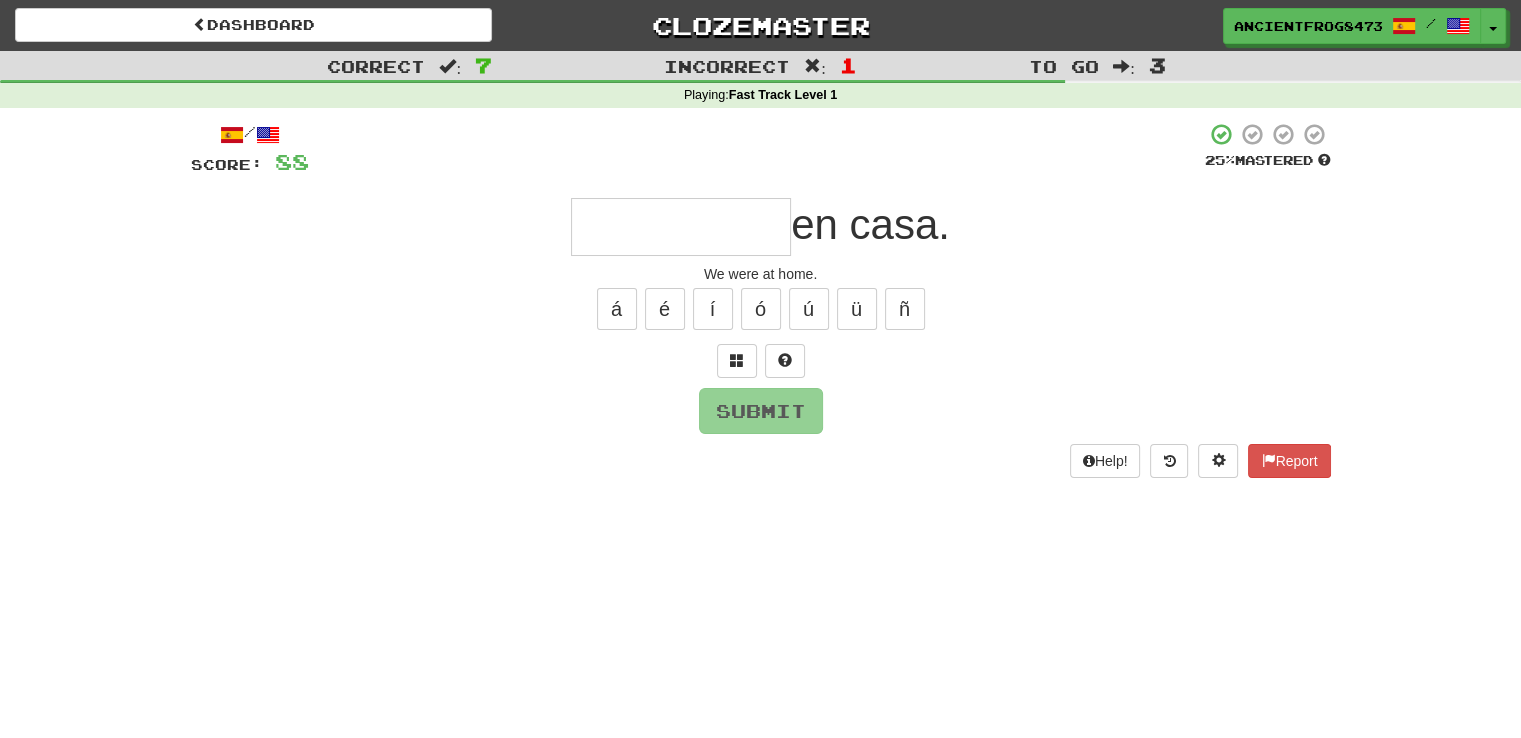 click at bounding box center [681, 227] 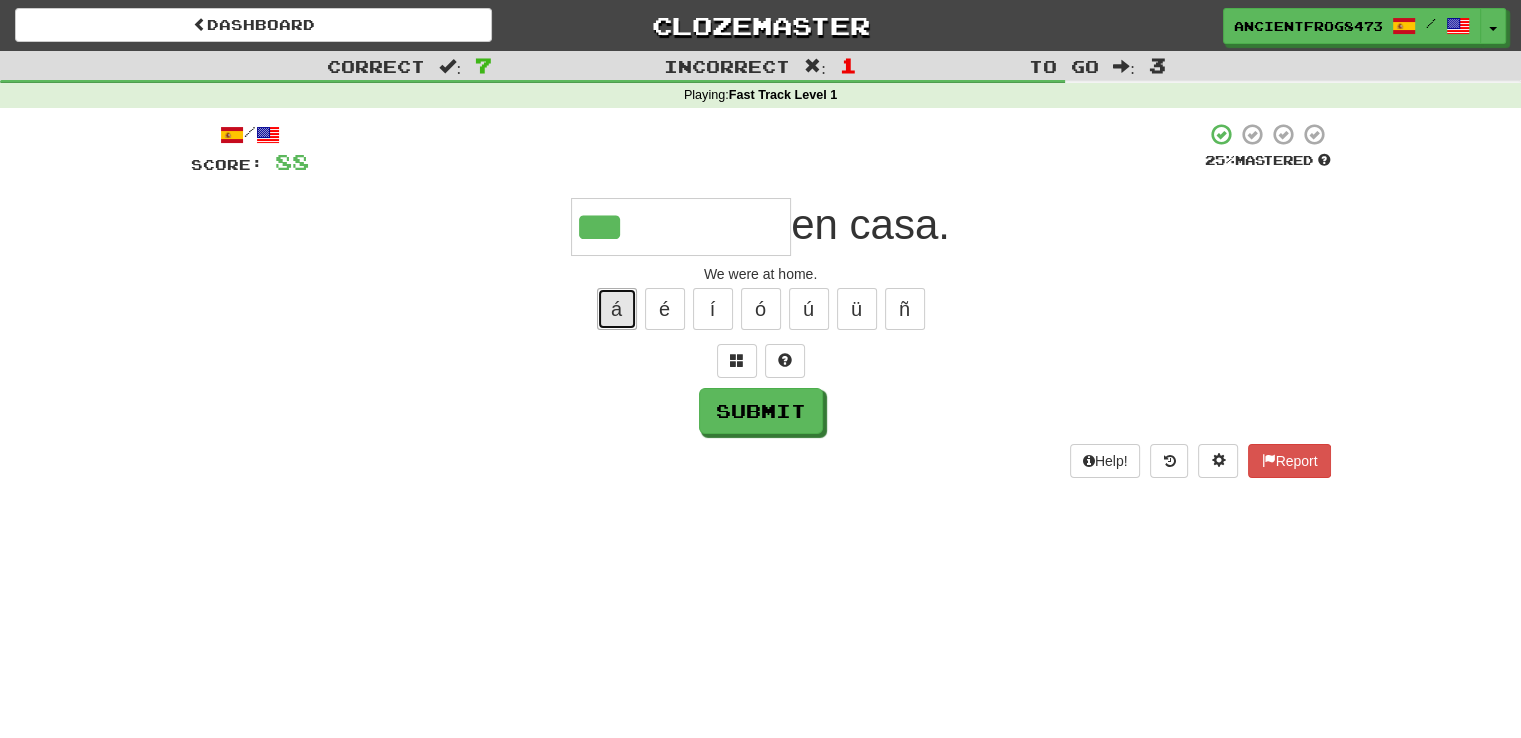 click on "á" at bounding box center (617, 309) 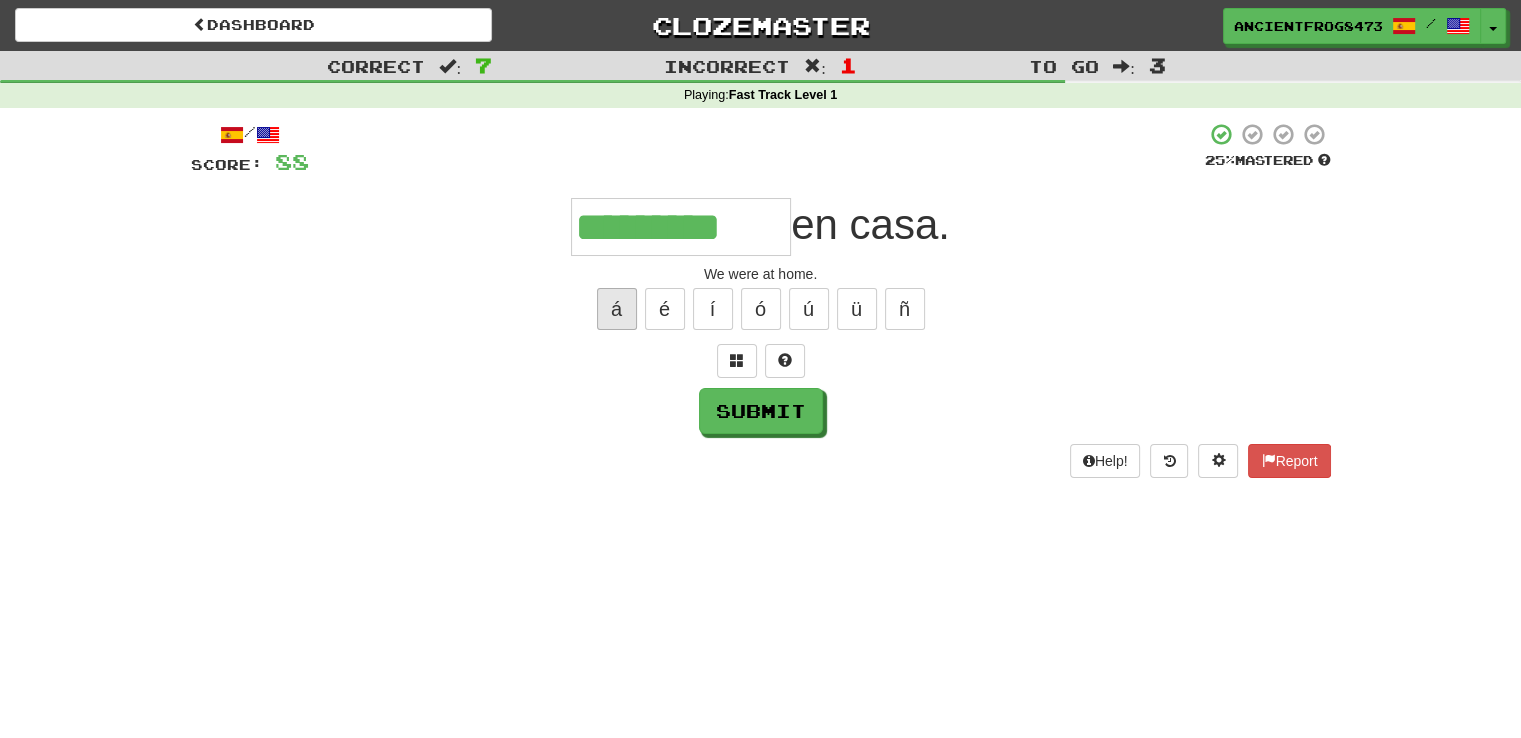 type on "*********" 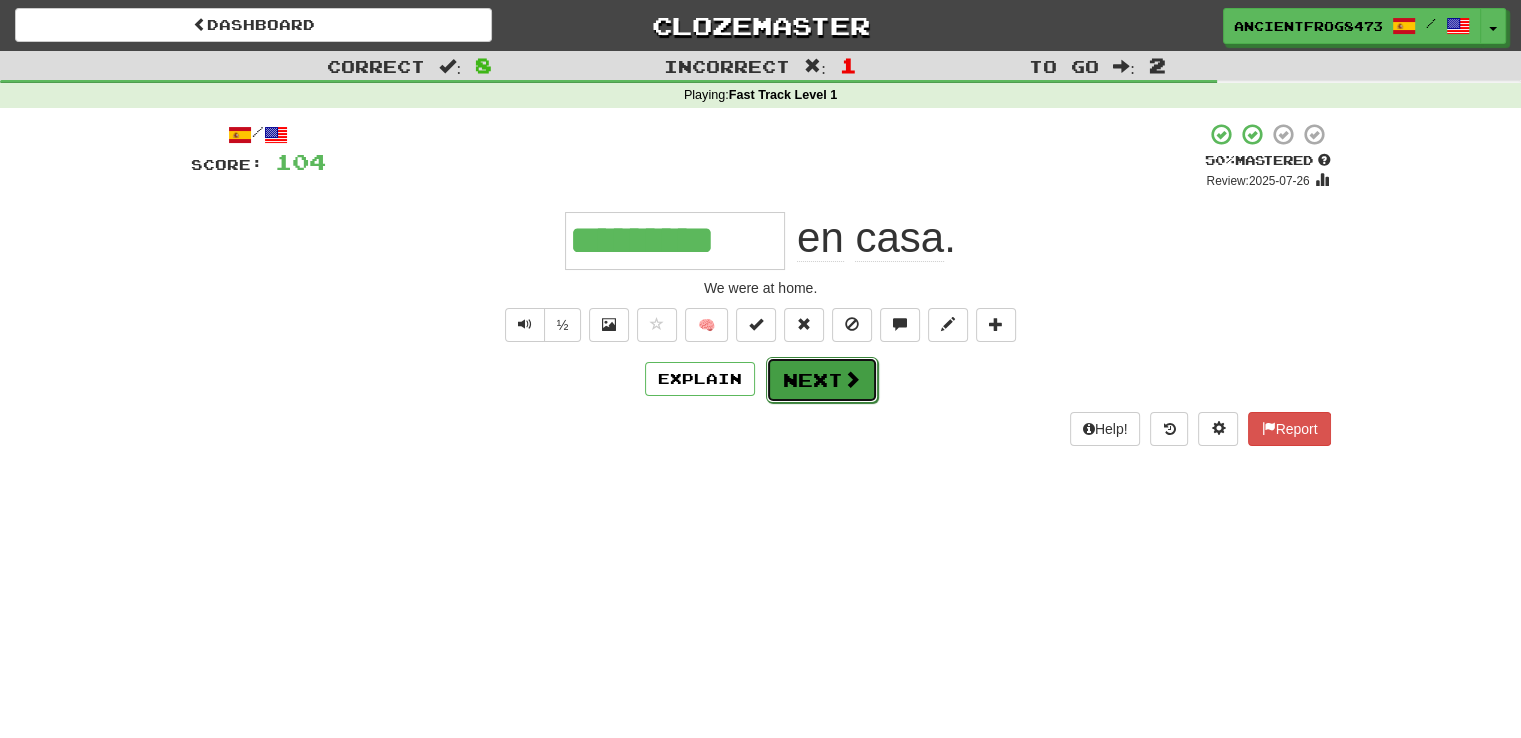 click on "Next" at bounding box center (822, 380) 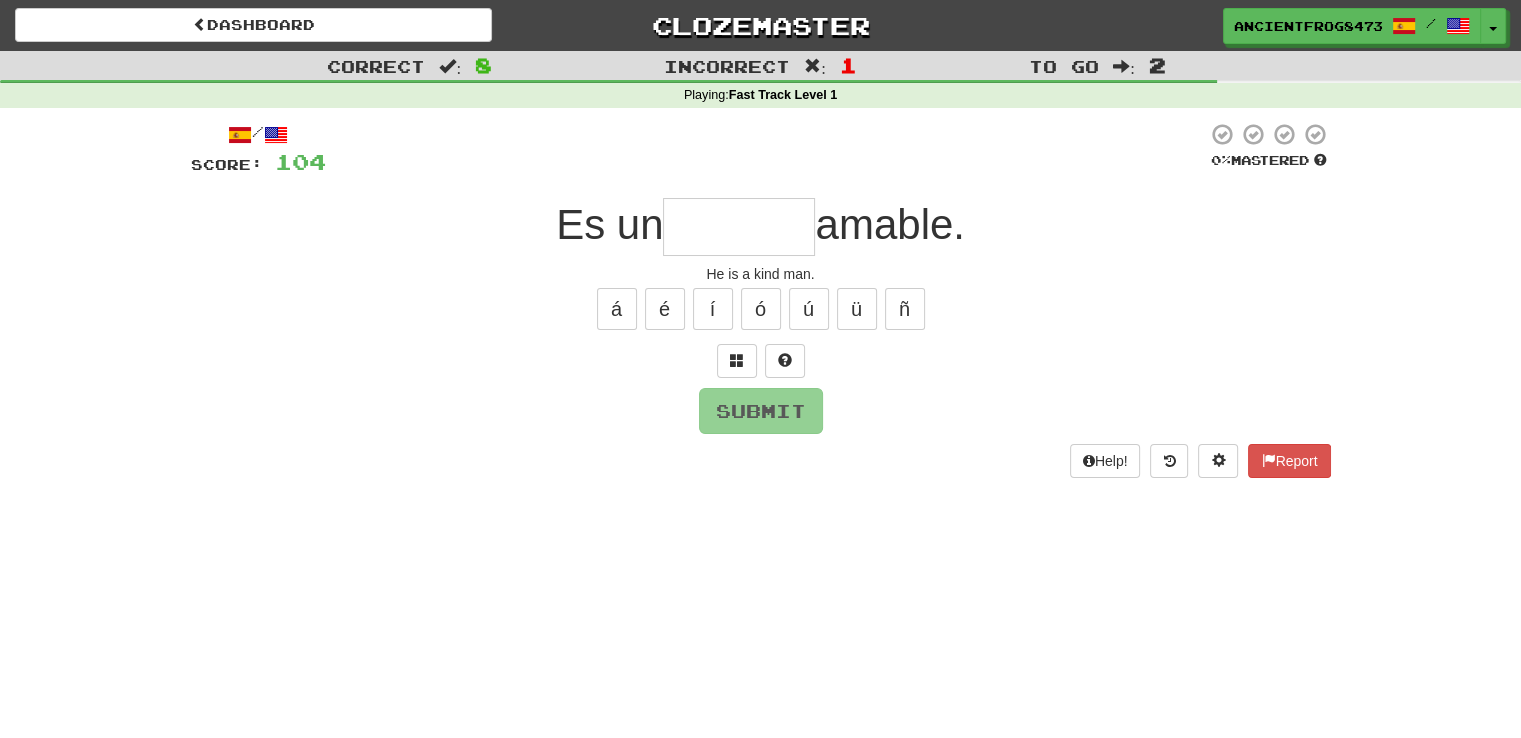 click at bounding box center [739, 227] 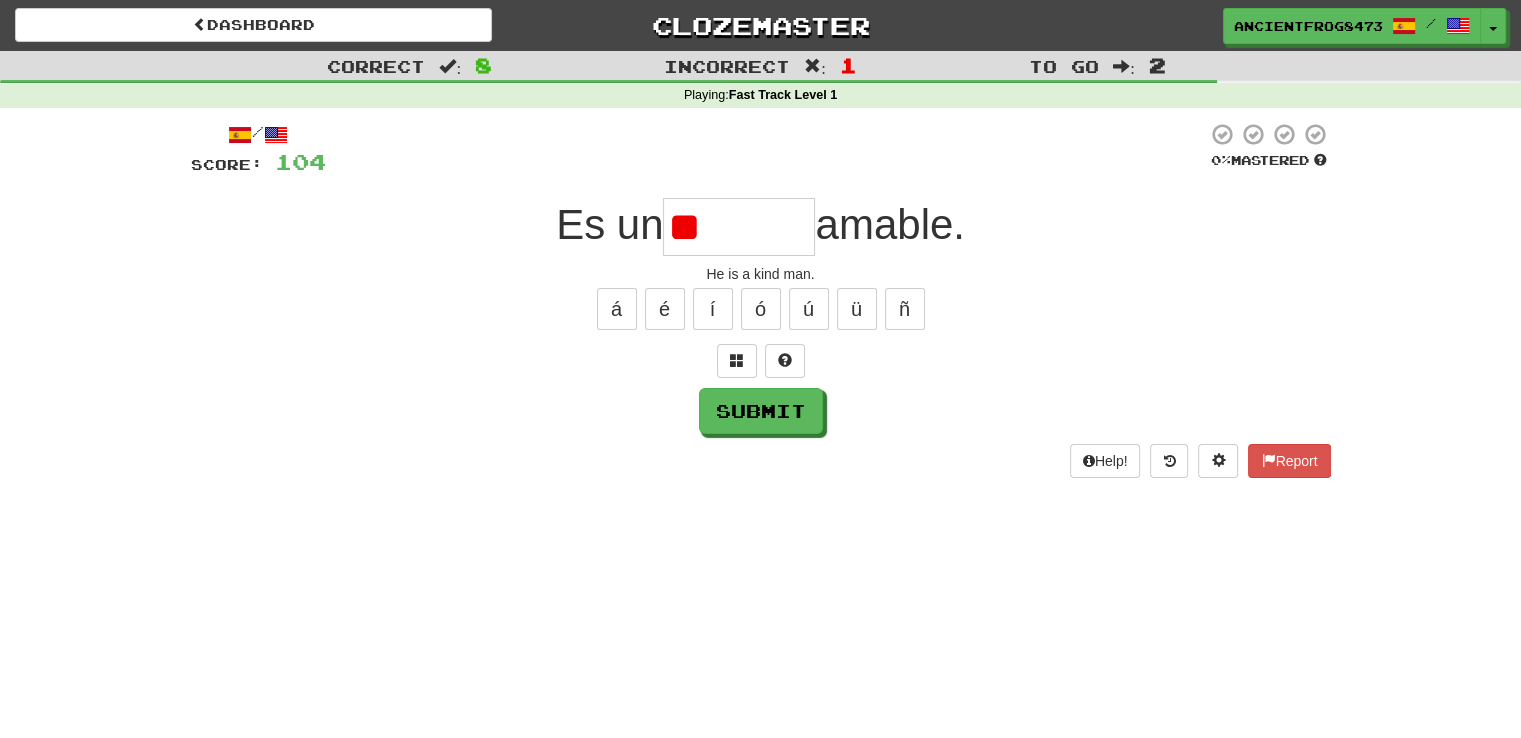type on "*" 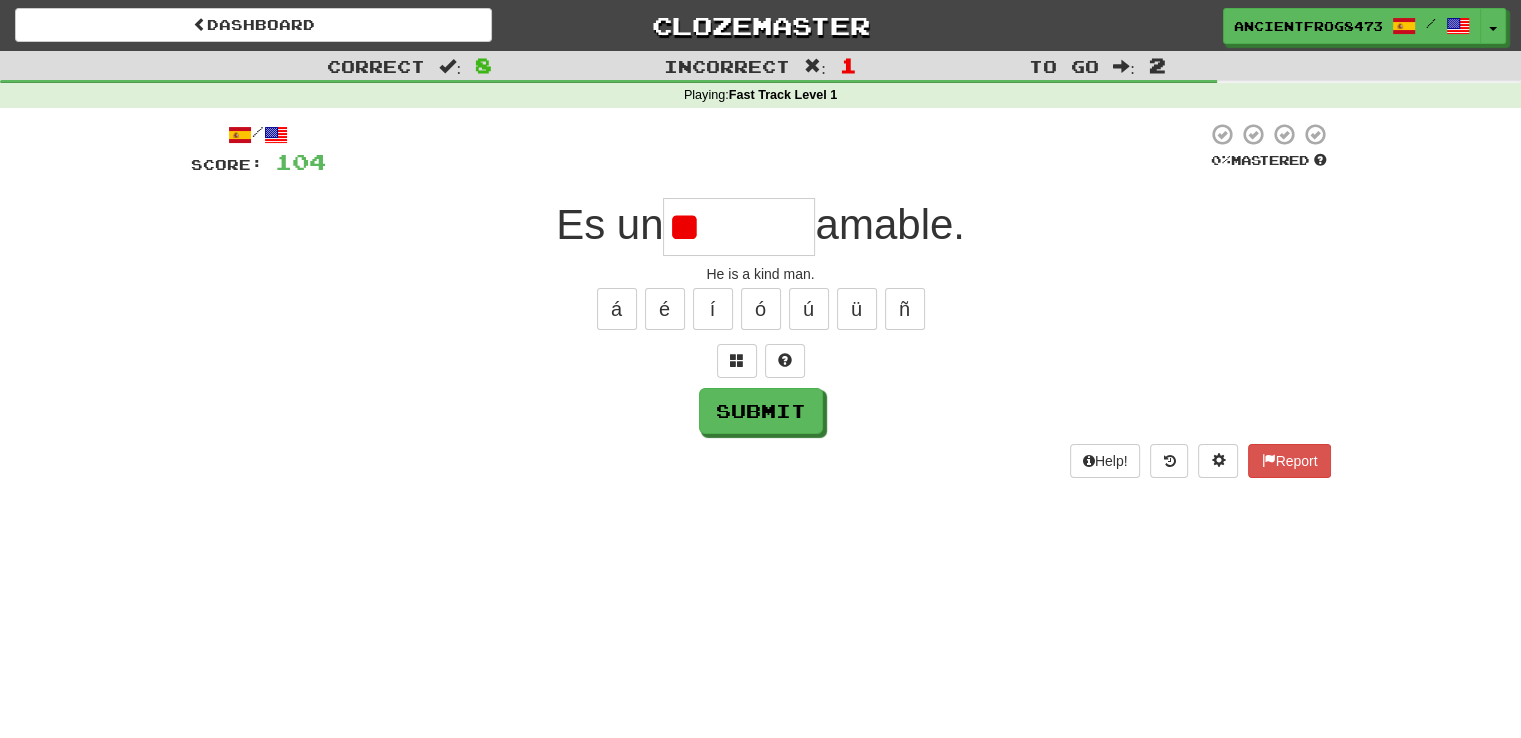 type on "*" 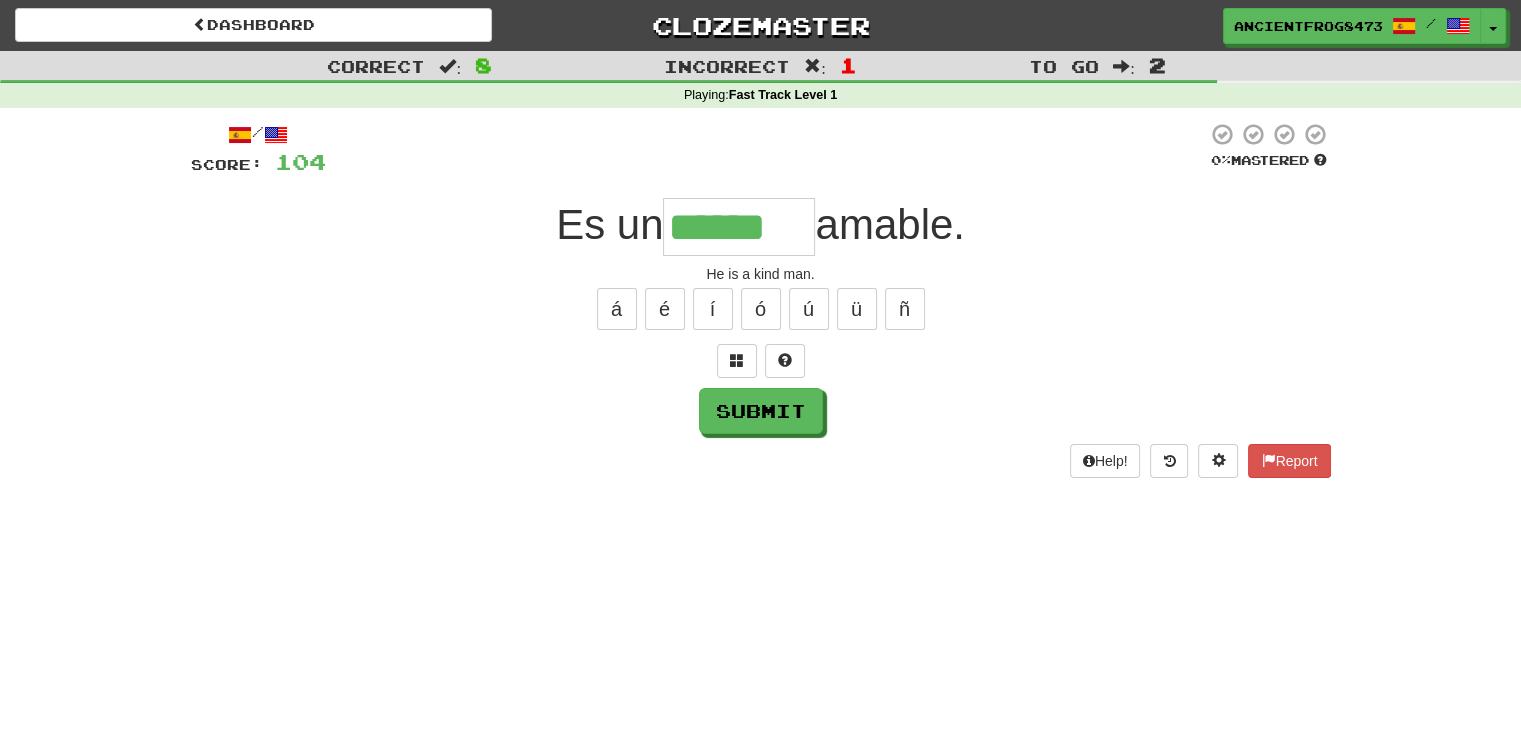 type on "******" 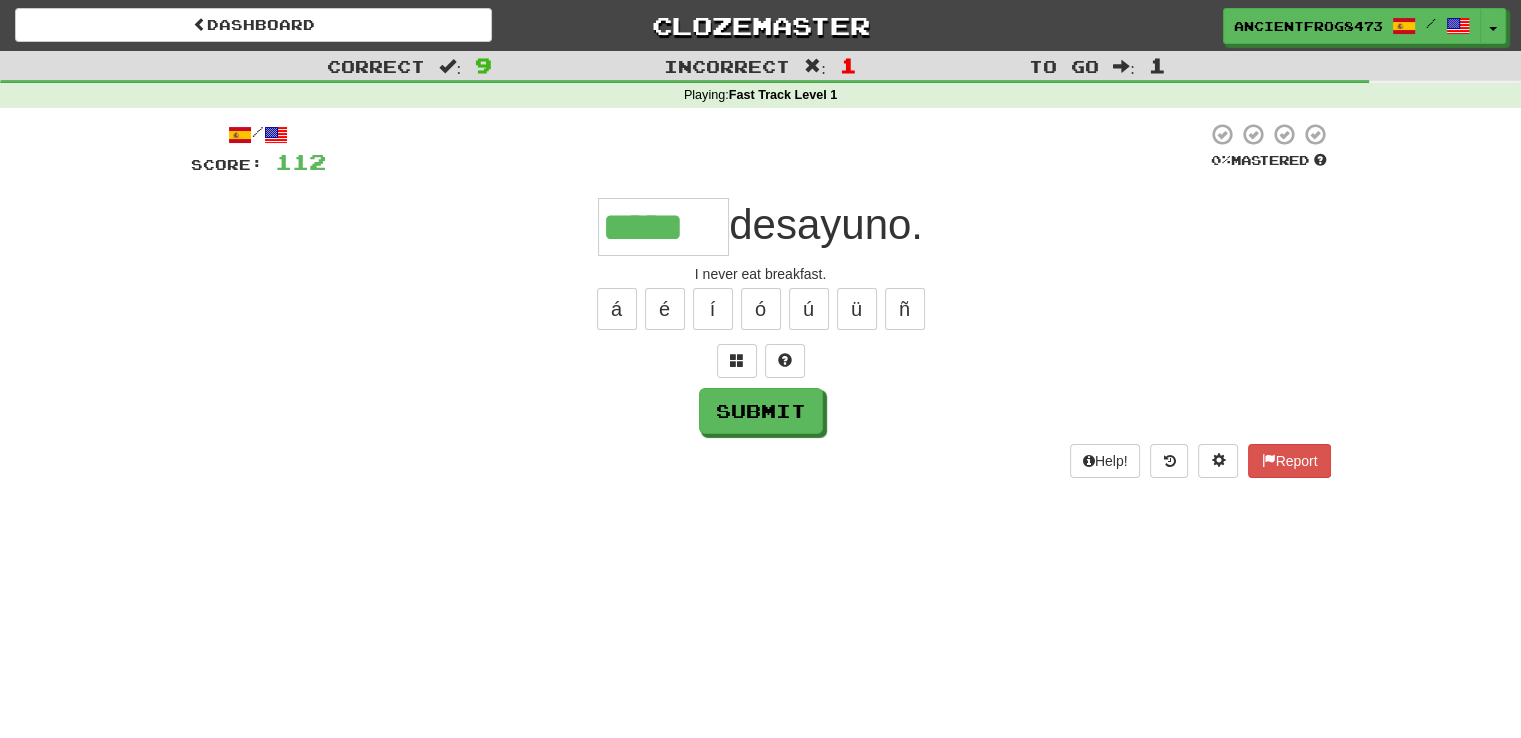 type on "*****" 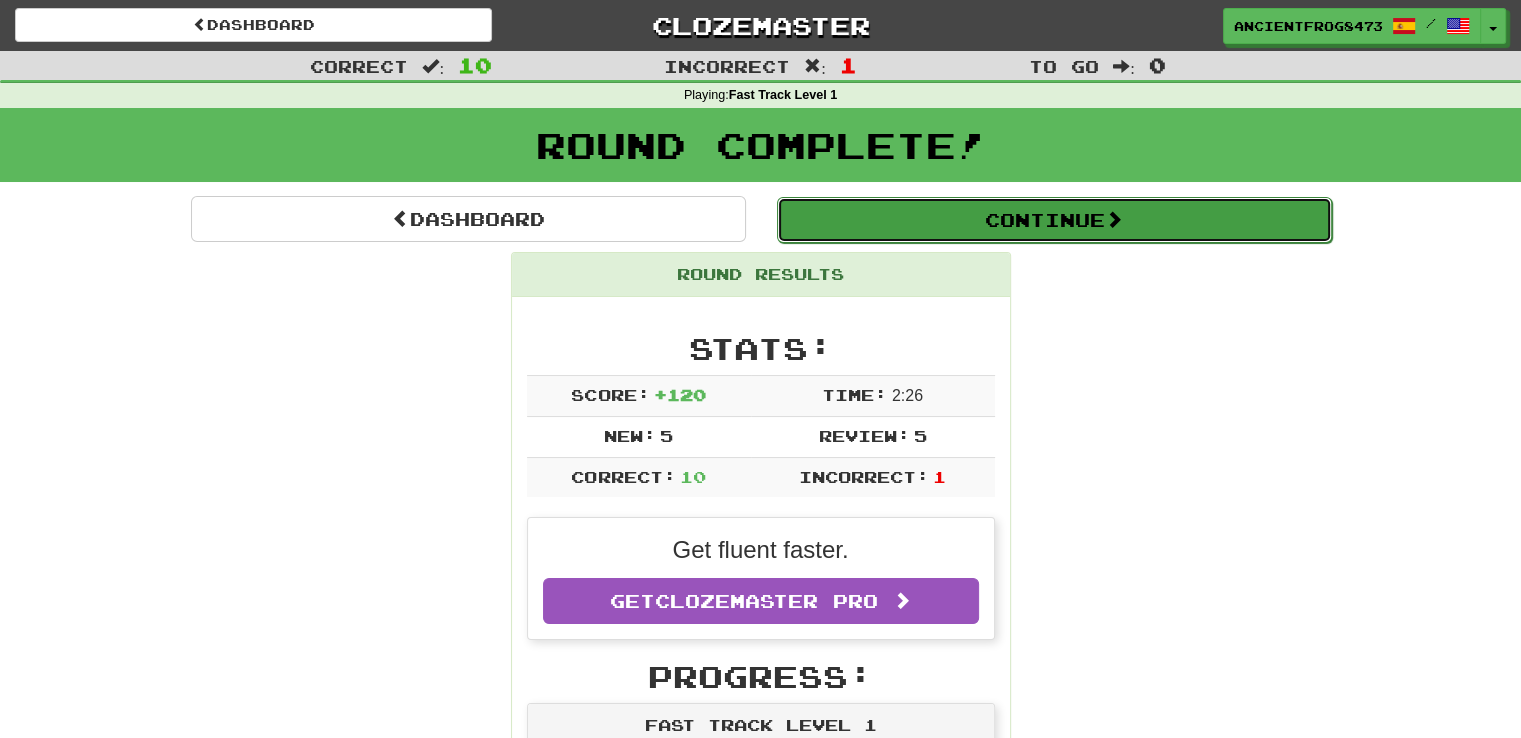 click on "Continue" at bounding box center [1054, 220] 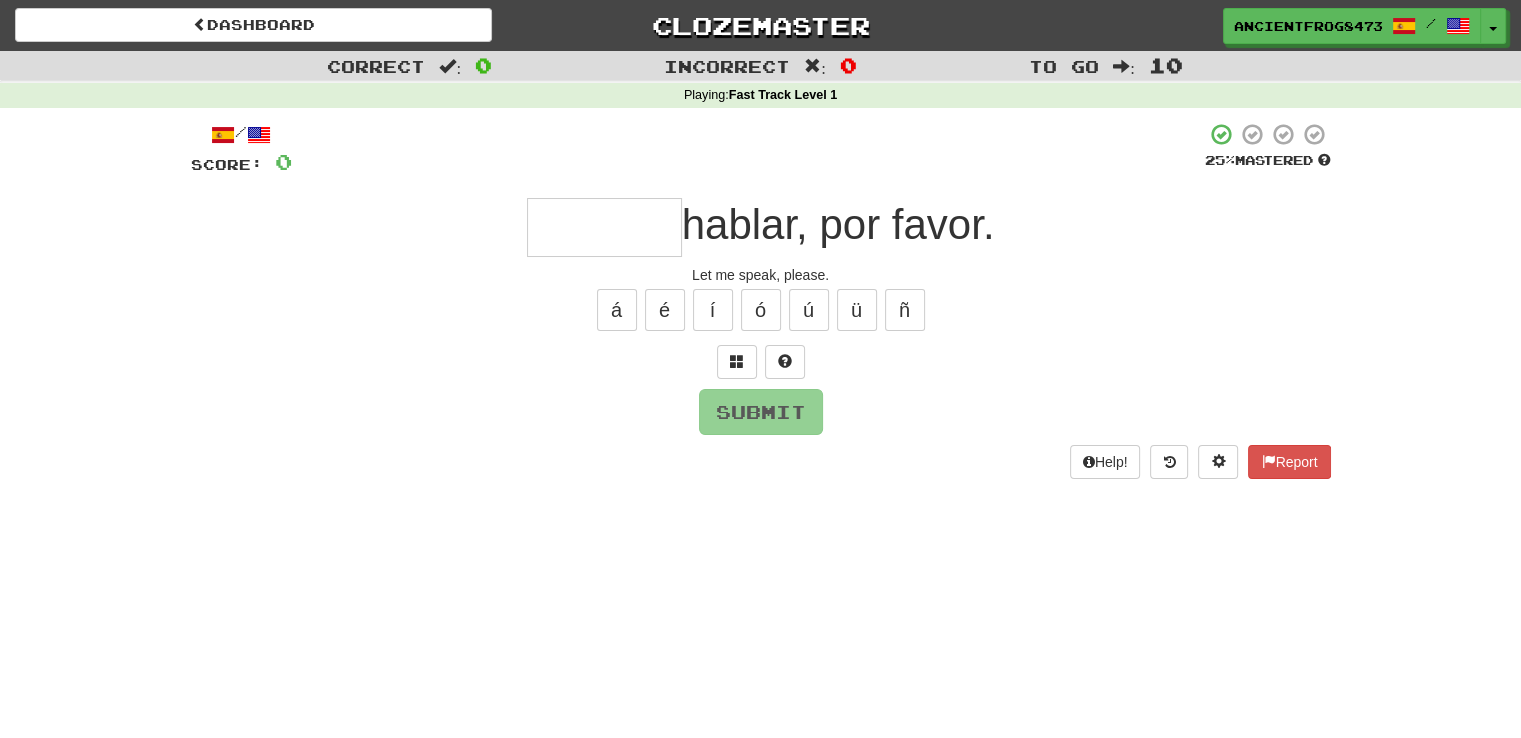 click at bounding box center [604, 227] 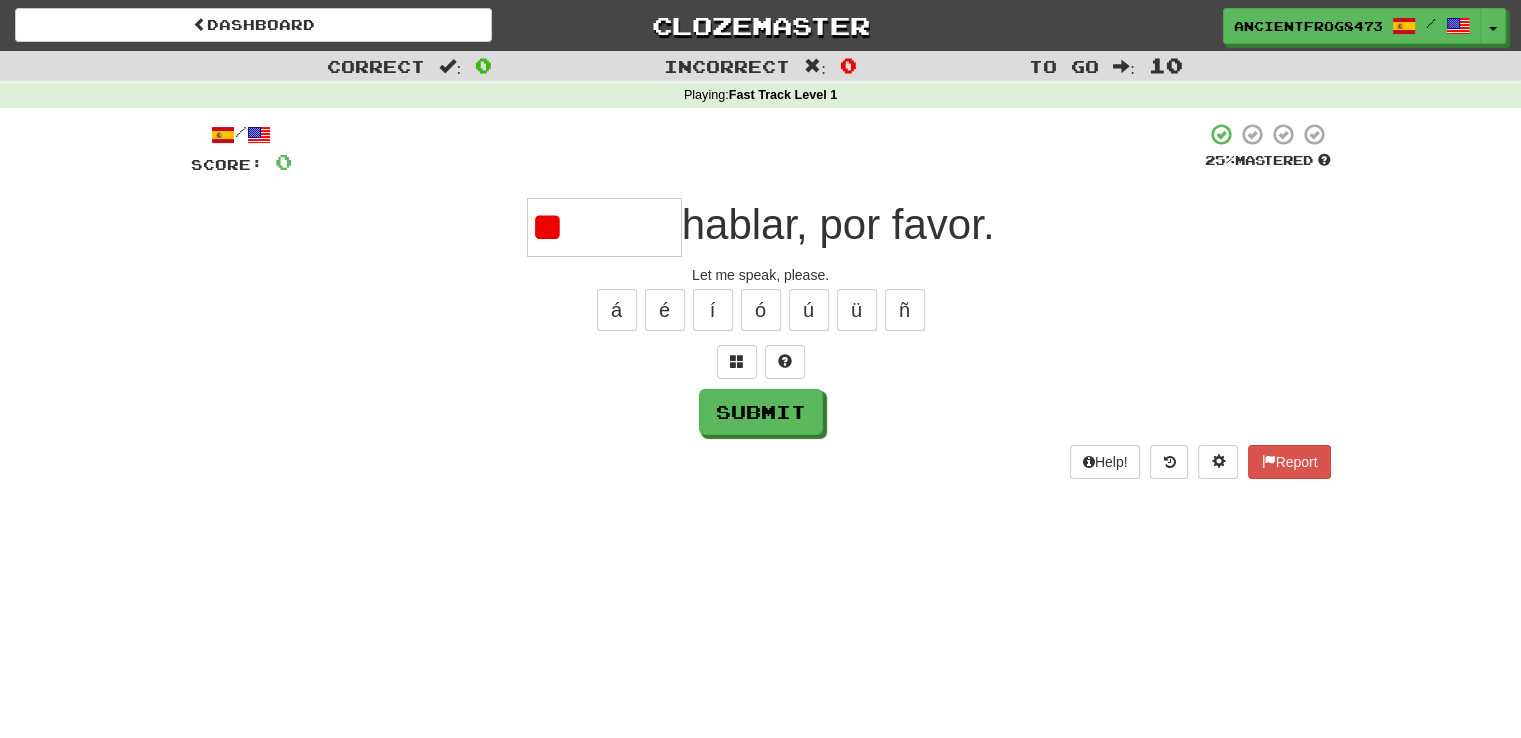 type on "*" 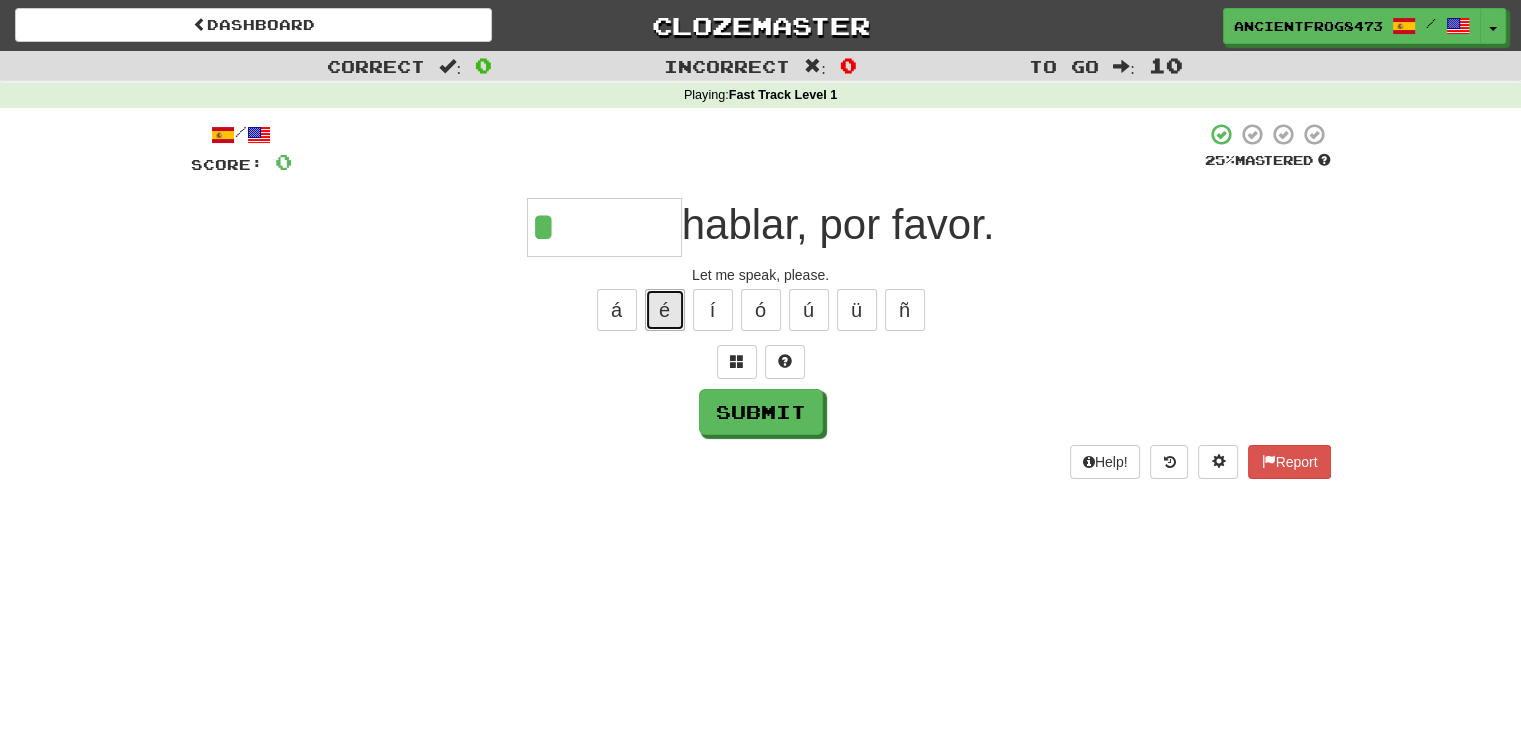 click on "é" at bounding box center (665, 310) 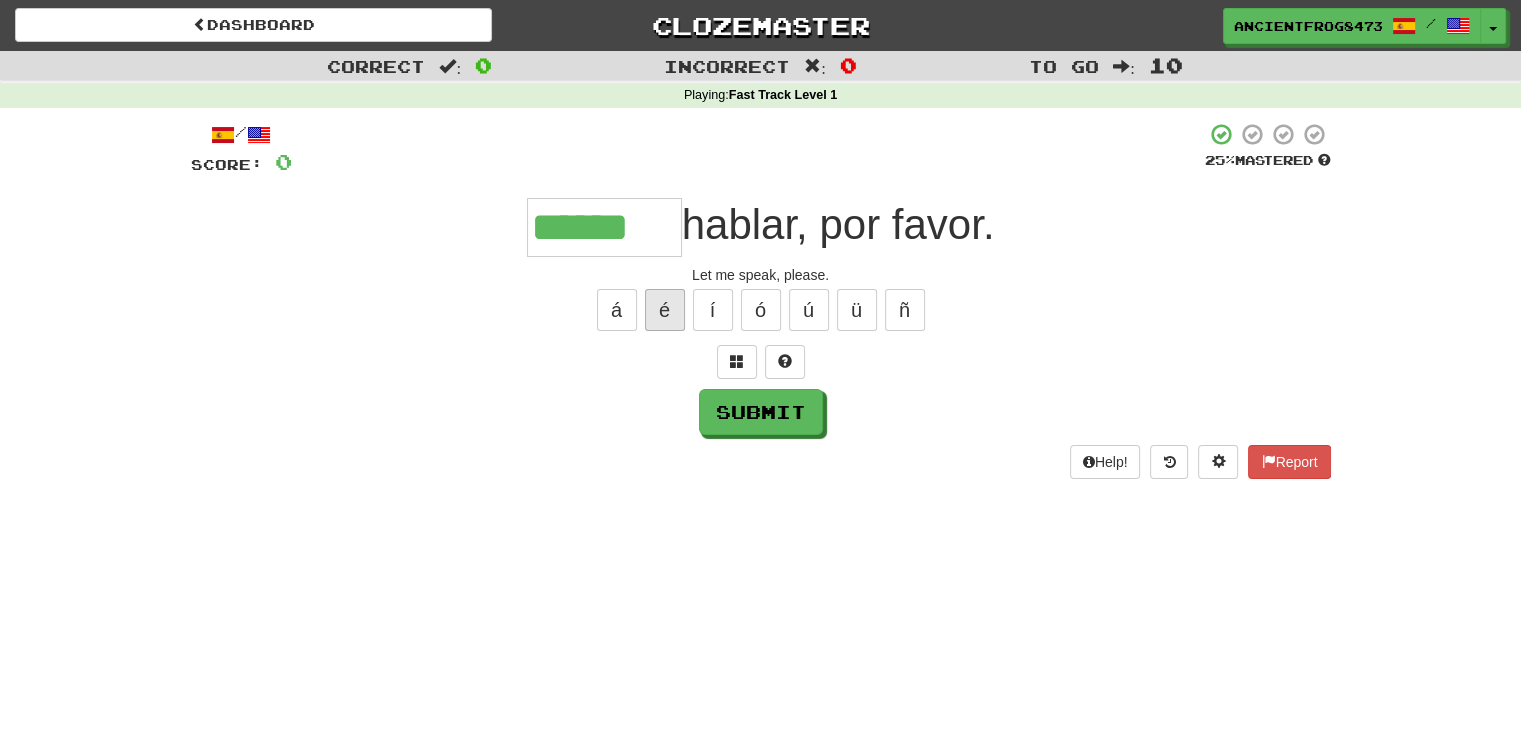 type on "******" 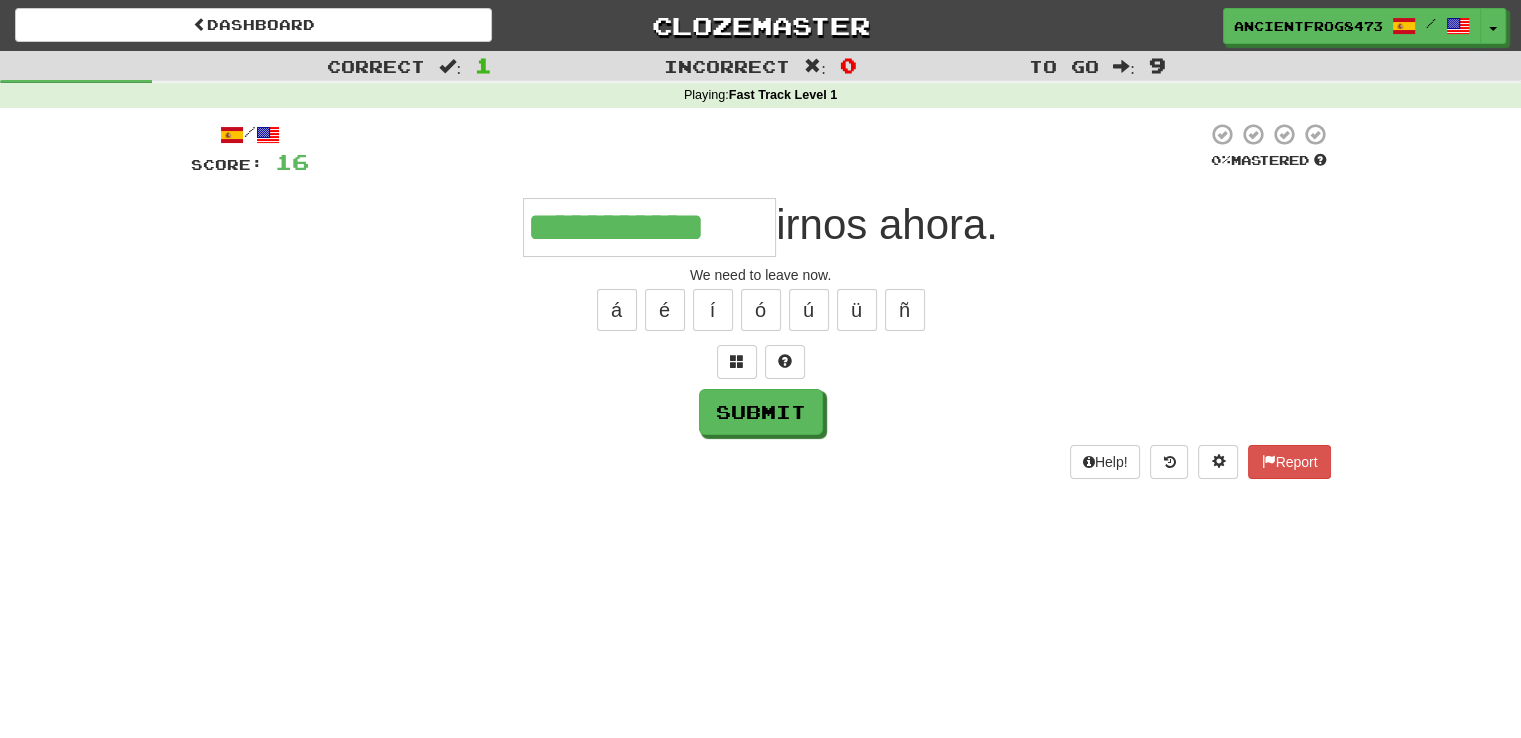type on "**********" 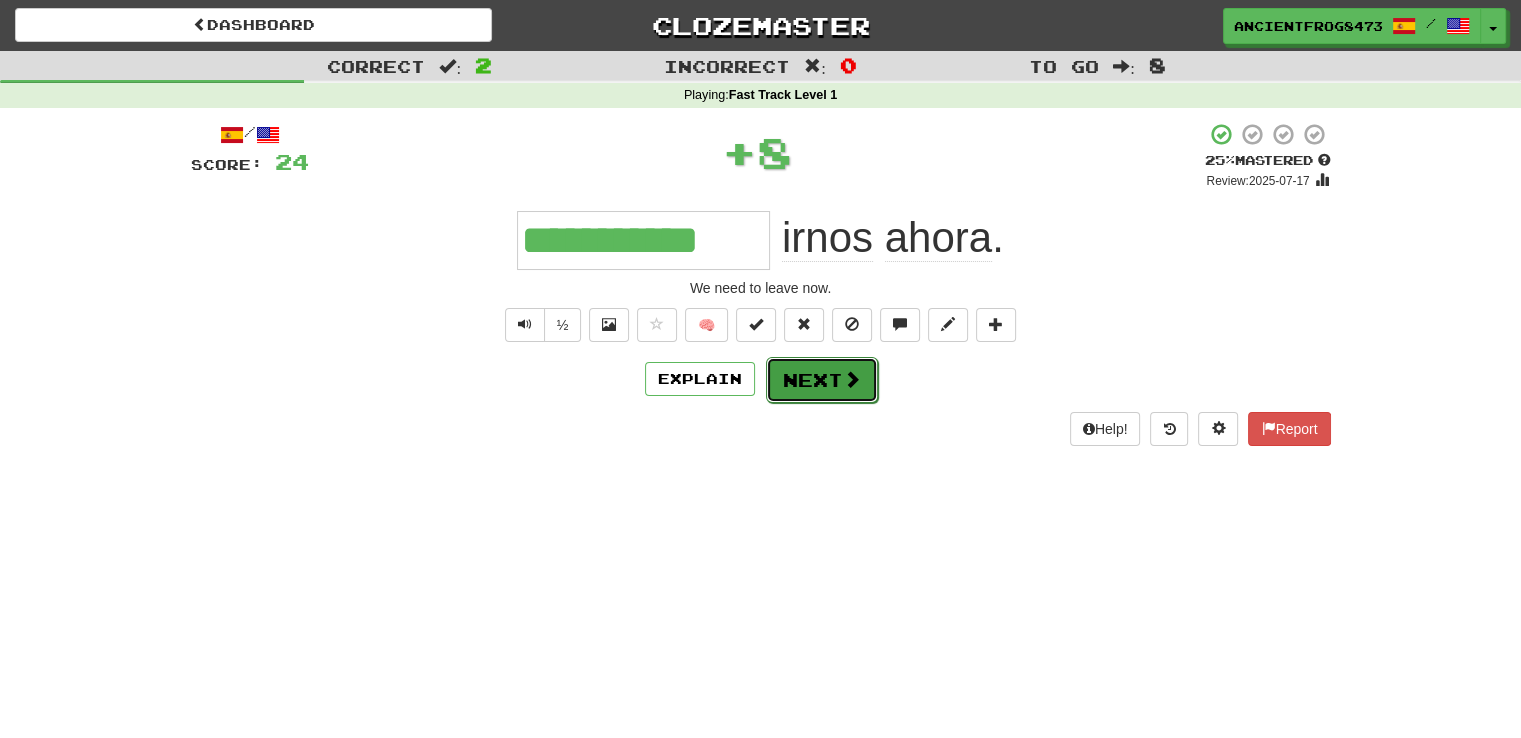 click on "Next" at bounding box center [822, 380] 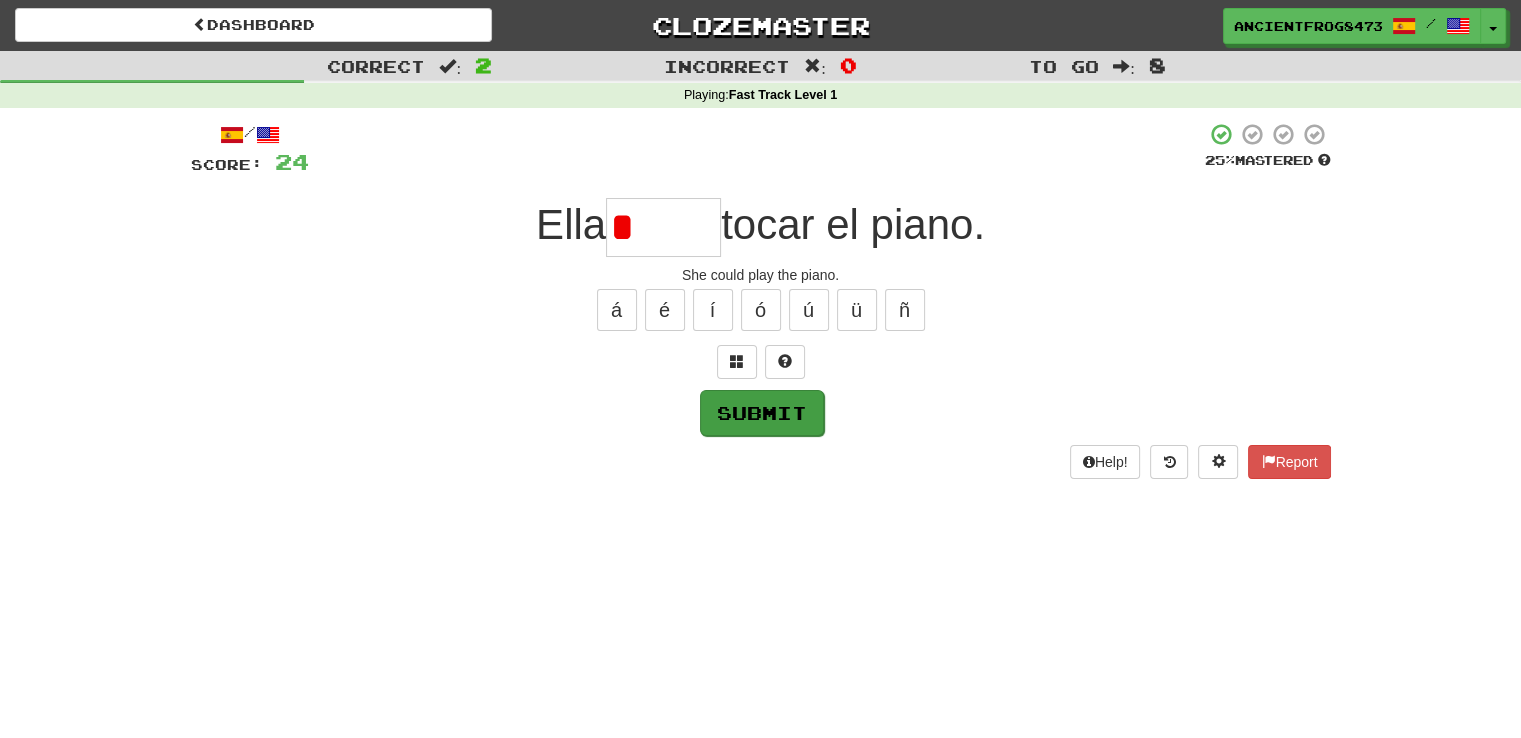 type on "*****" 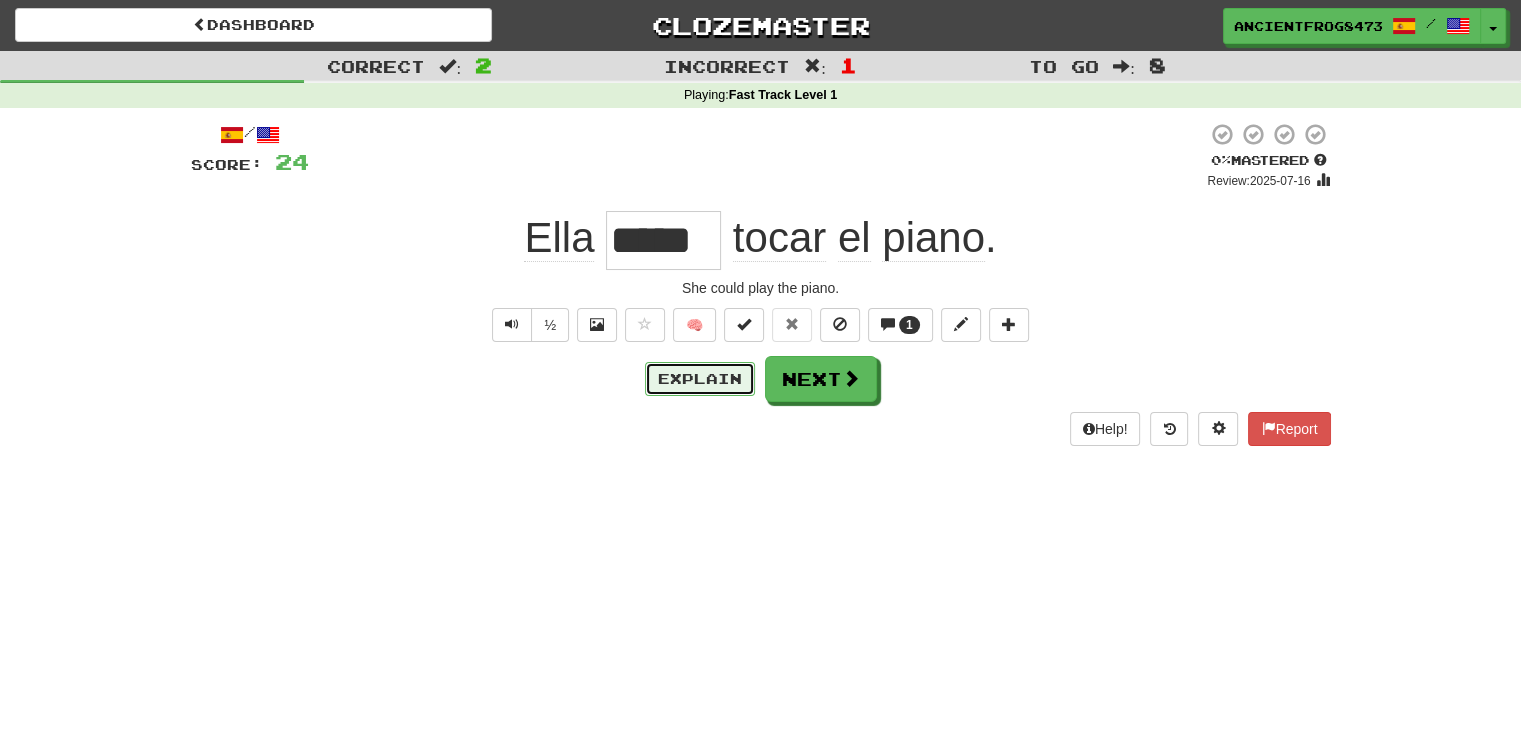 click on "Explain" at bounding box center (700, 379) 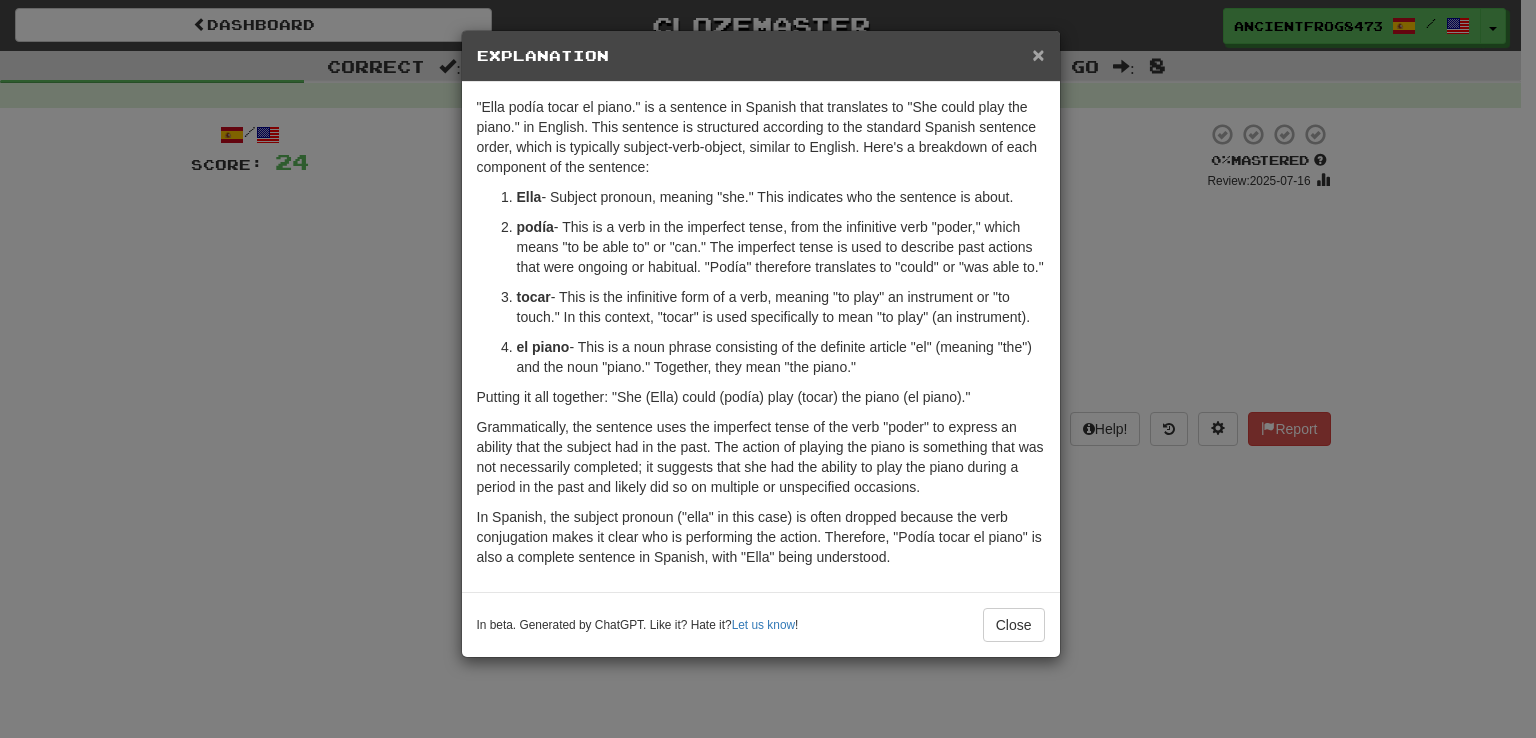 click on "×" at bounding box center (1038, 54) 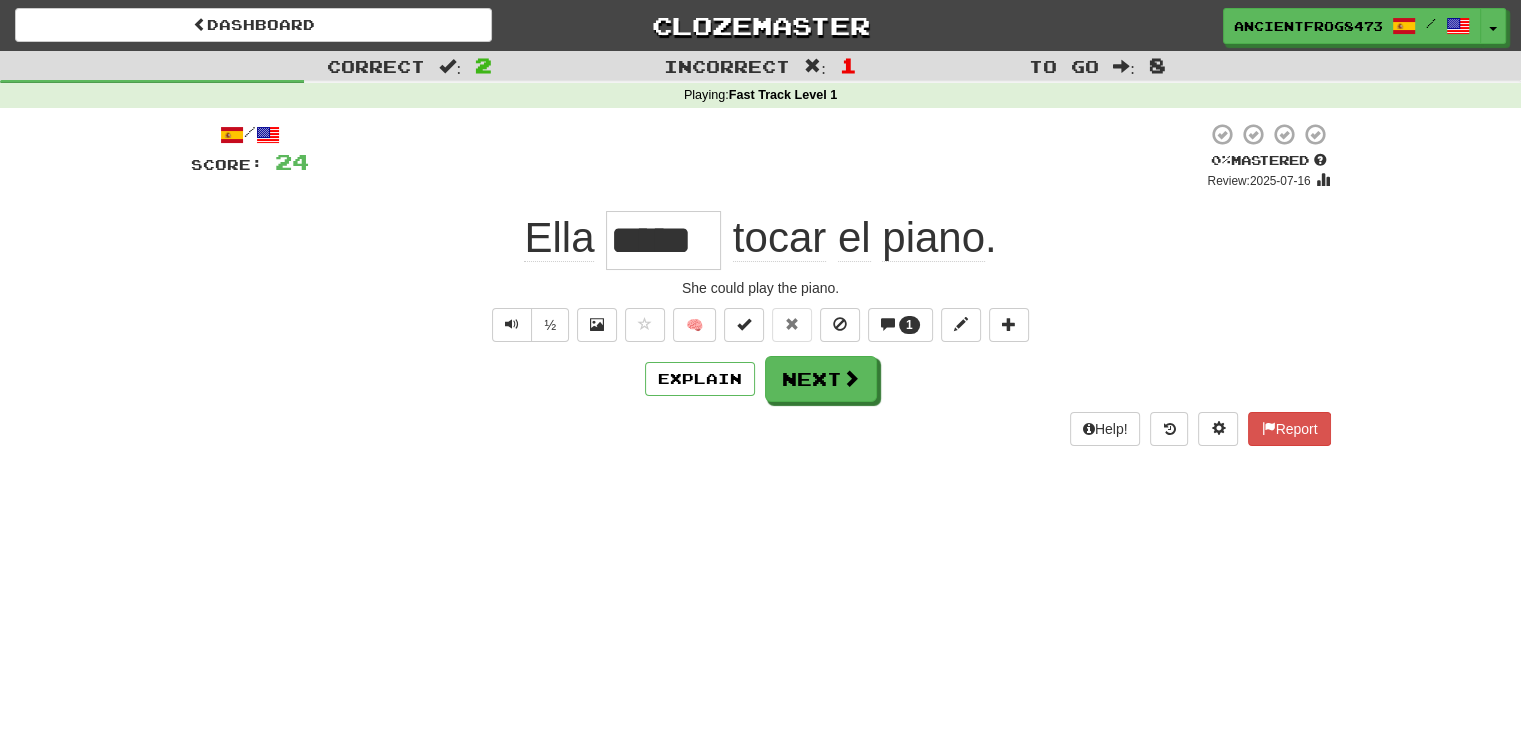 click on "Explain Next" at bounding box center (761, 379) 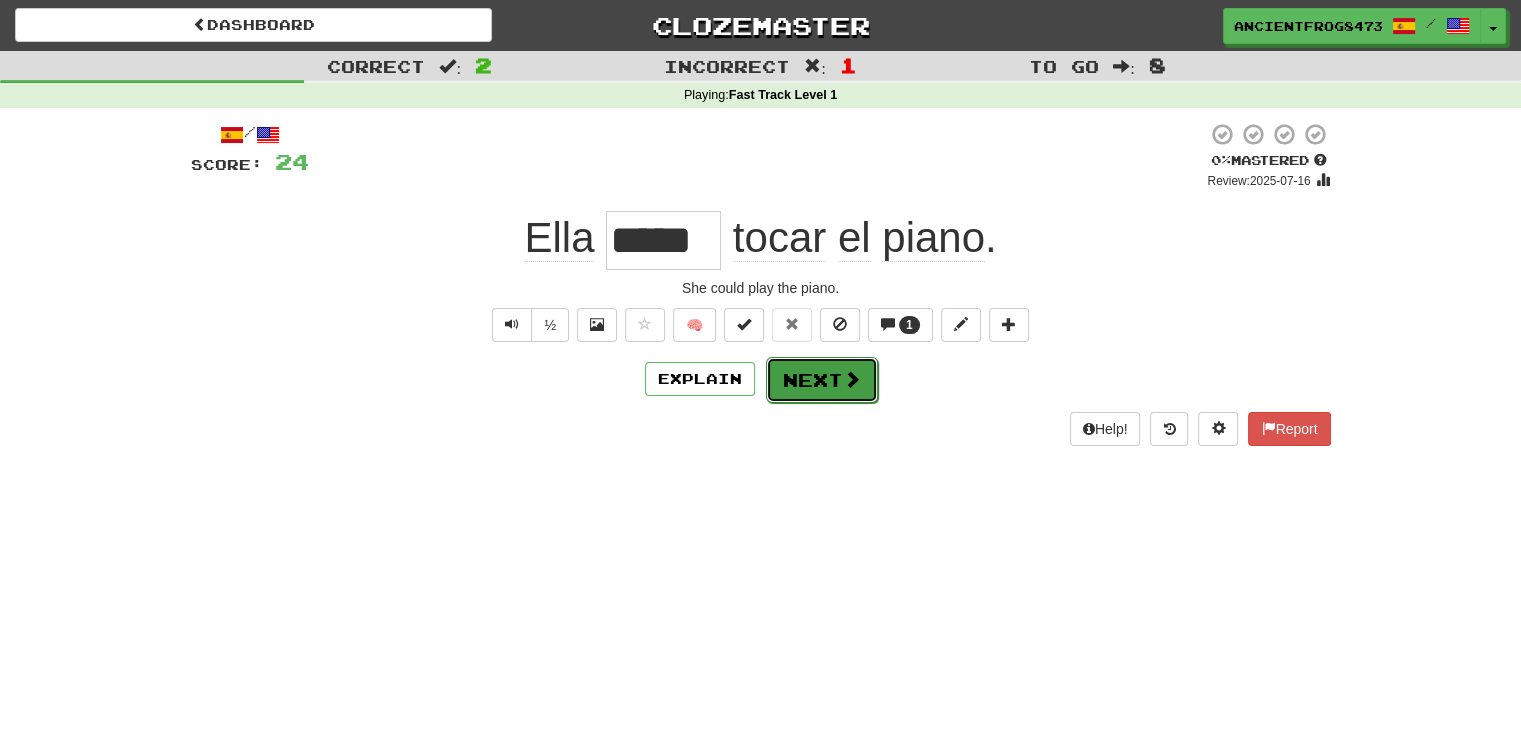 click on "Next" at bounding box center (822, 380) 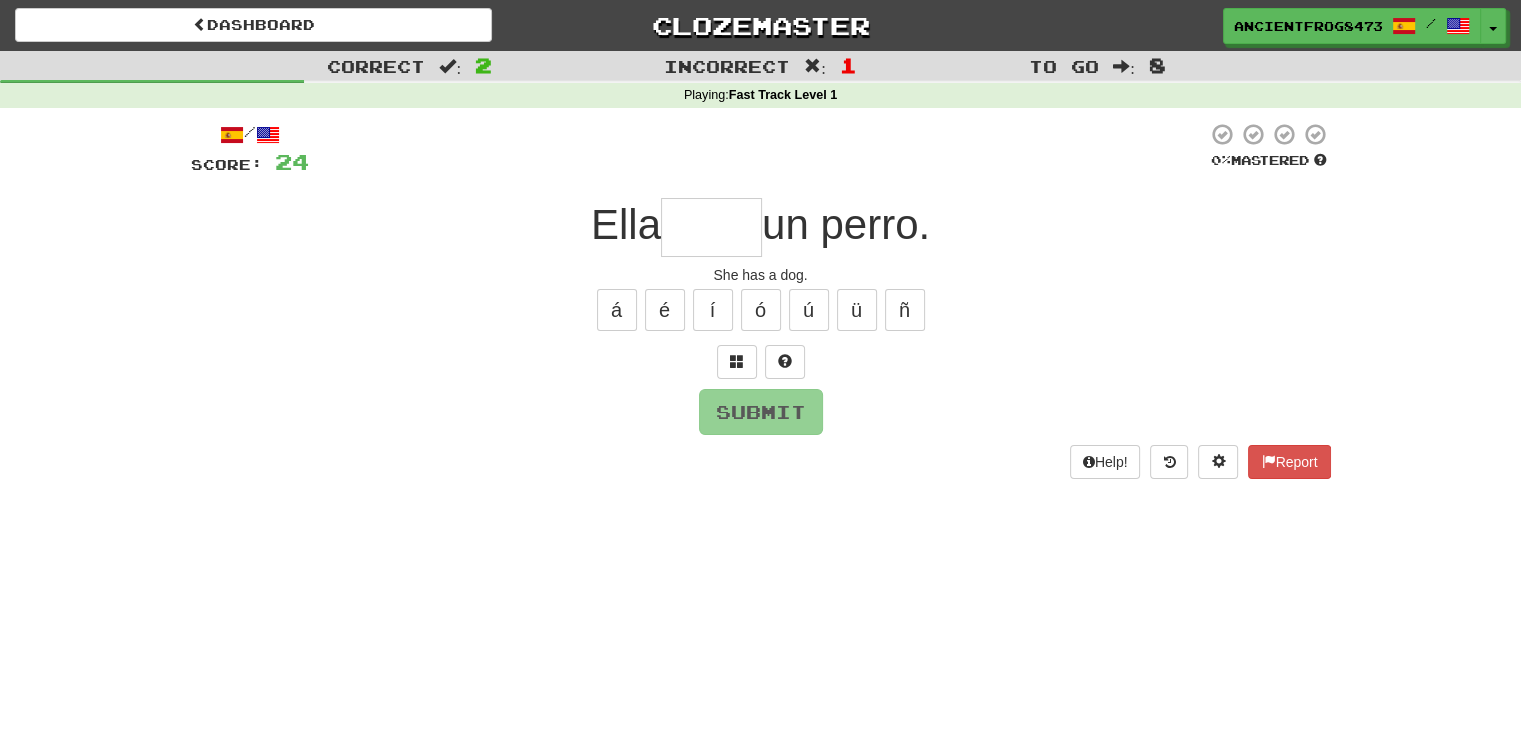 click at bounding box center [711, 227] 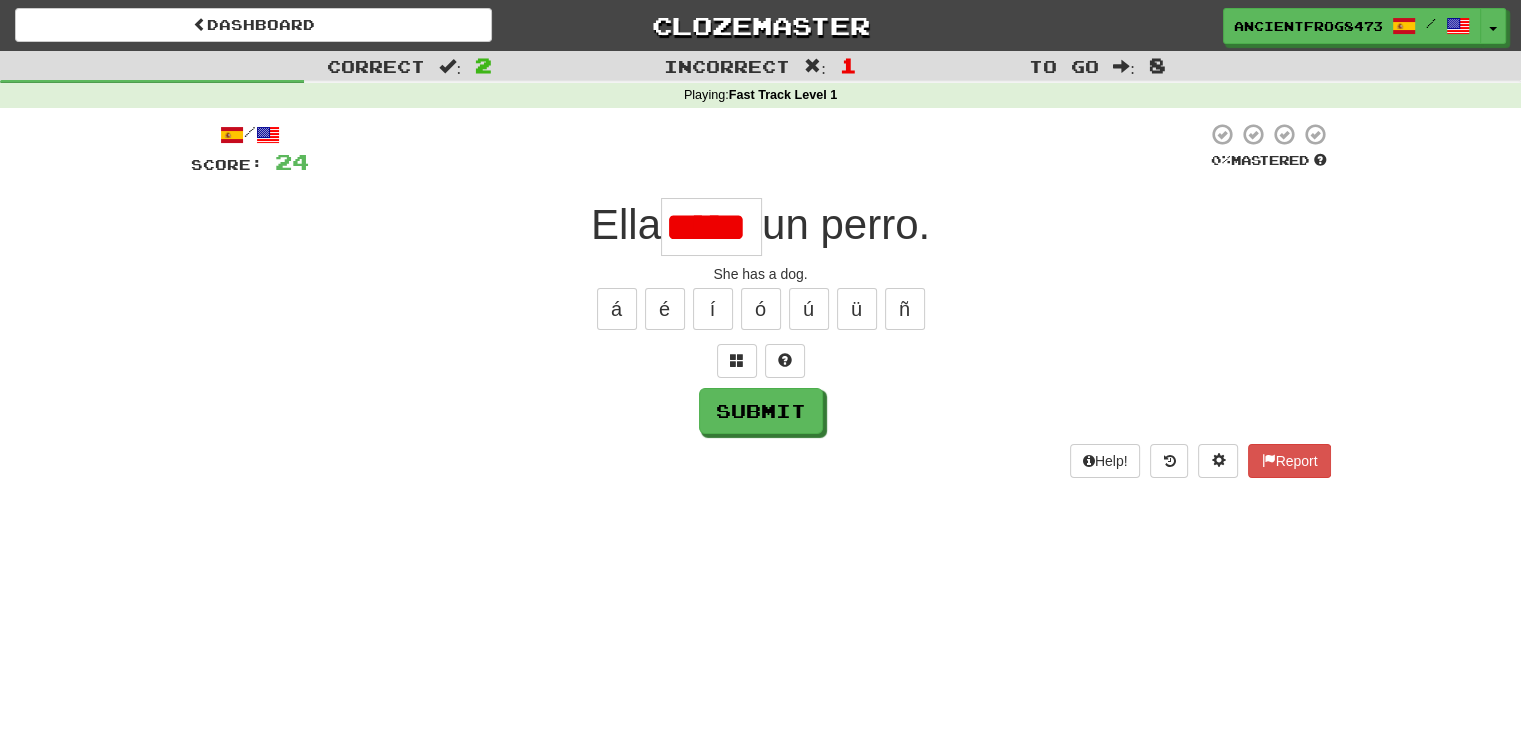 scroll, scrollTop: 0, scrollLeft: 0, axis: both 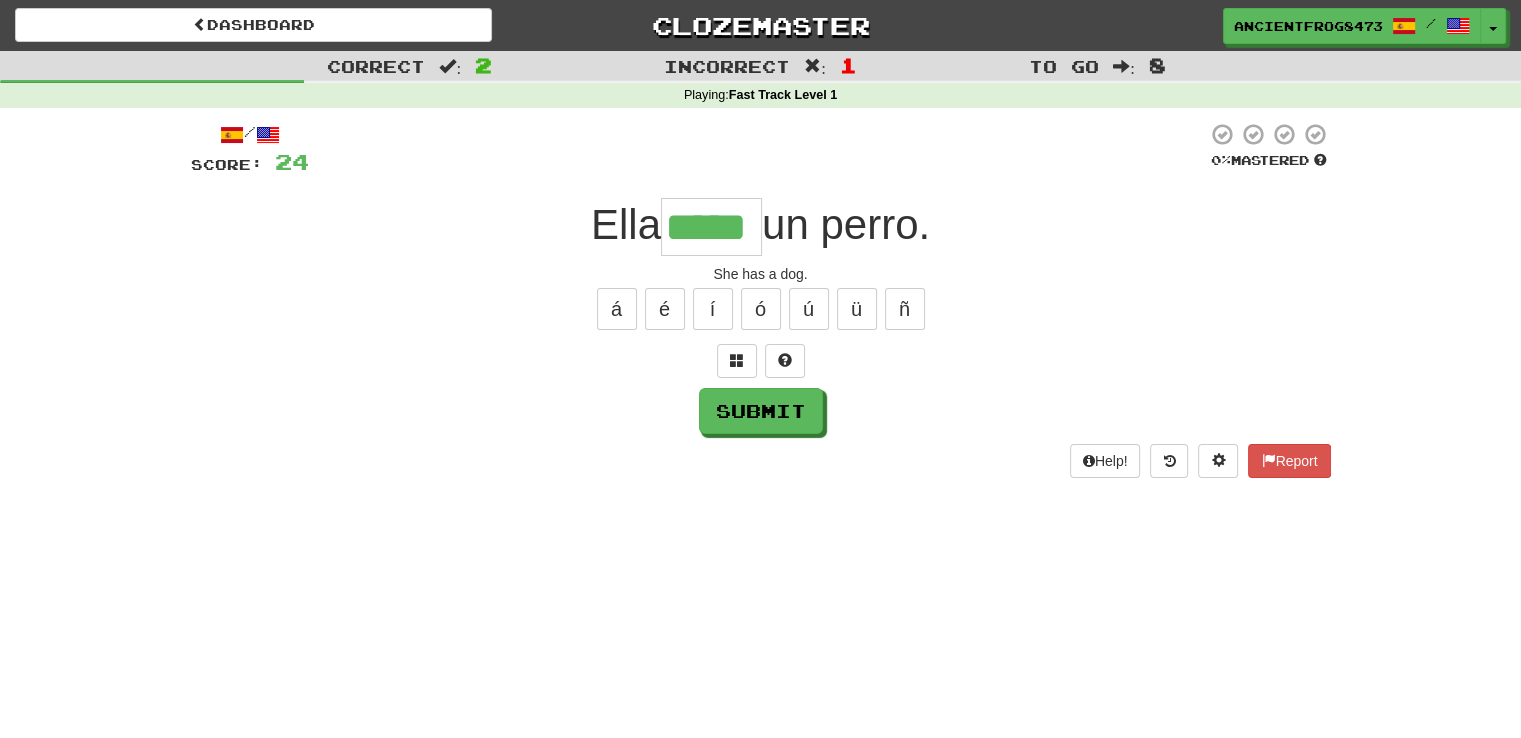 type on "*****" 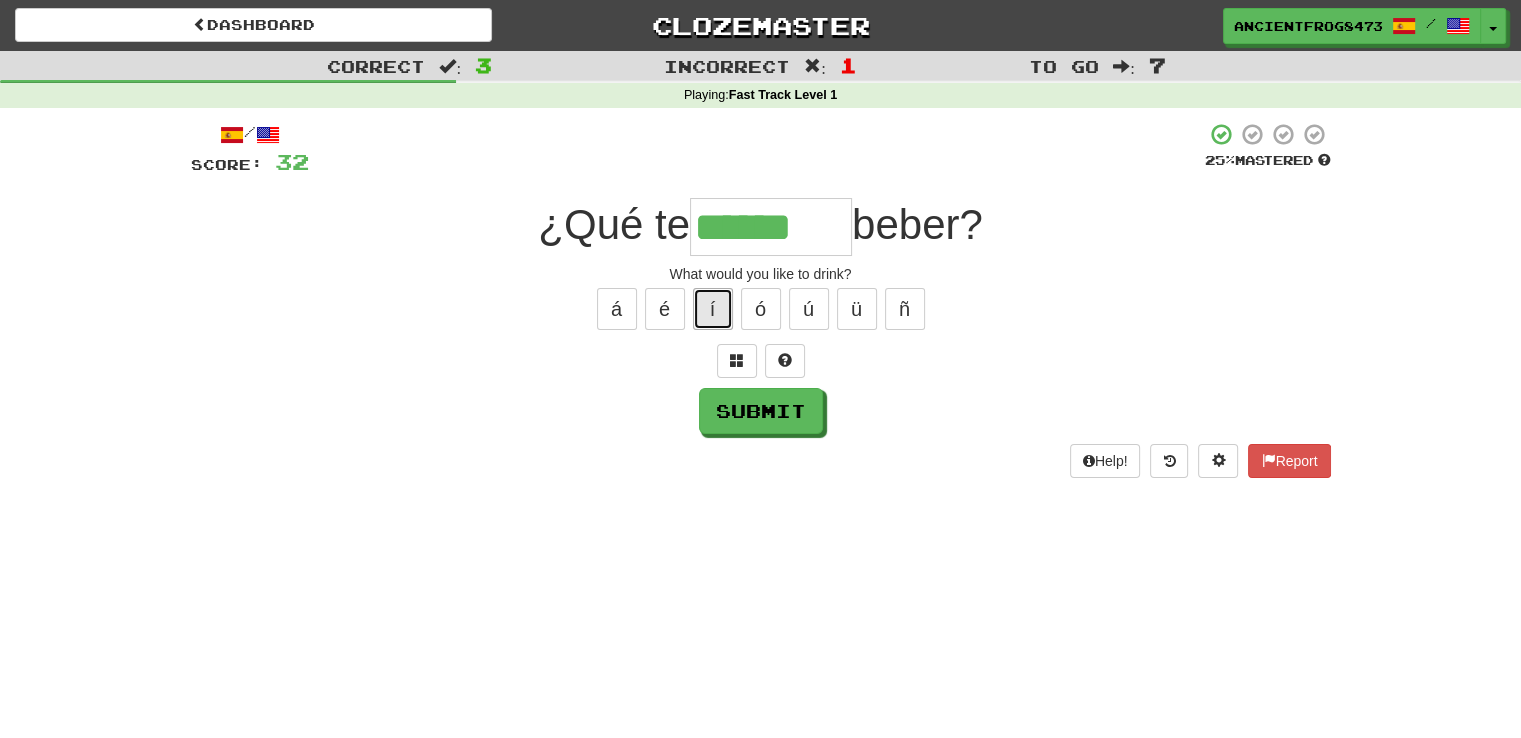 click on "í" at bounding box center (713, 309) 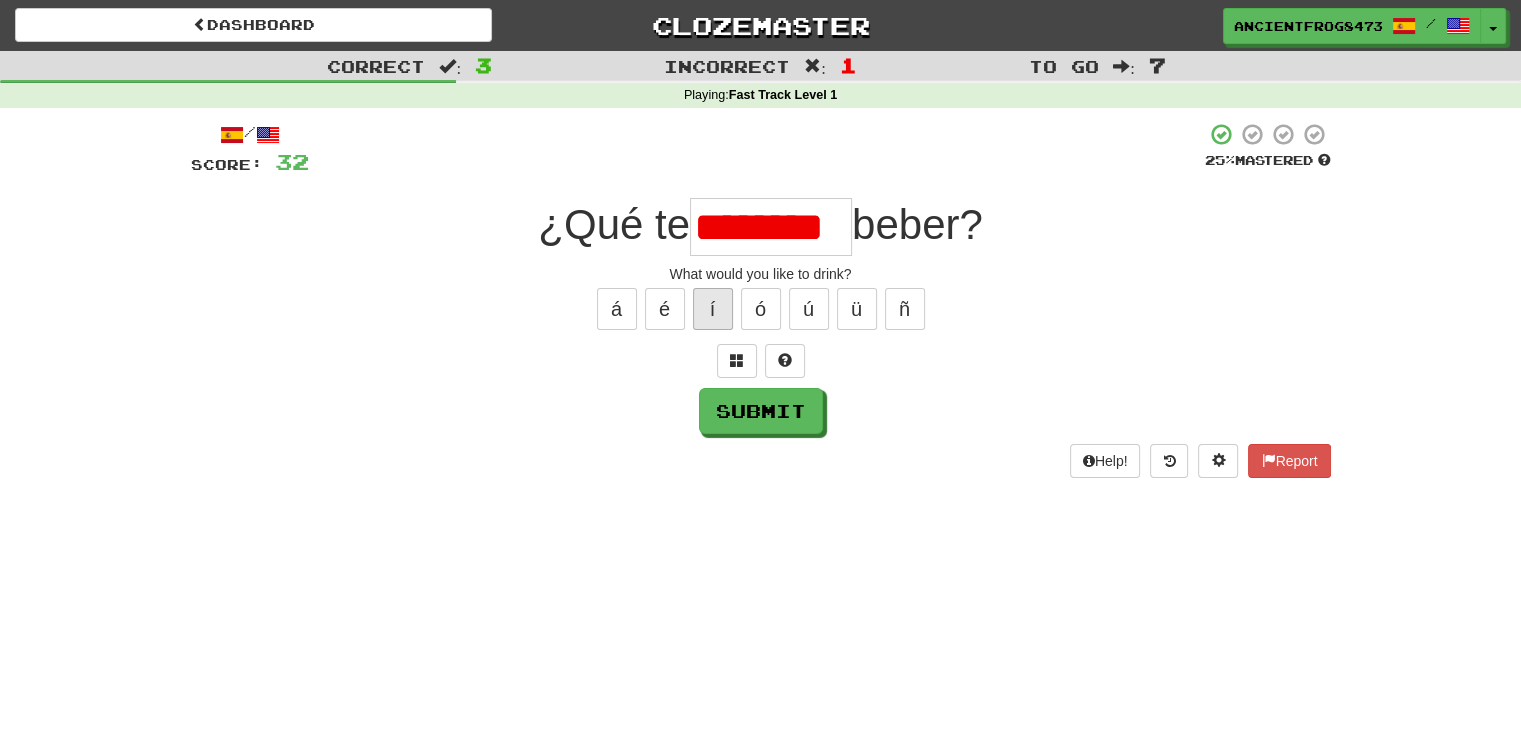 scroll, scrollTop: 0, scrollLeft: 0, axis: both 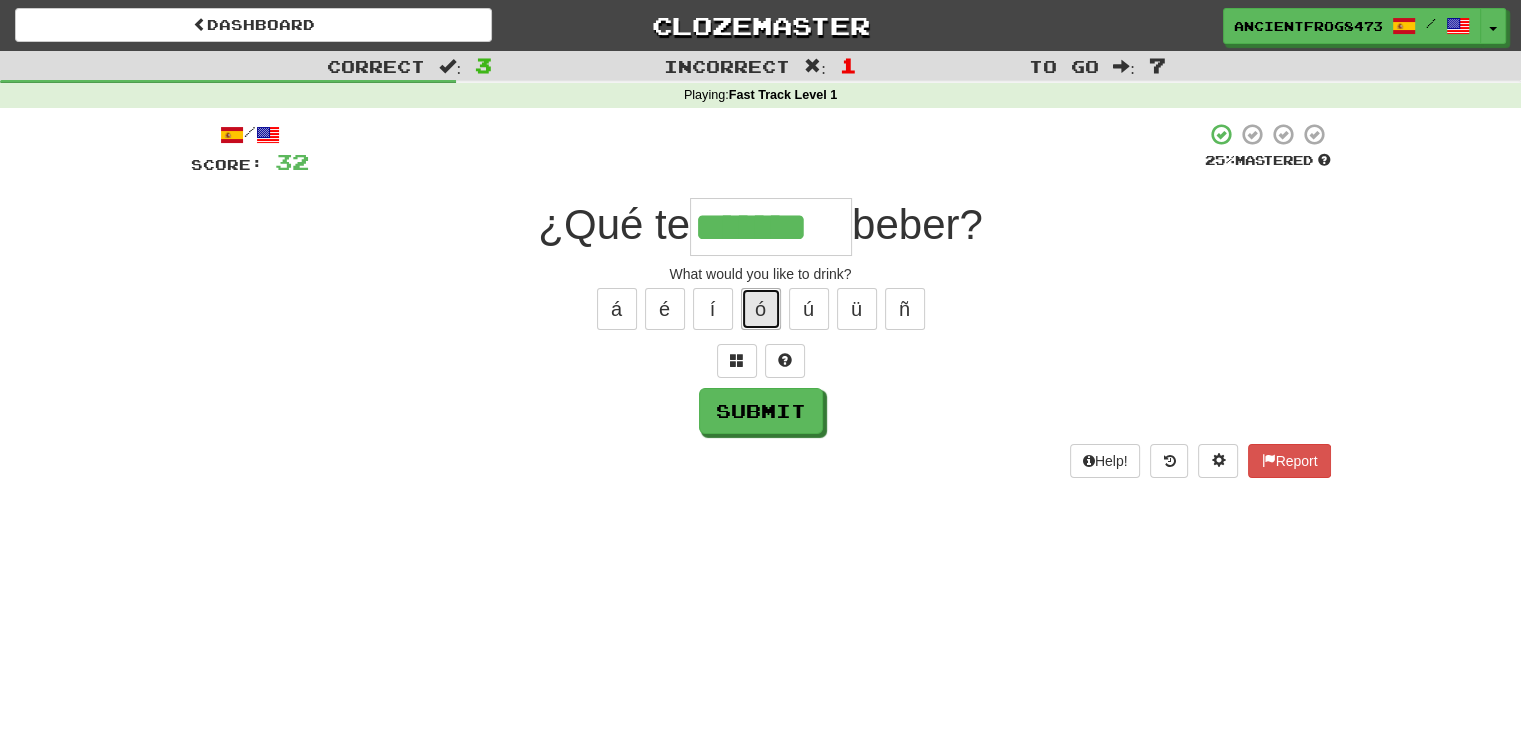 click on "ó" at bounding box center [761, 309] 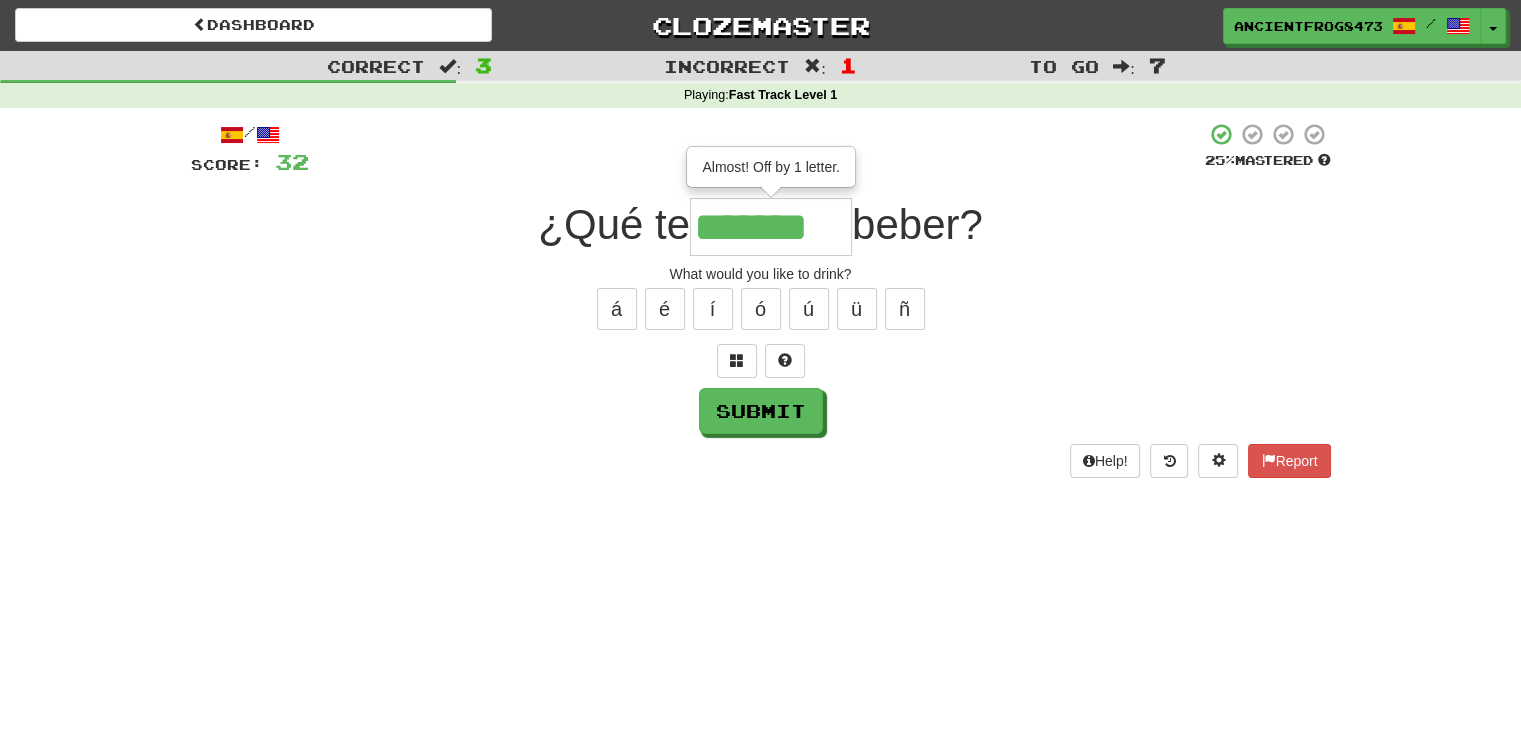 type on "********" 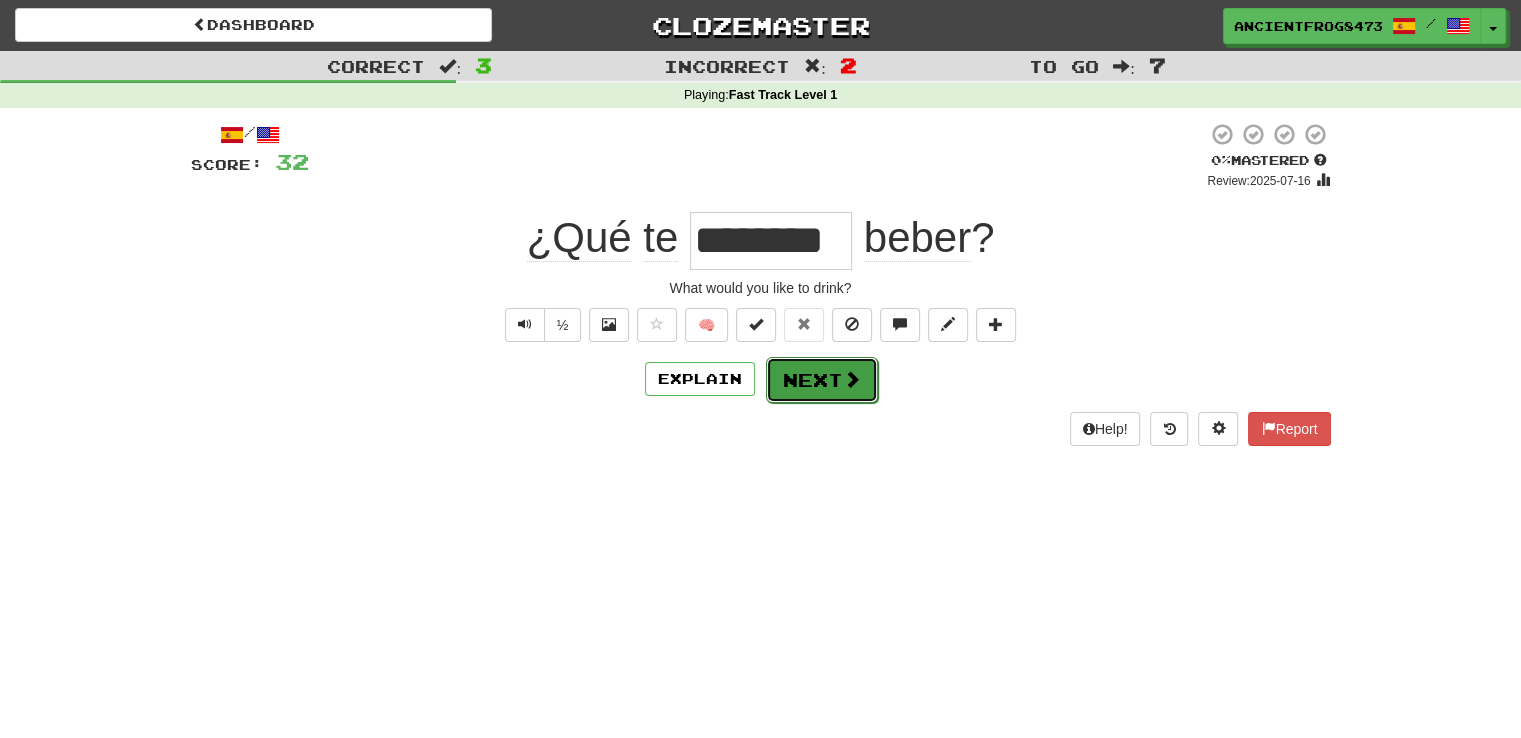 click on "Next" at bounding box center [822, 380] 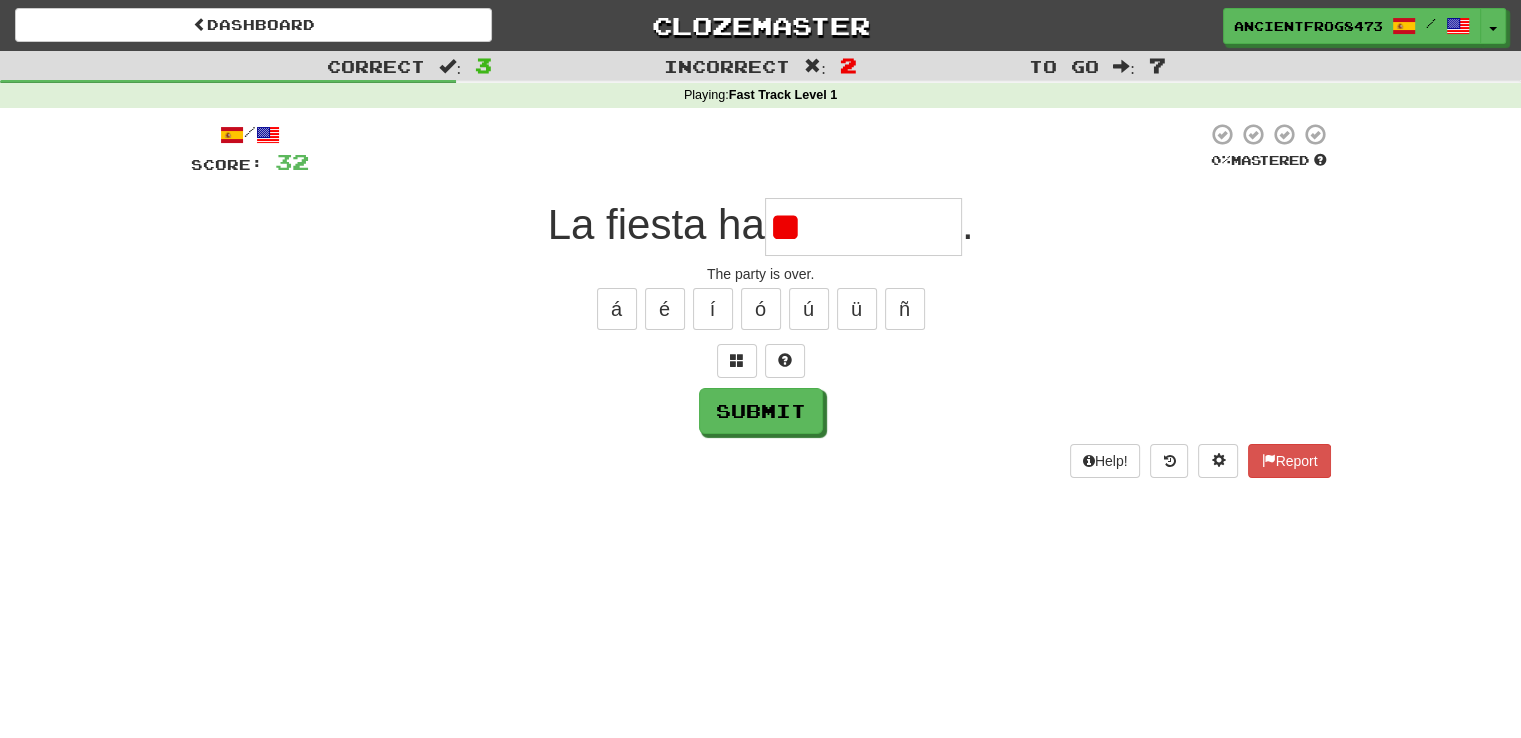 type on "*" 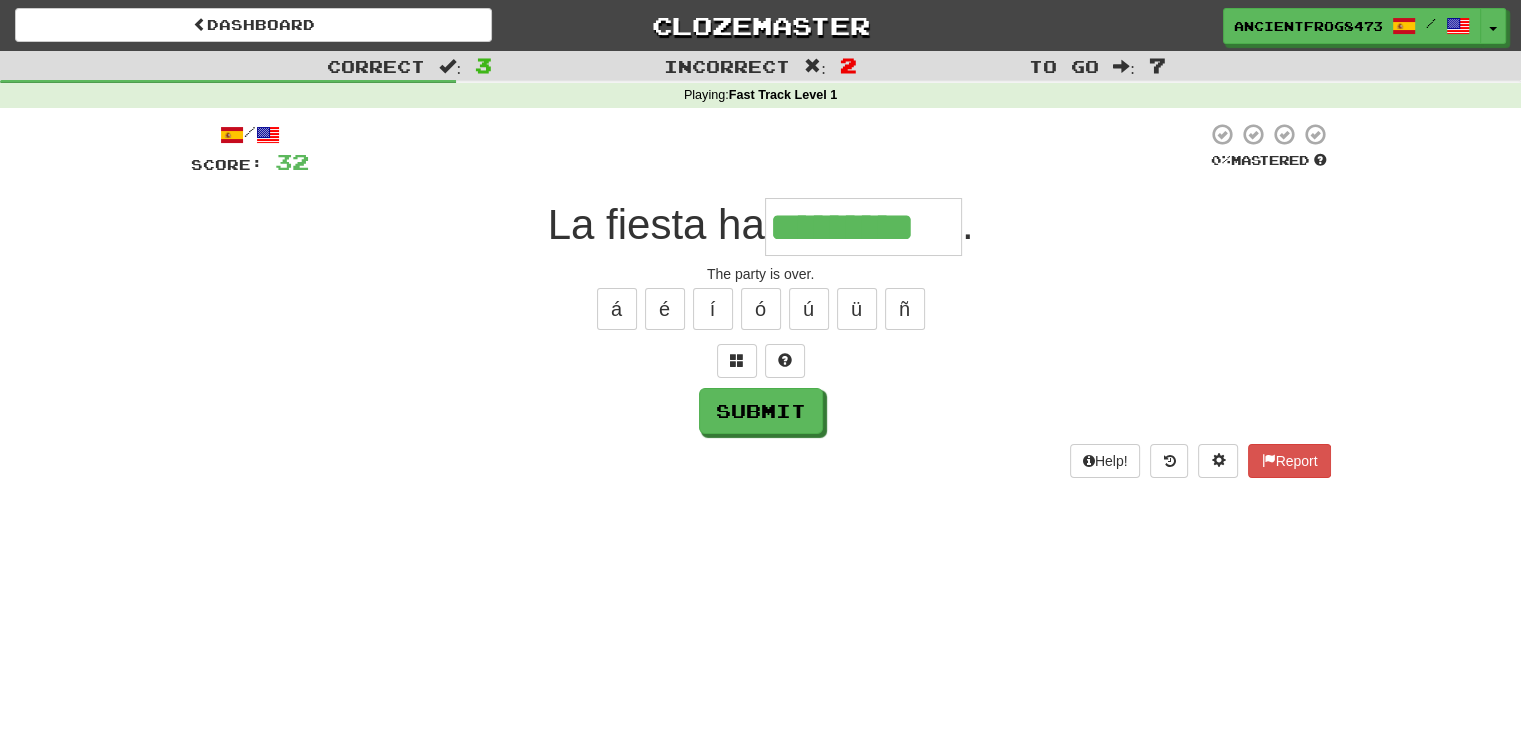type on "*********" 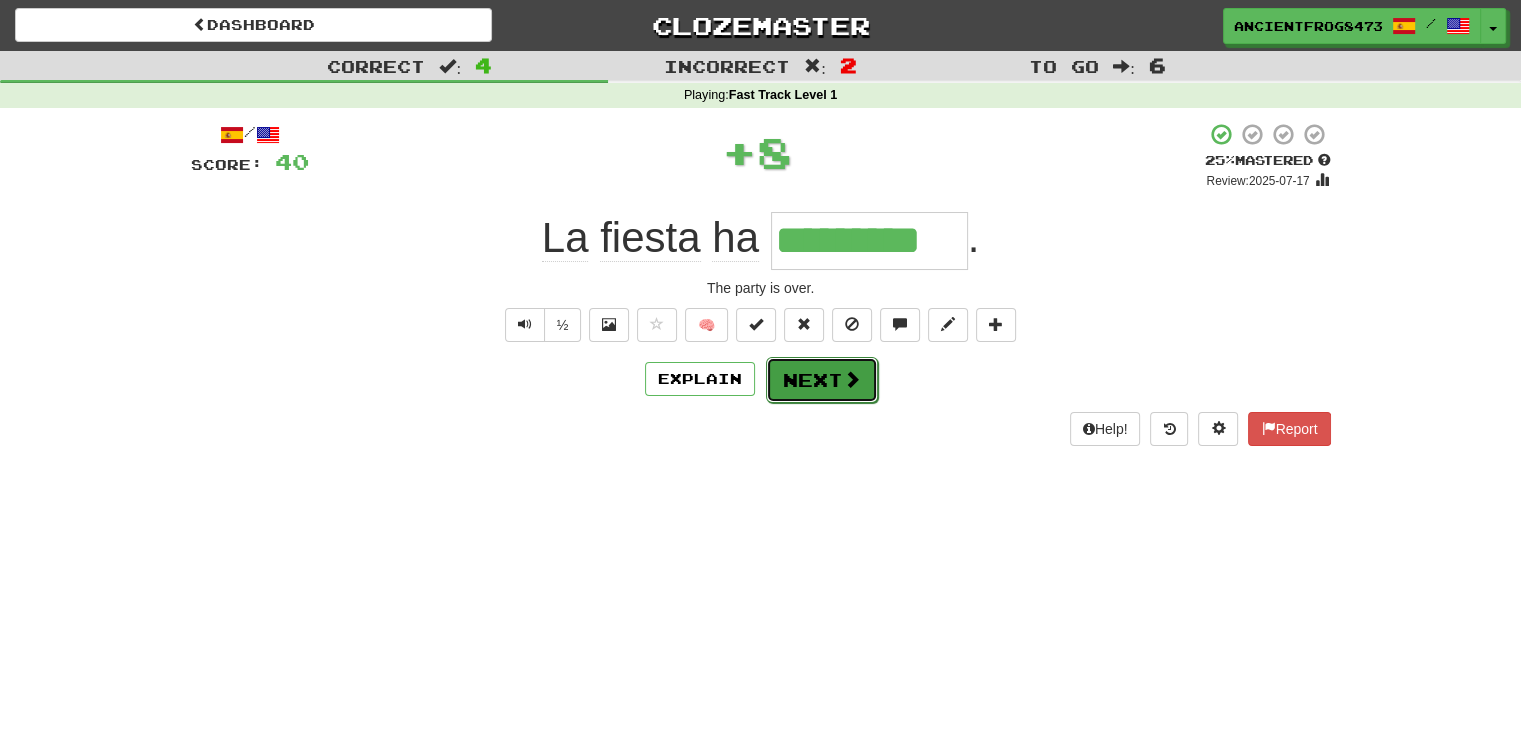 click on "Next" at bounding box center [822, 380] 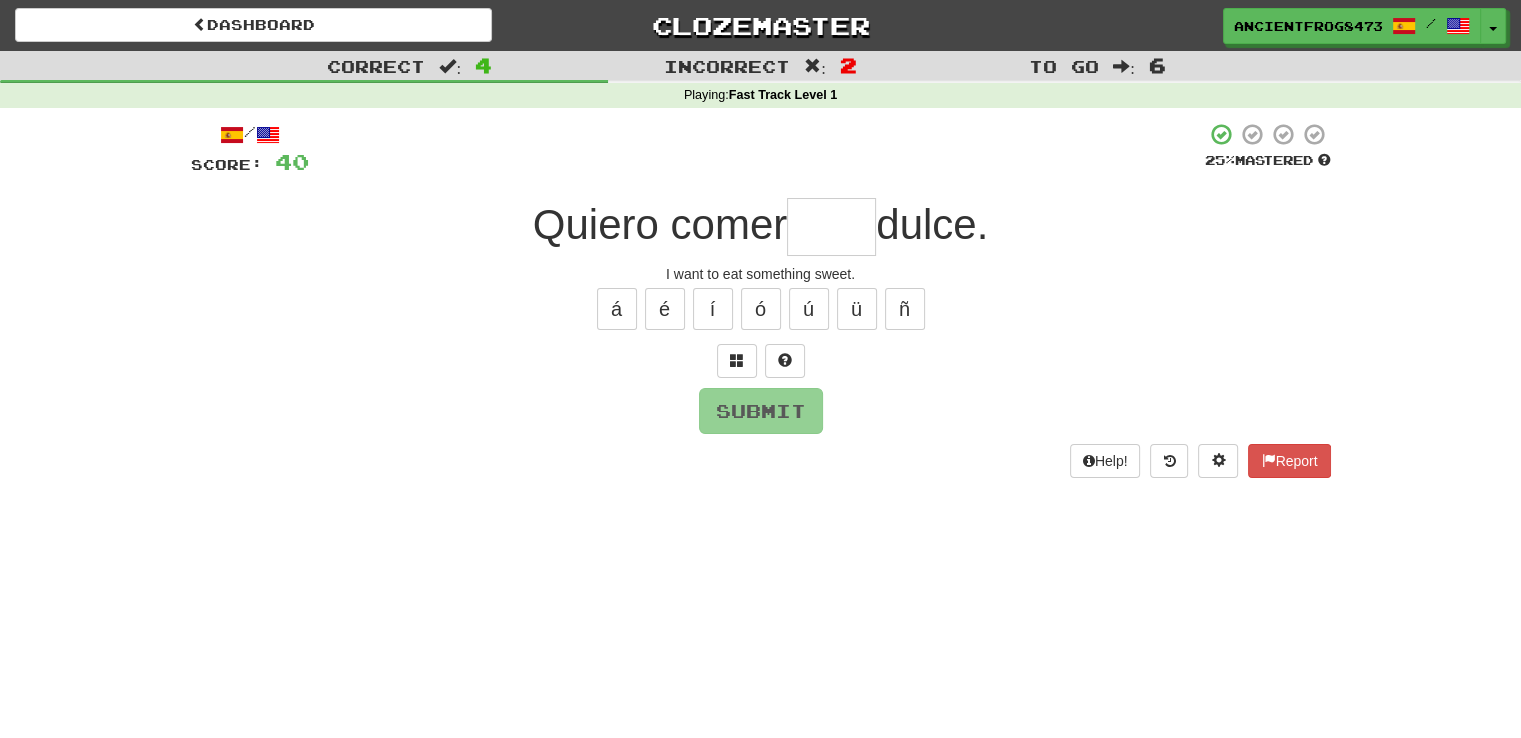 click at bounding box center [831, 227] 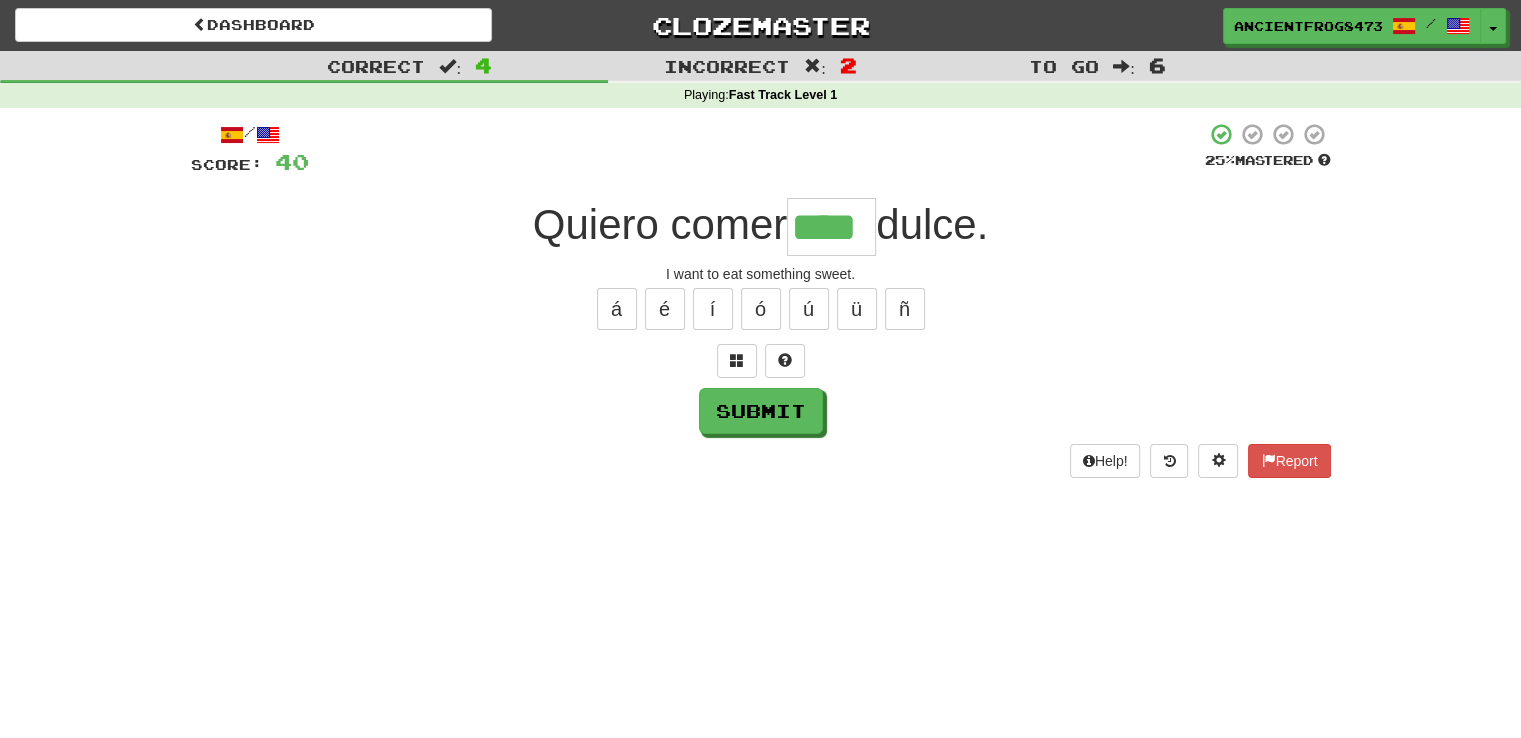 type on "****" 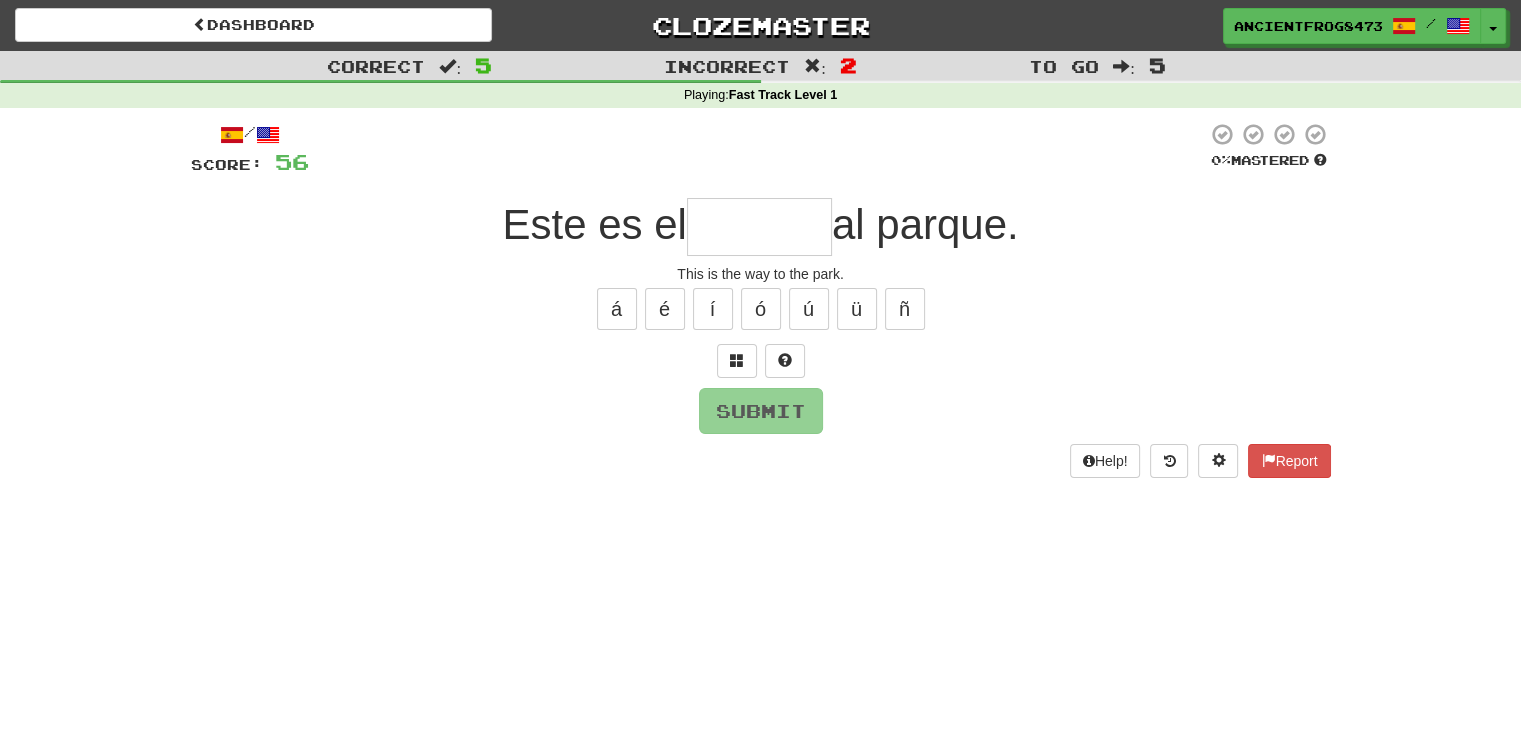 type on "*" 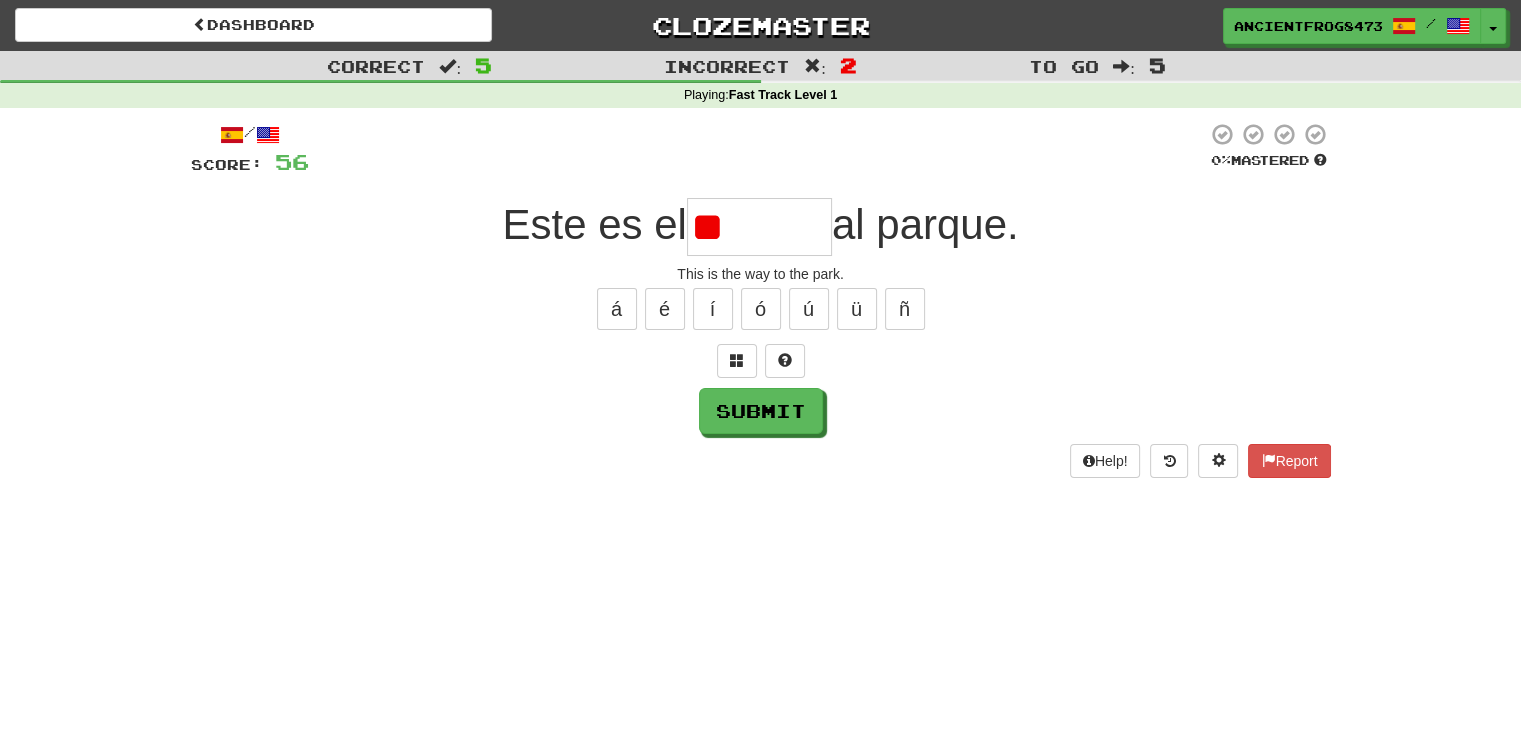 type on "*" 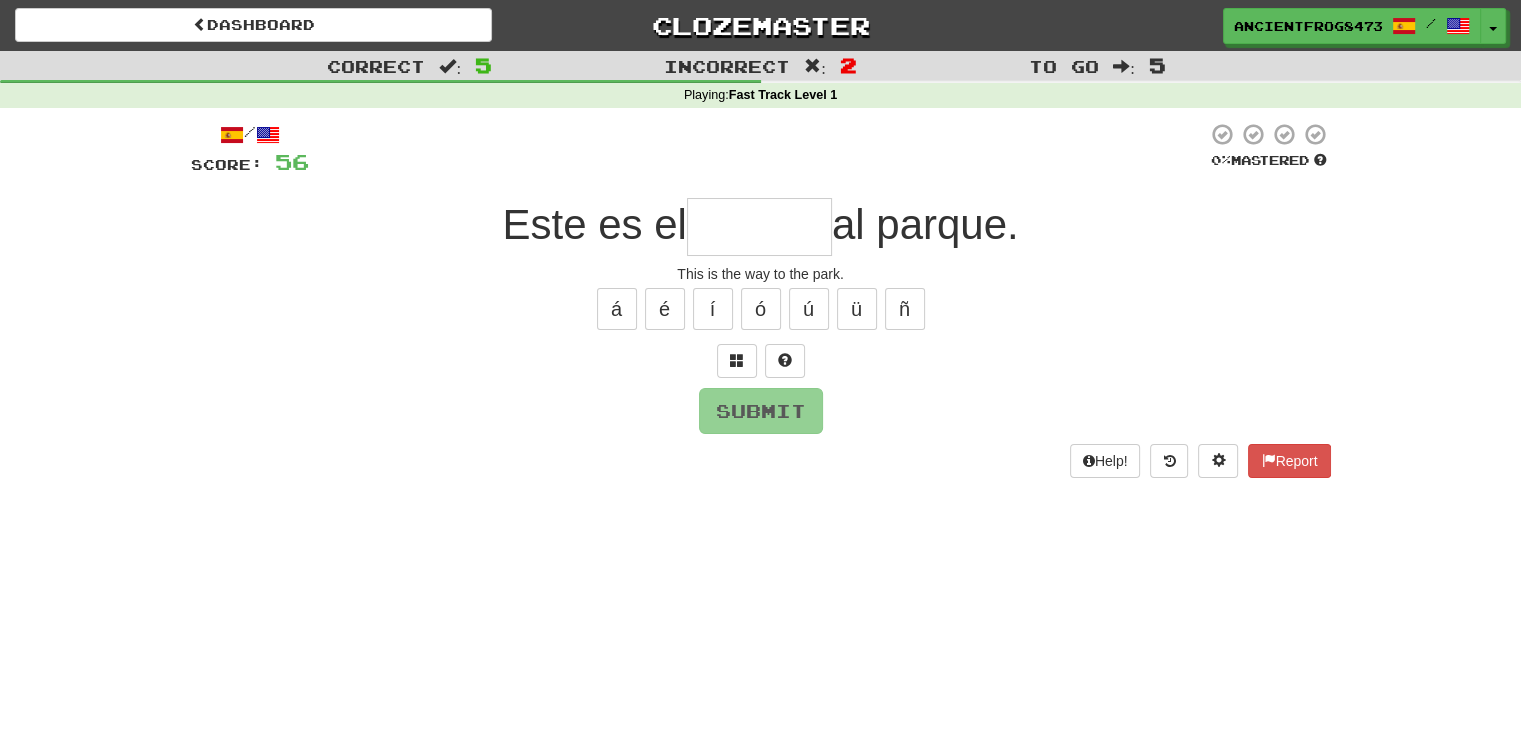 type on "*" 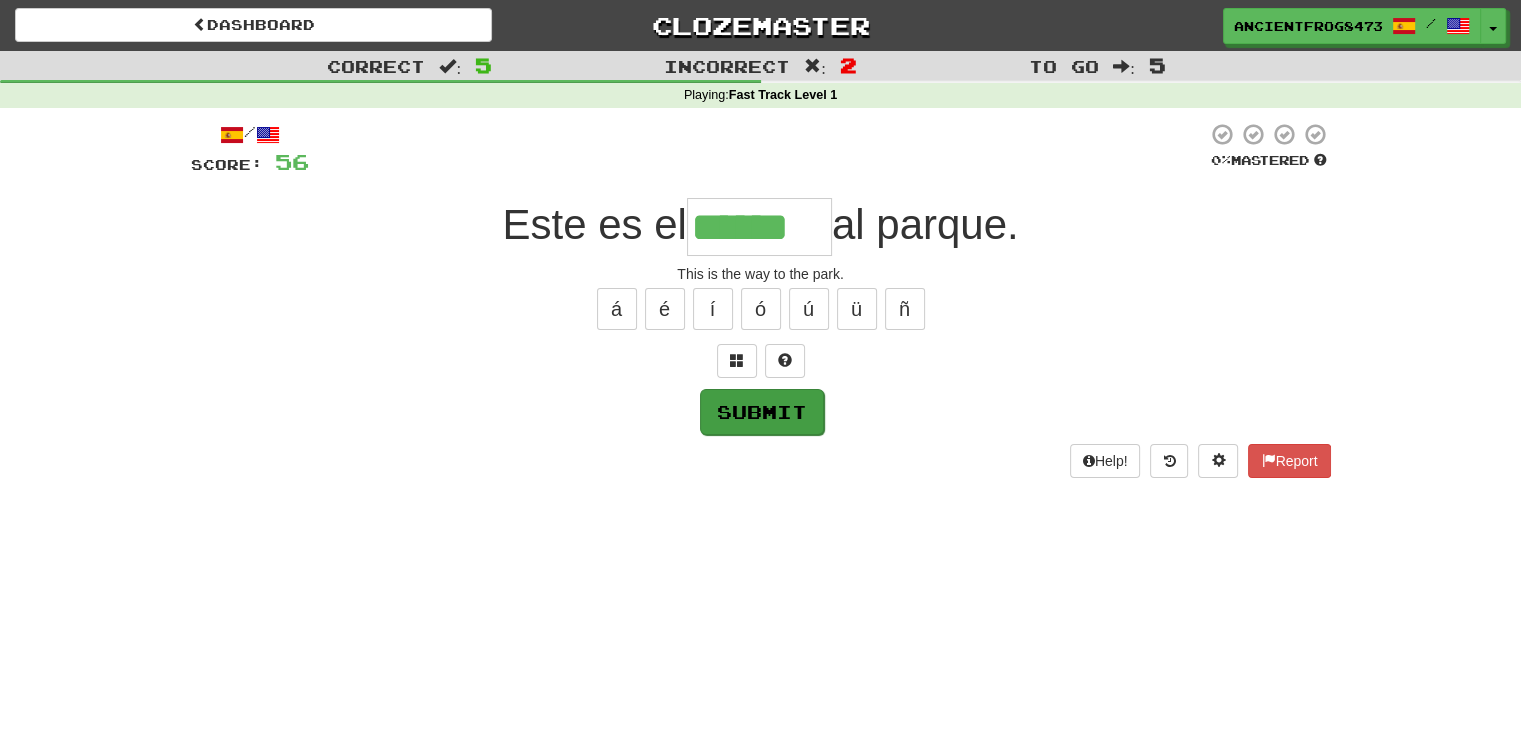 type on "******" 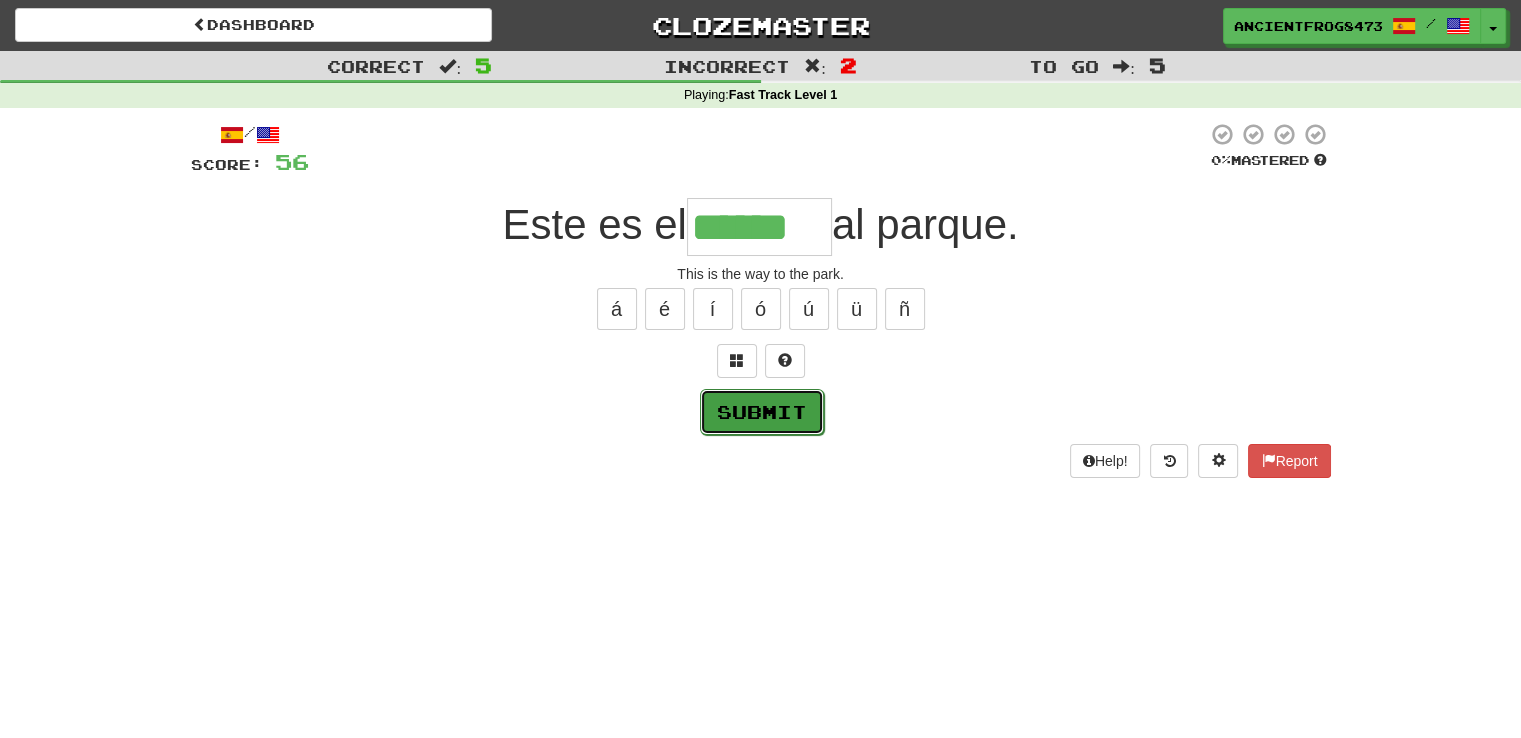 click on "Submit" at bounding box center (762, 412) 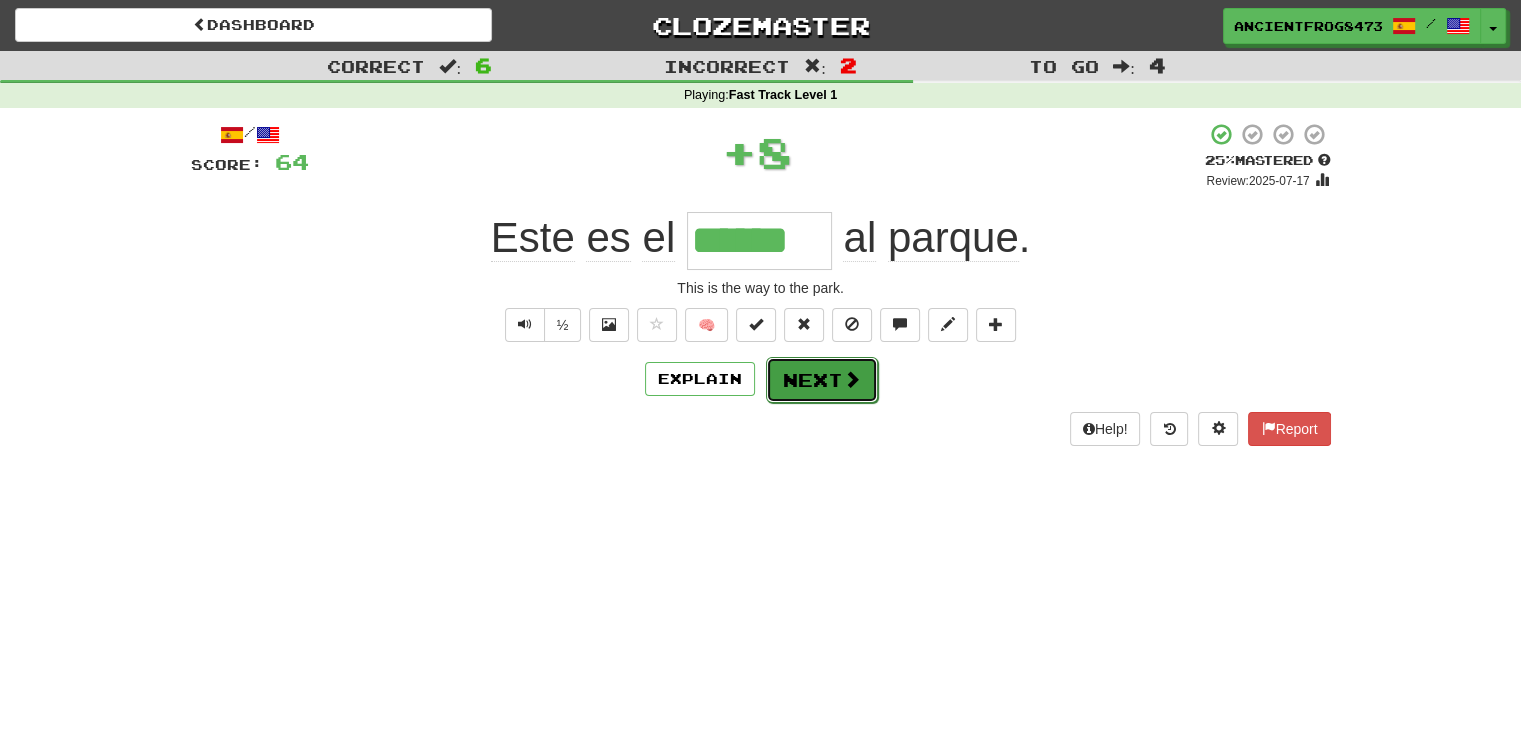 click on "Next" at bounding box center [822, 380] 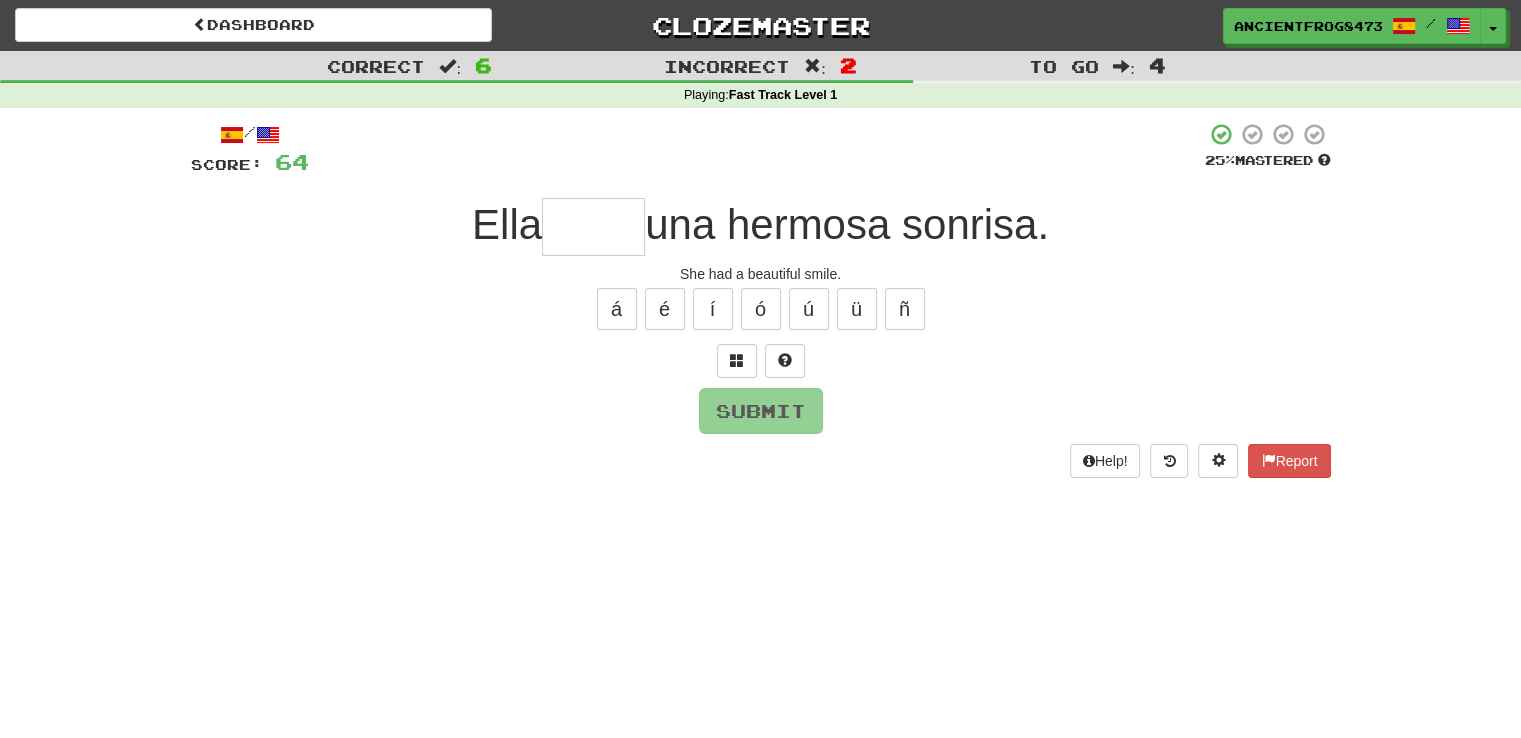 click at bounding box center (593, 227) 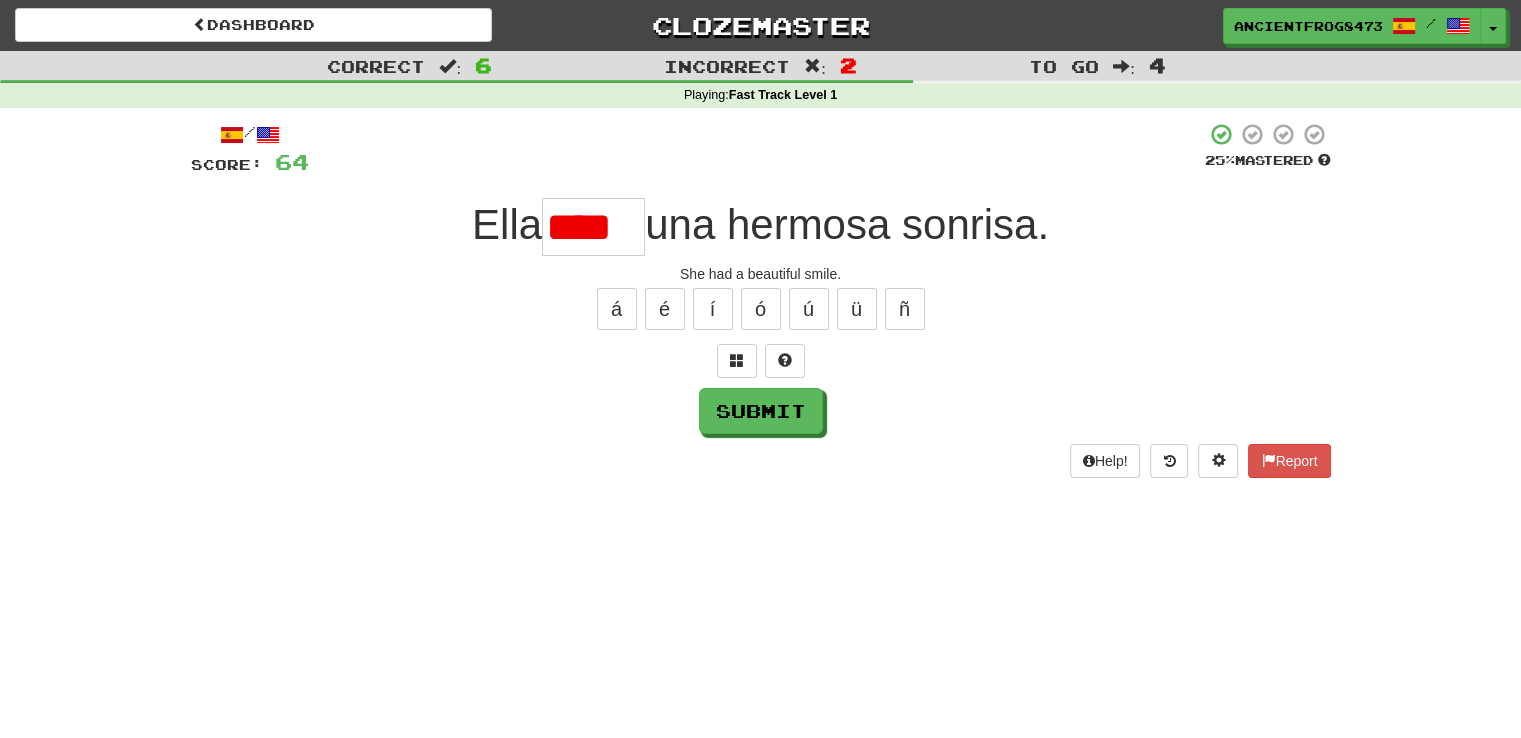 scroll, scrollTop: 0, scrollLeft: 0, axis: both 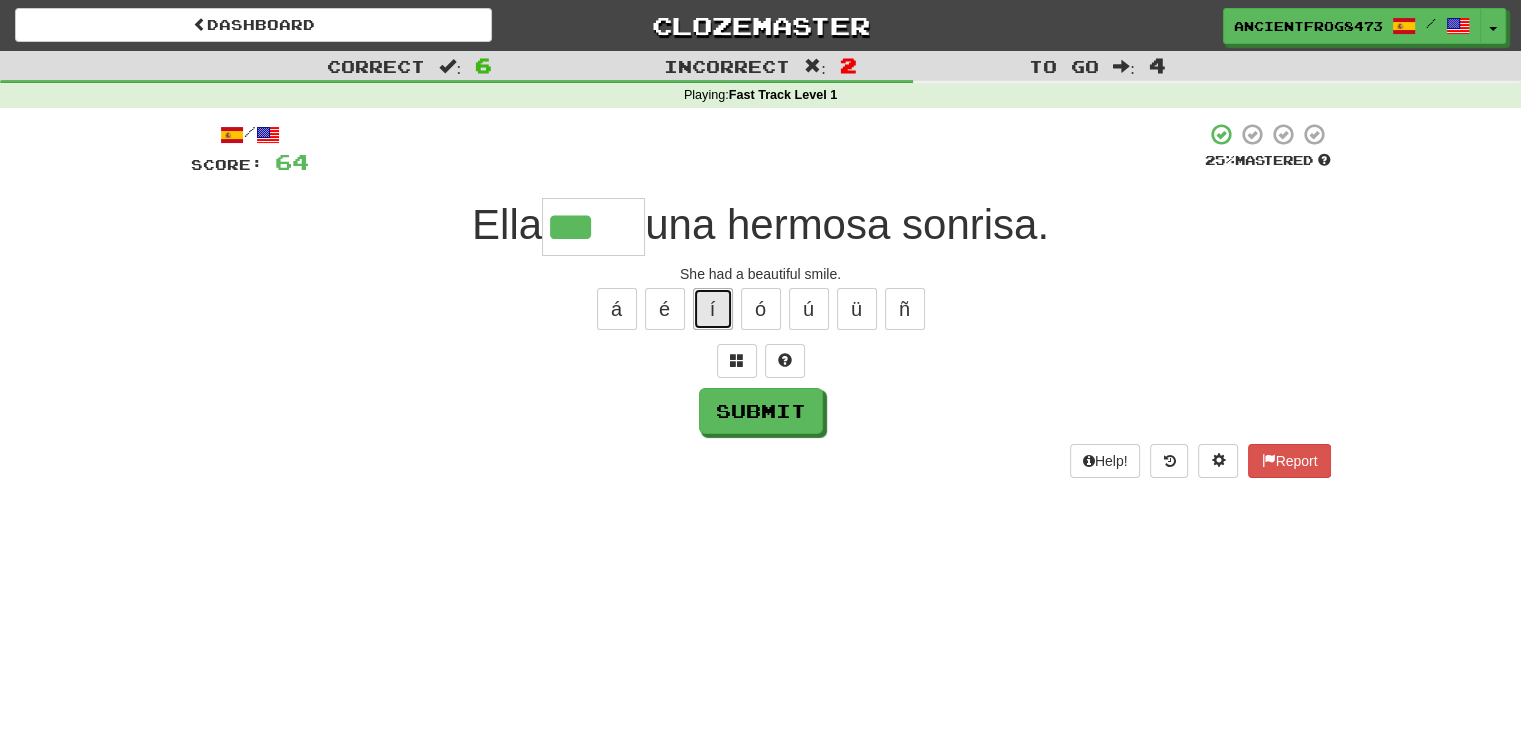 click on "í" at bounding box center (713, 309) 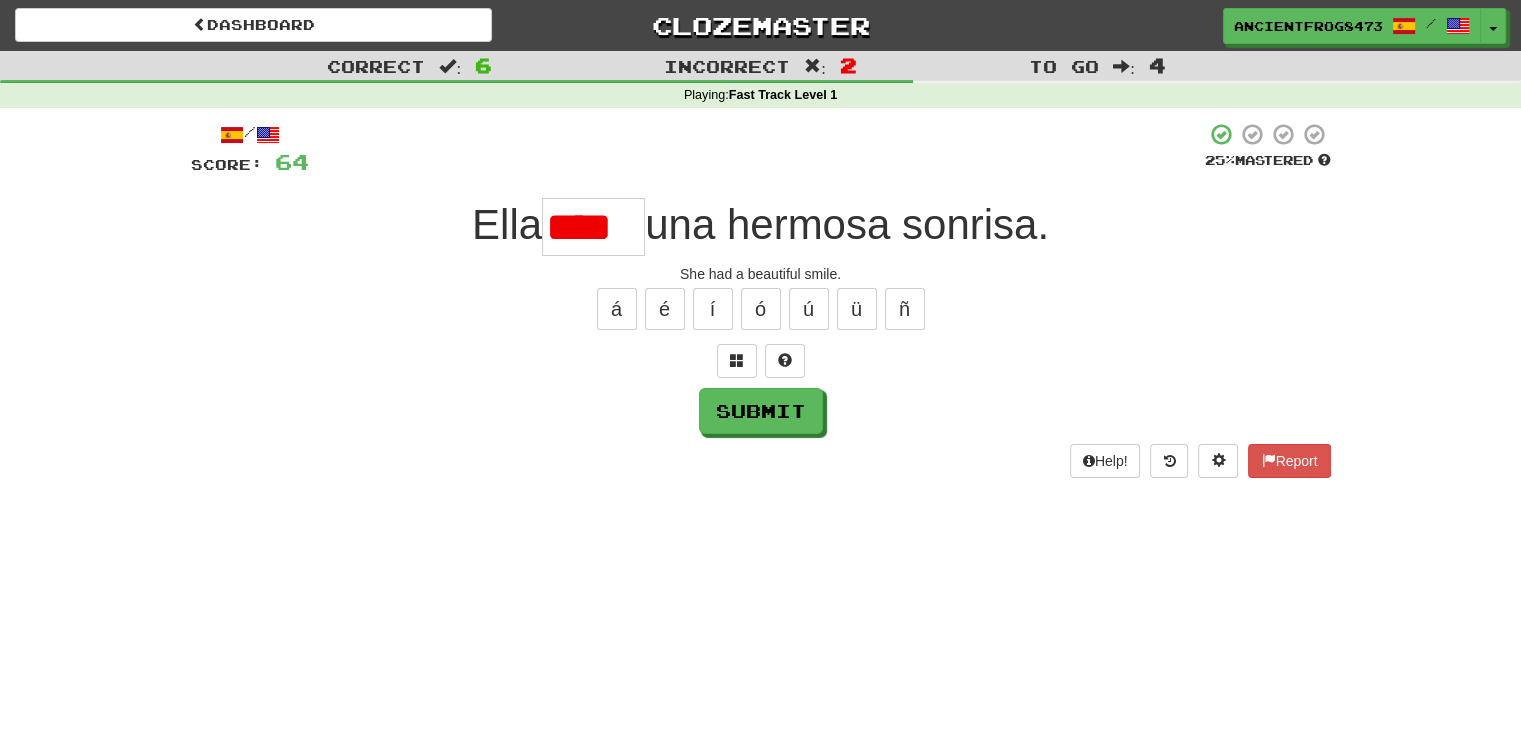 scroll, scrollTop: 0, scrollLeft: 0, axis: both 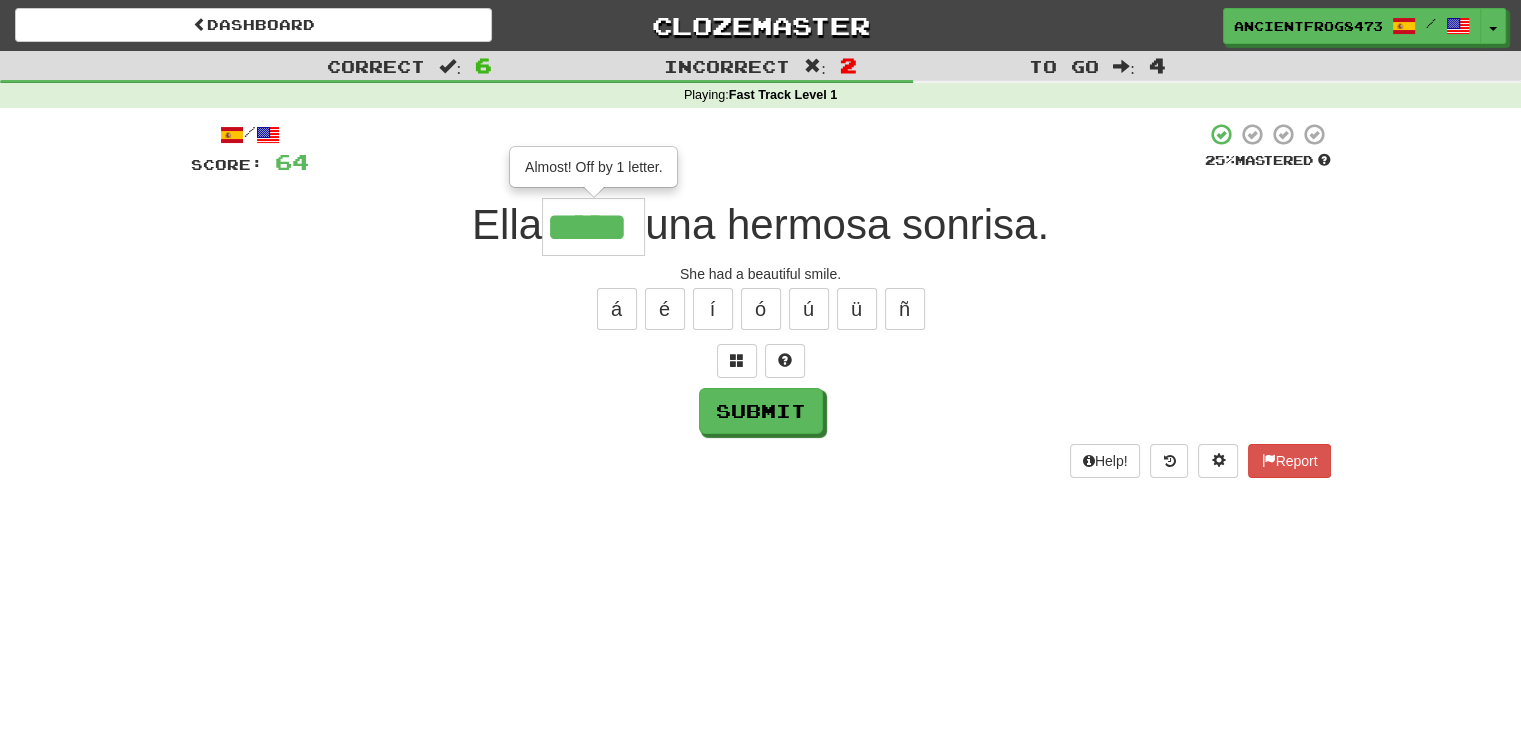type on "*****" 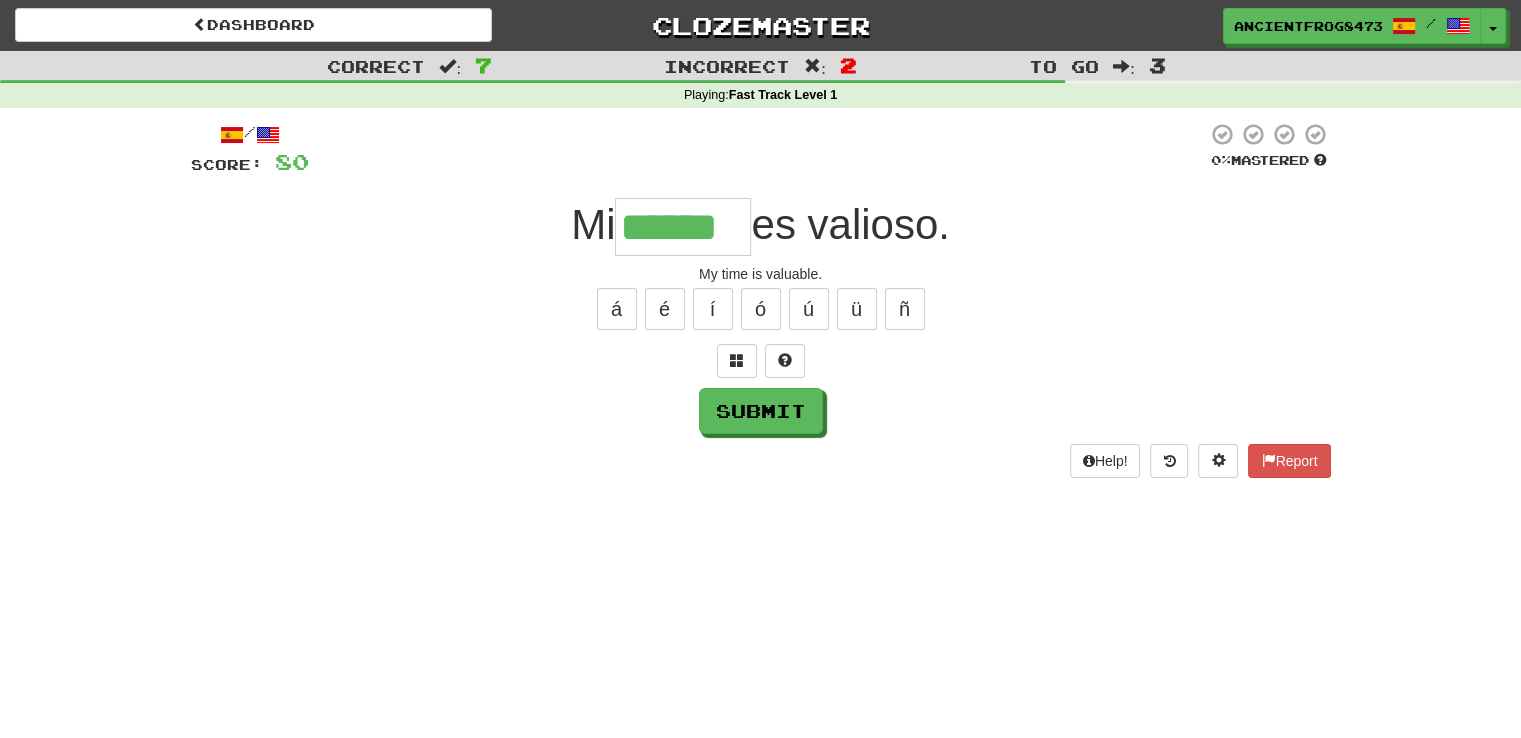 type on "******" 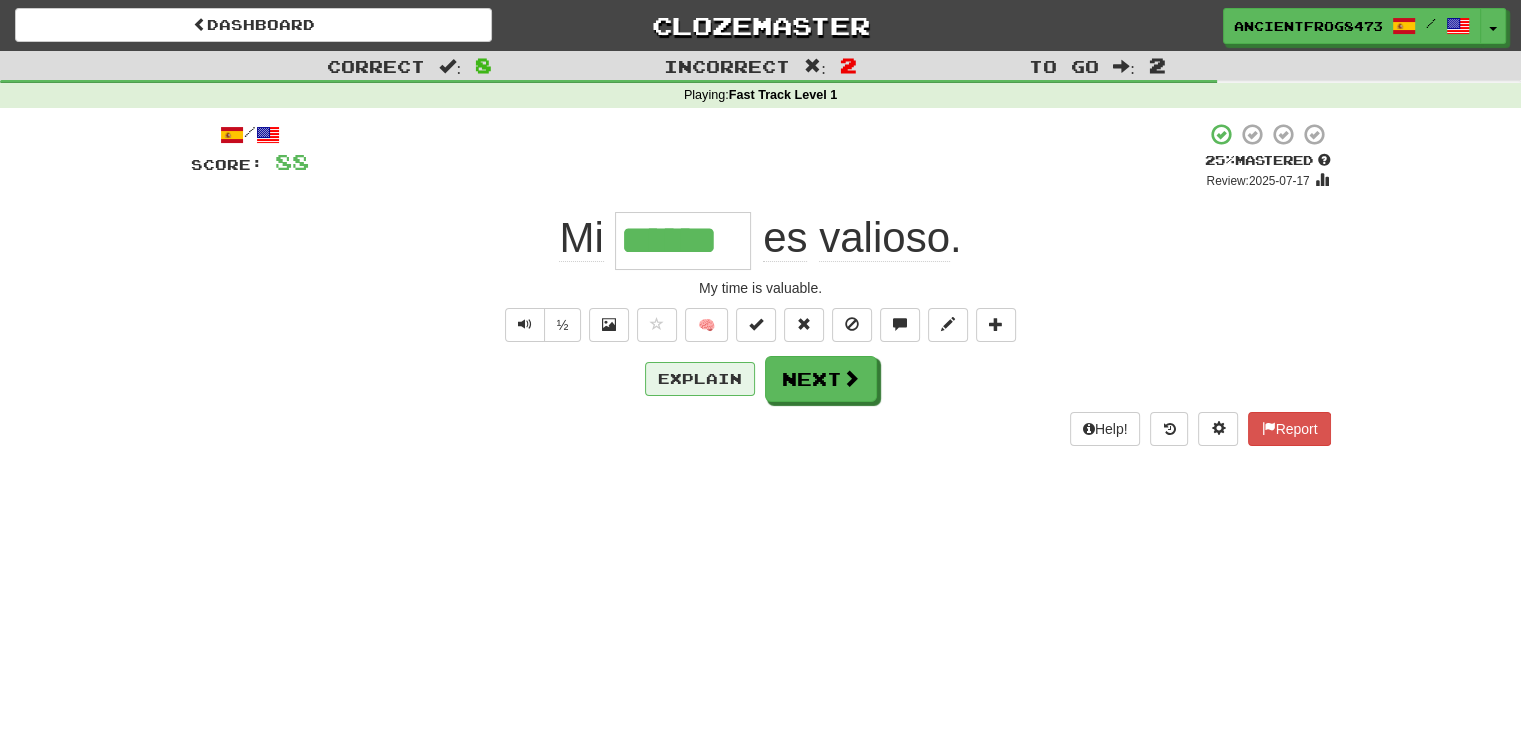click on "/  Score:   88 + 8 25 %  Mastered Review:  2025-07-17 Mi   ******   es   valioso . My time is valuable. ½ 🧠 Explain Next  Help!  Report" at bounding box center [761, 283] 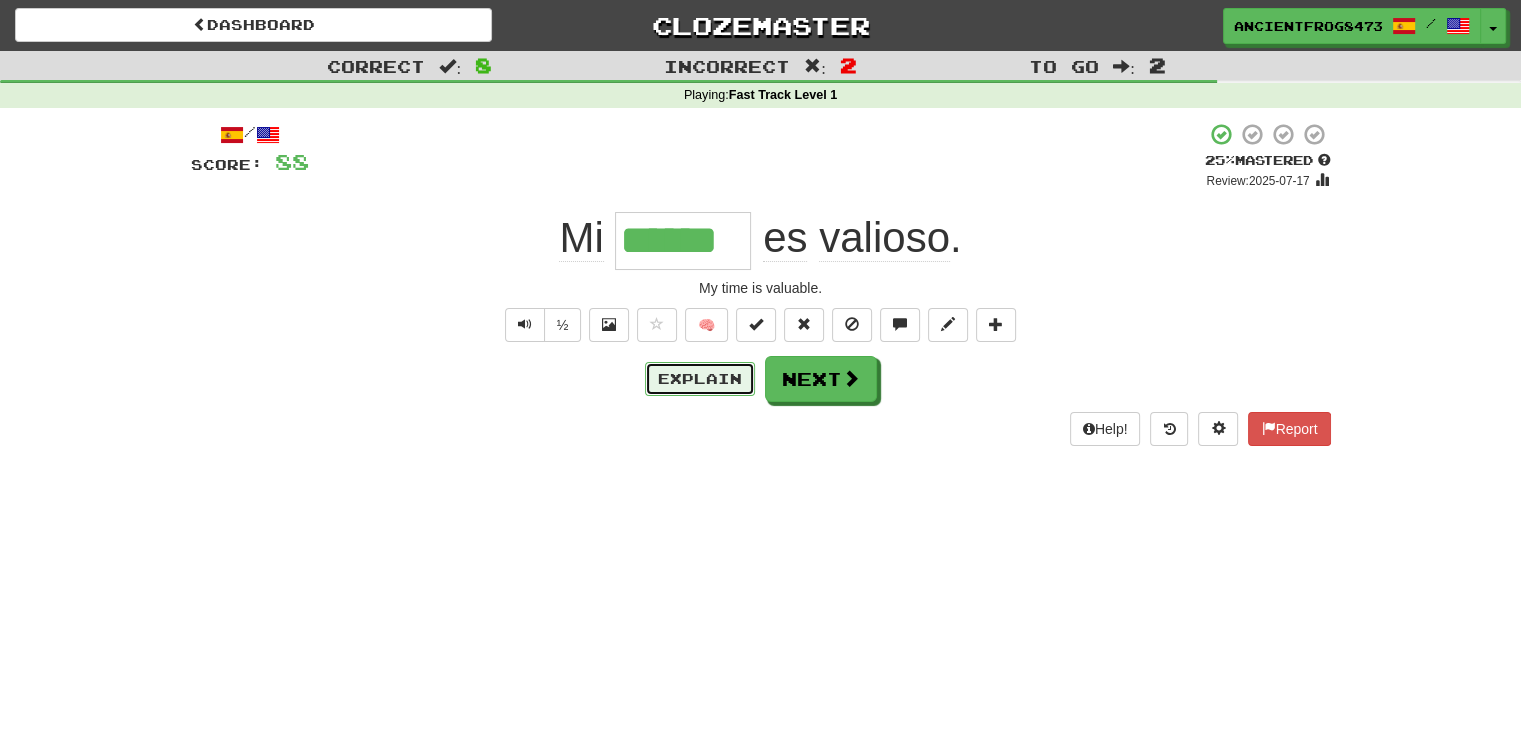 click on "Explain" at bounding box center [700, 379] 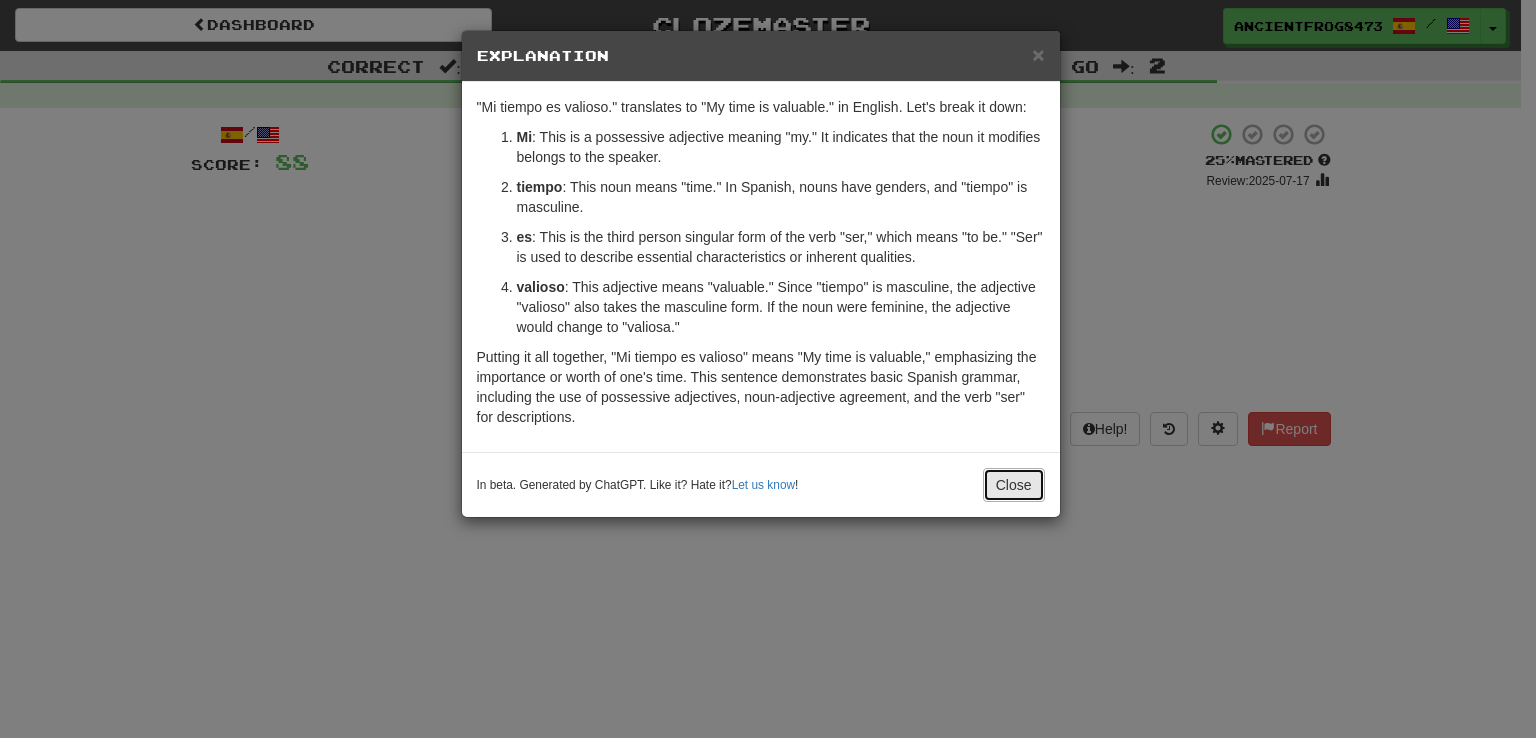 click on "Close" at bounding box center [1014, 485] 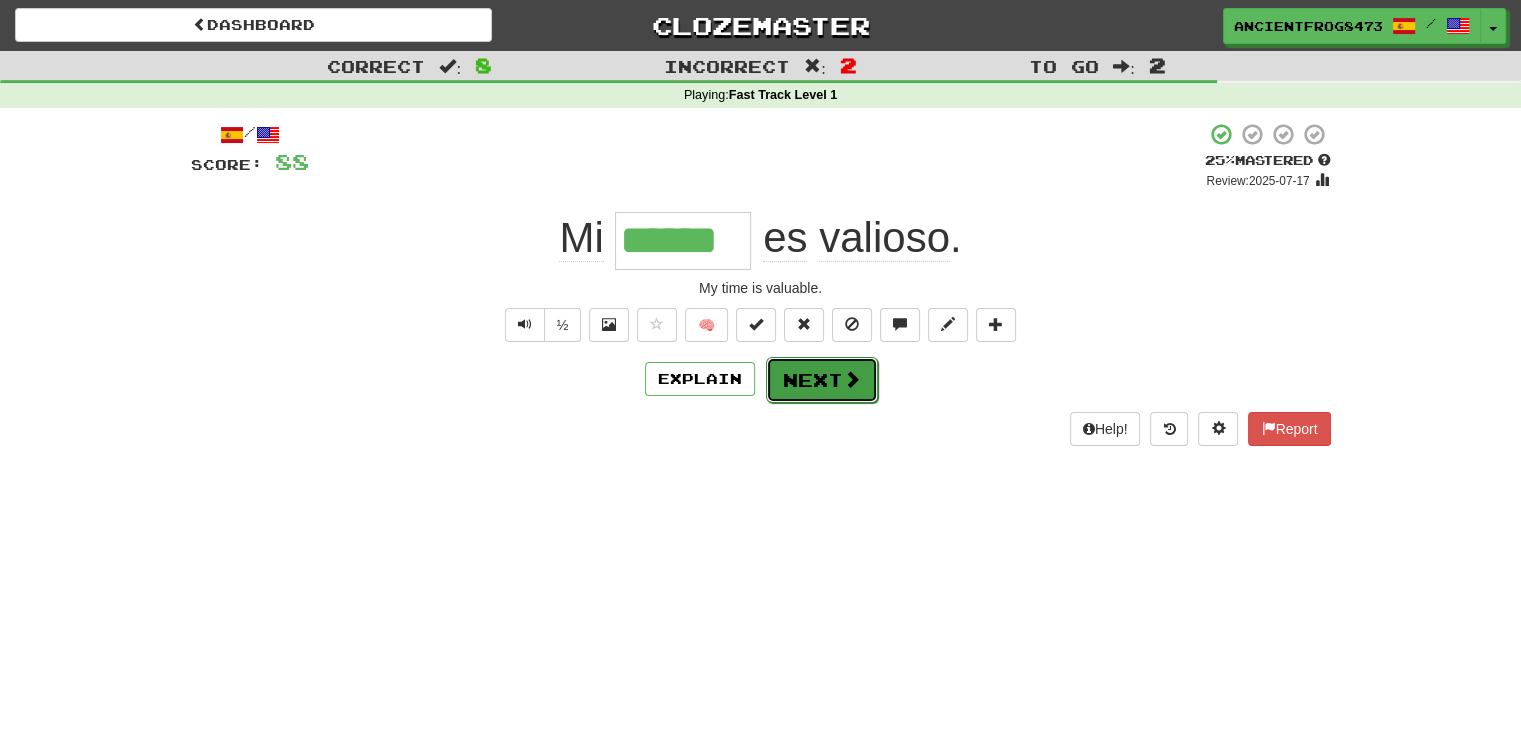 click on "Next" at bounding box center (822, 380) 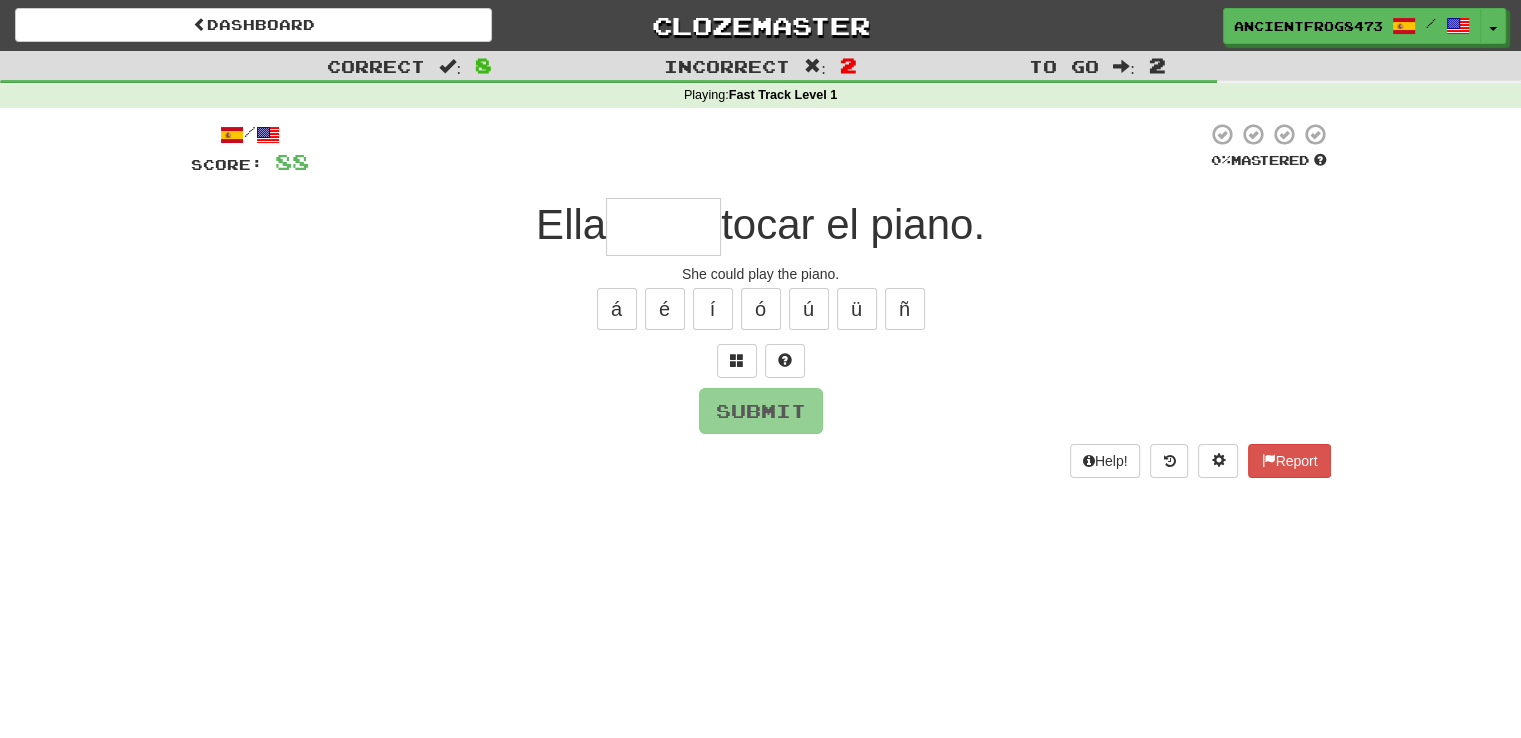 click at bounding box center [663, 227] 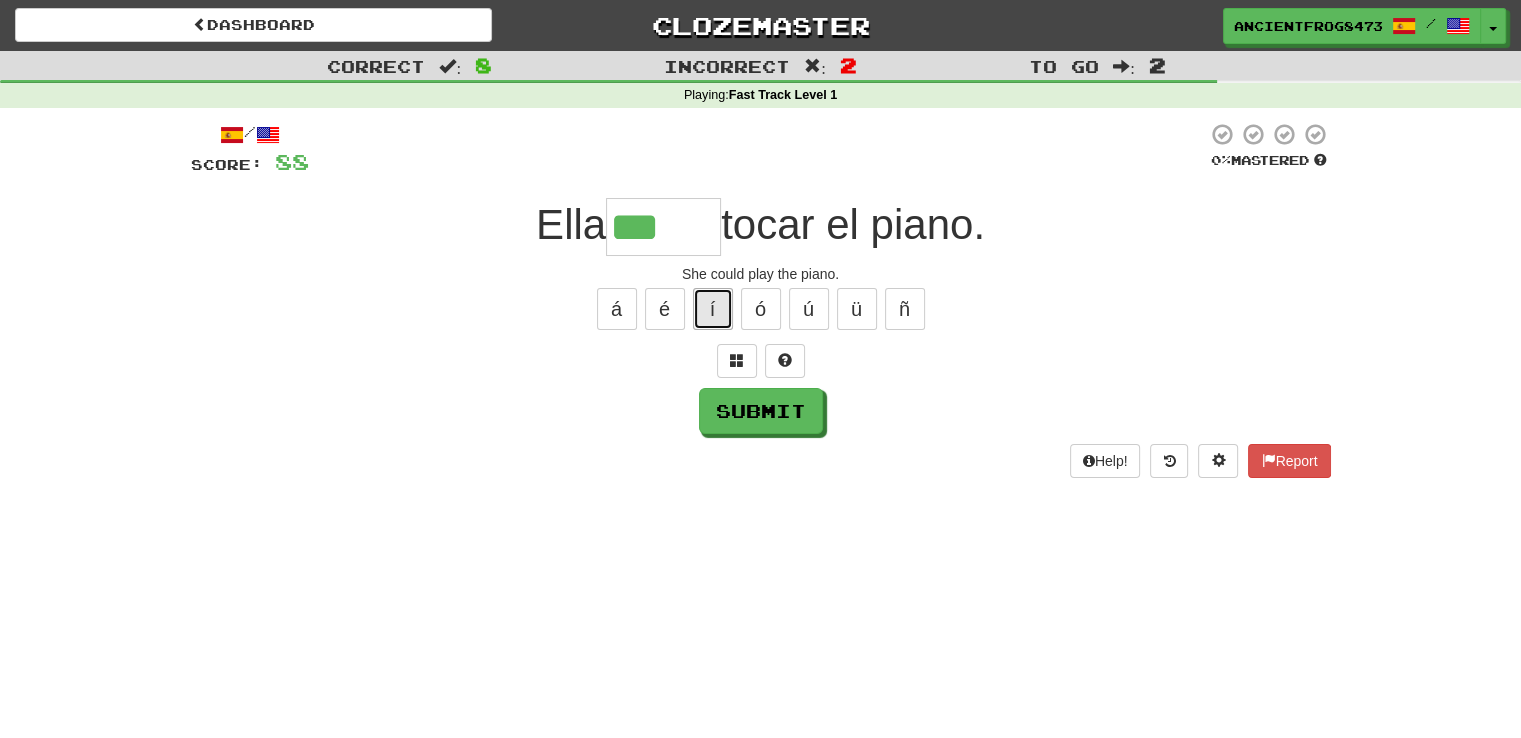 click on "í" at bounding box center [713, 309] 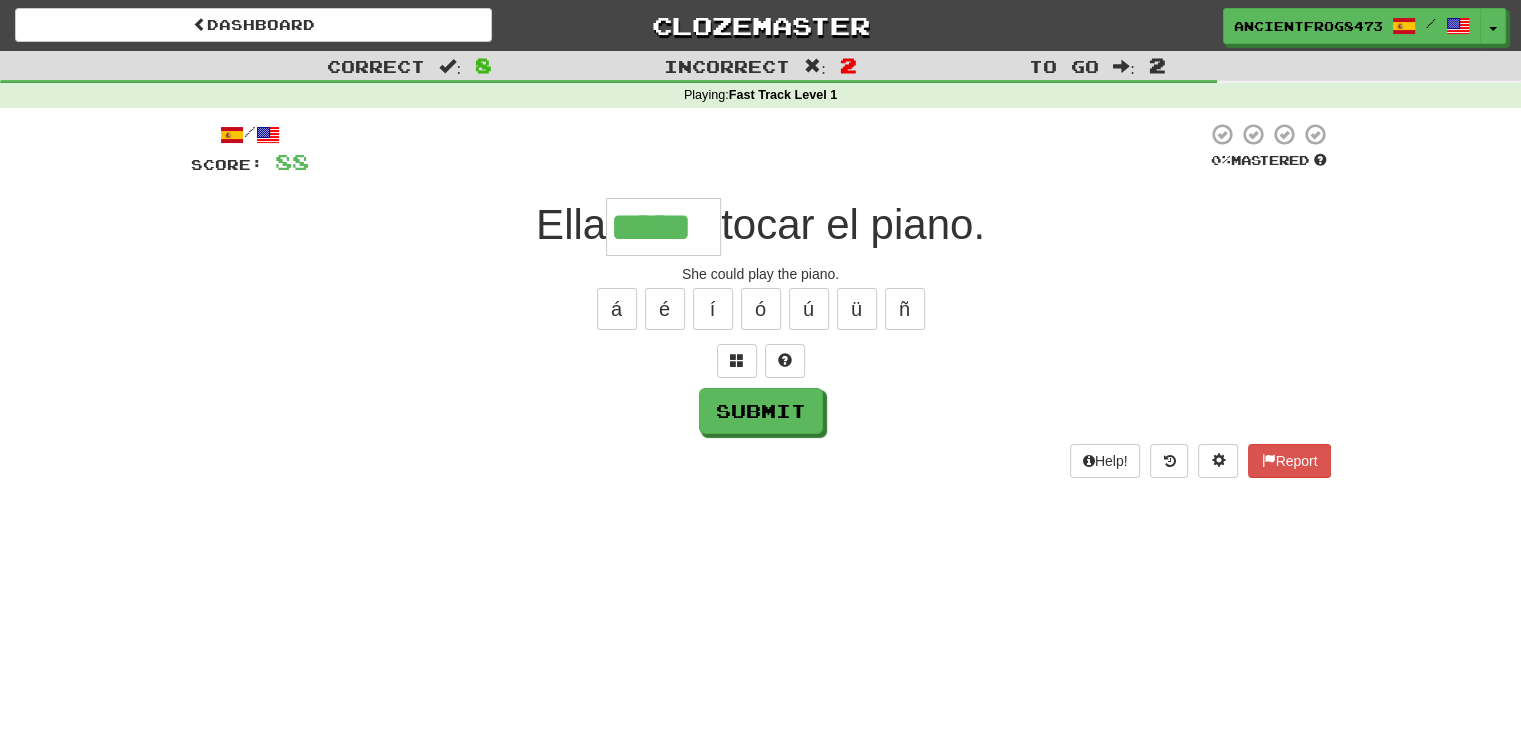 type on "*****" 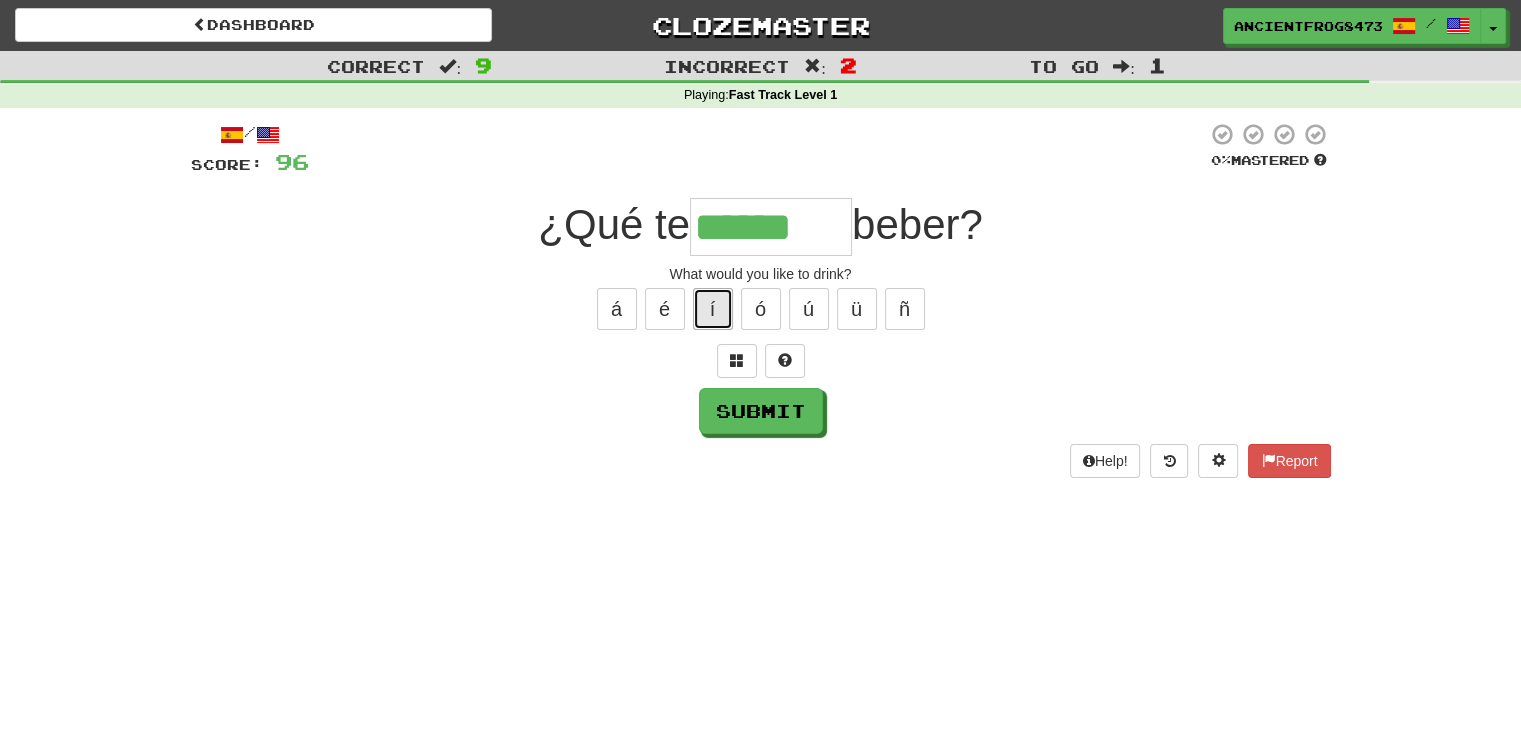 click on "í" at bounding box center (713, 309) 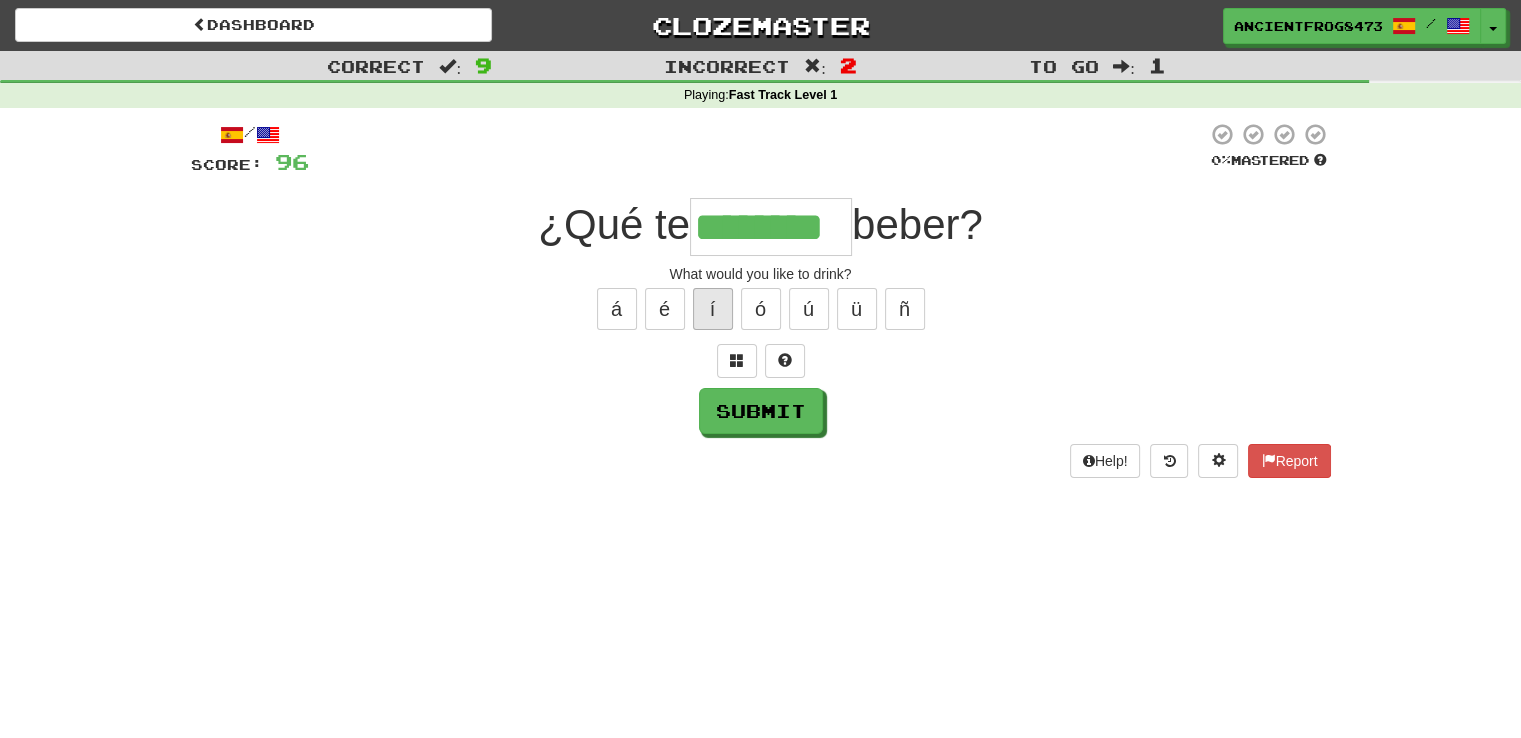 type on "********" 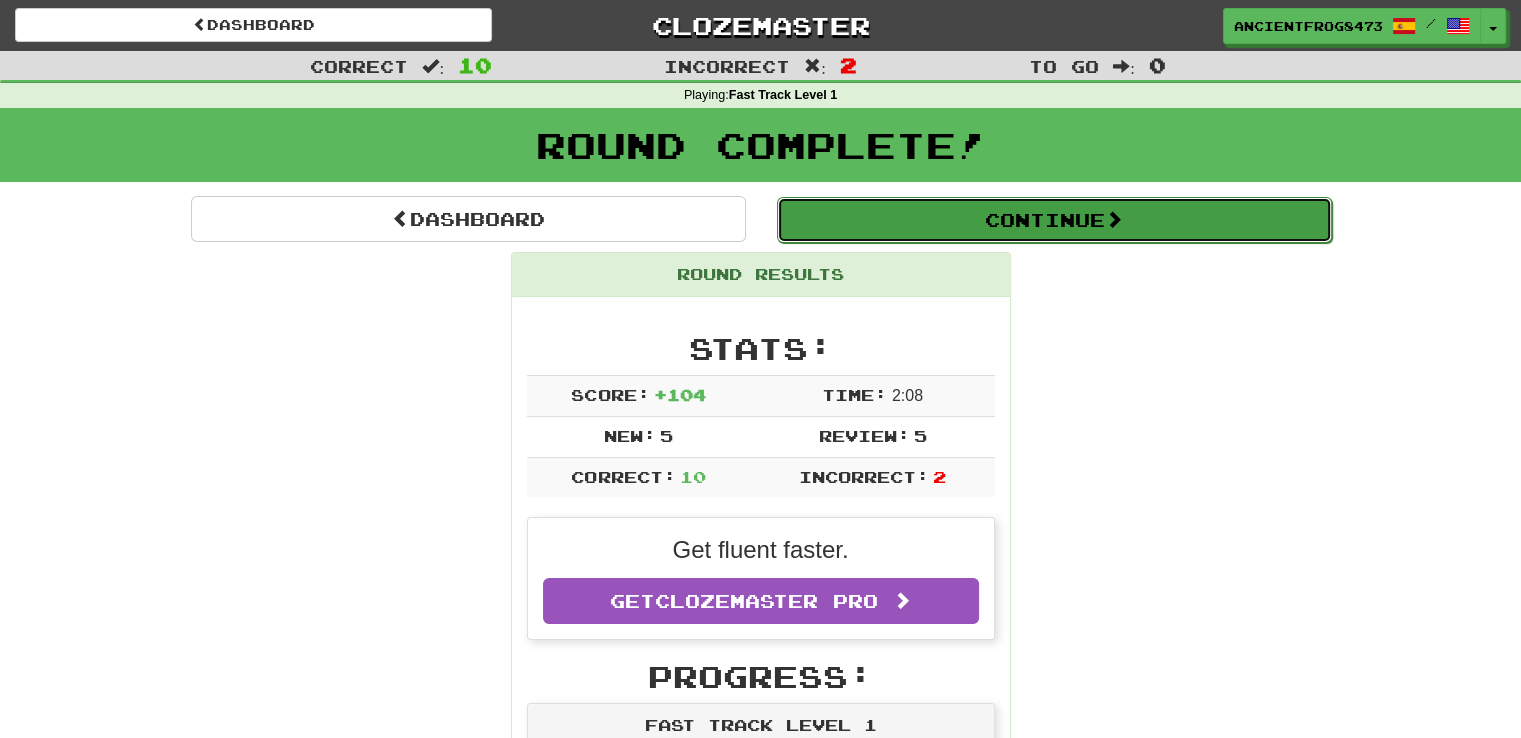 click on "Continue" at bounding box center (1054, 220) 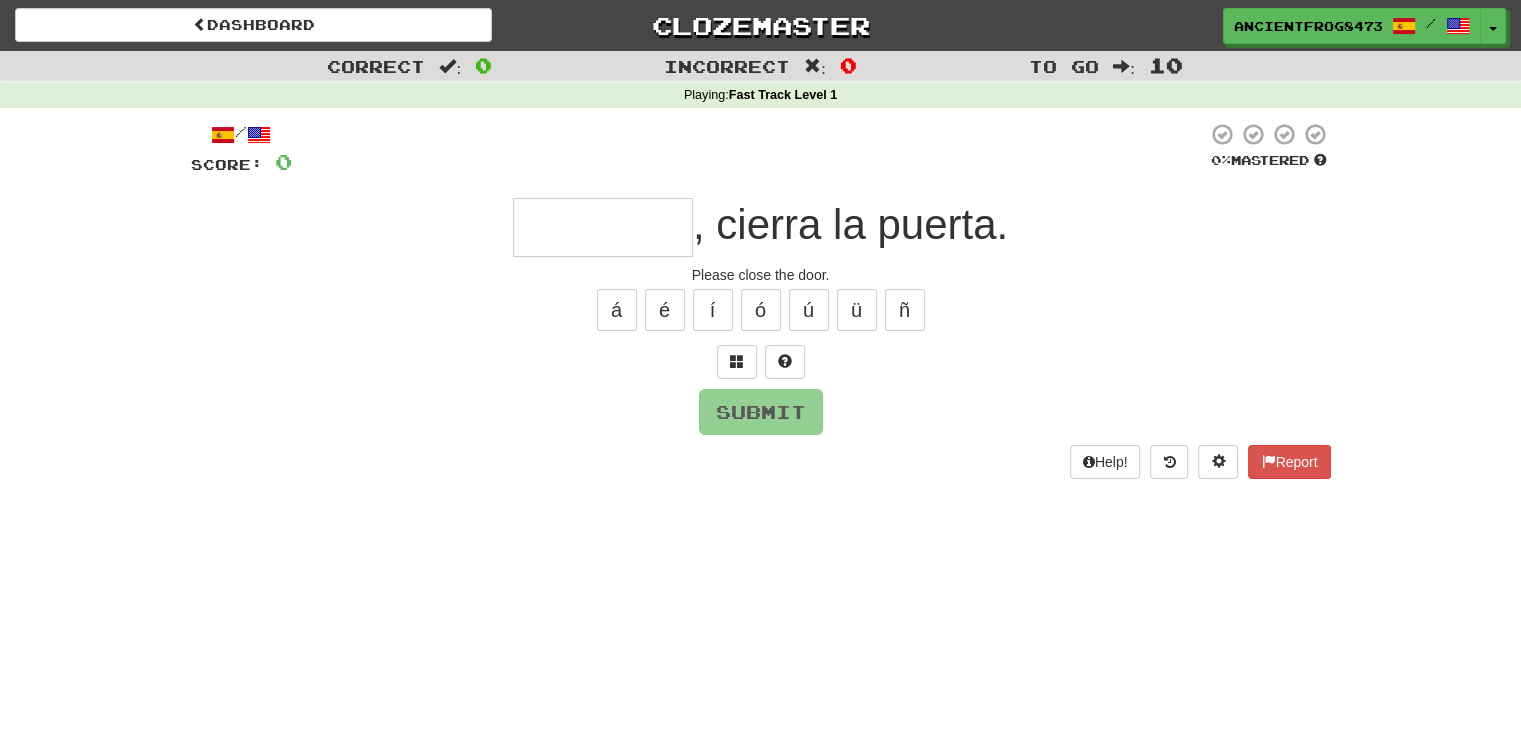 click at bounding box center [749, 149] 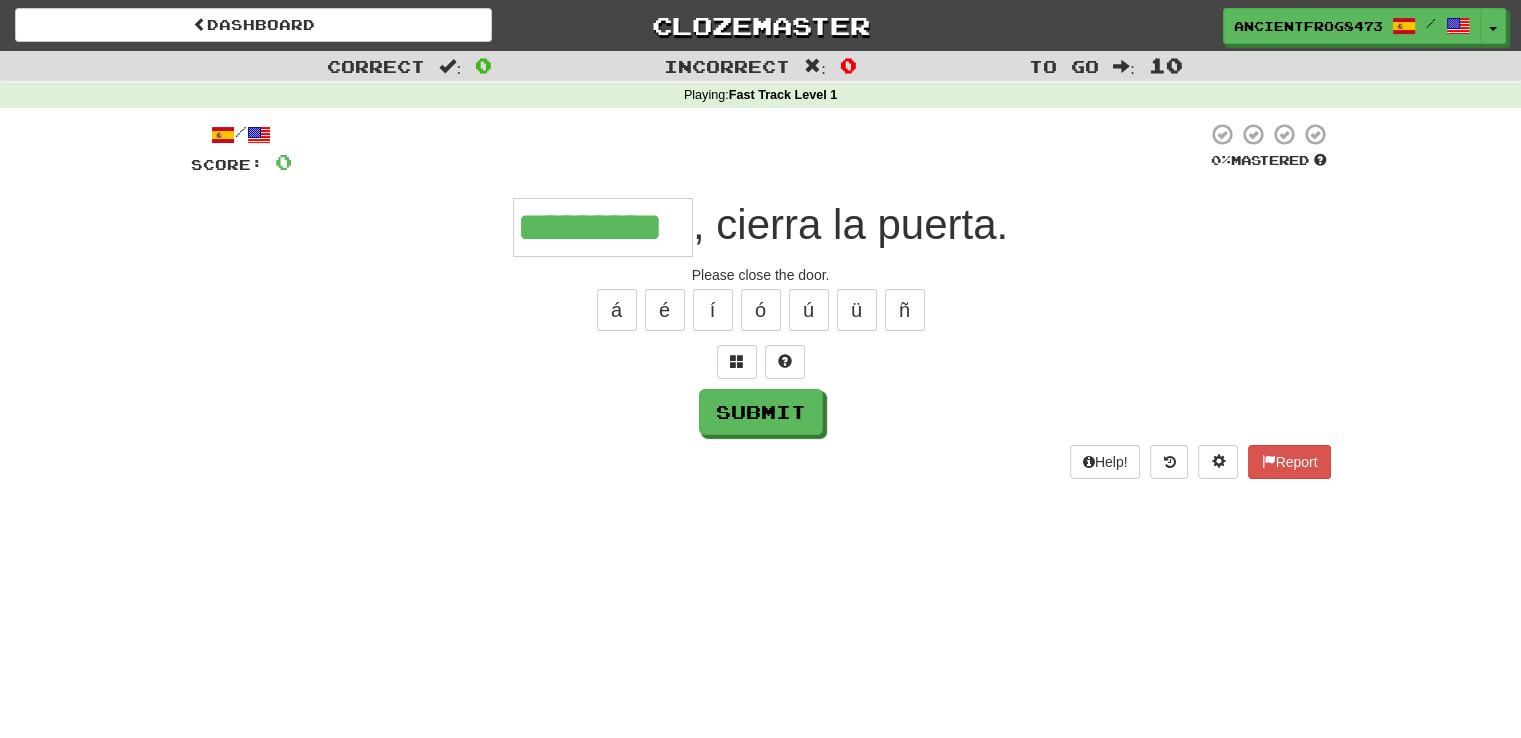 type on "*********" 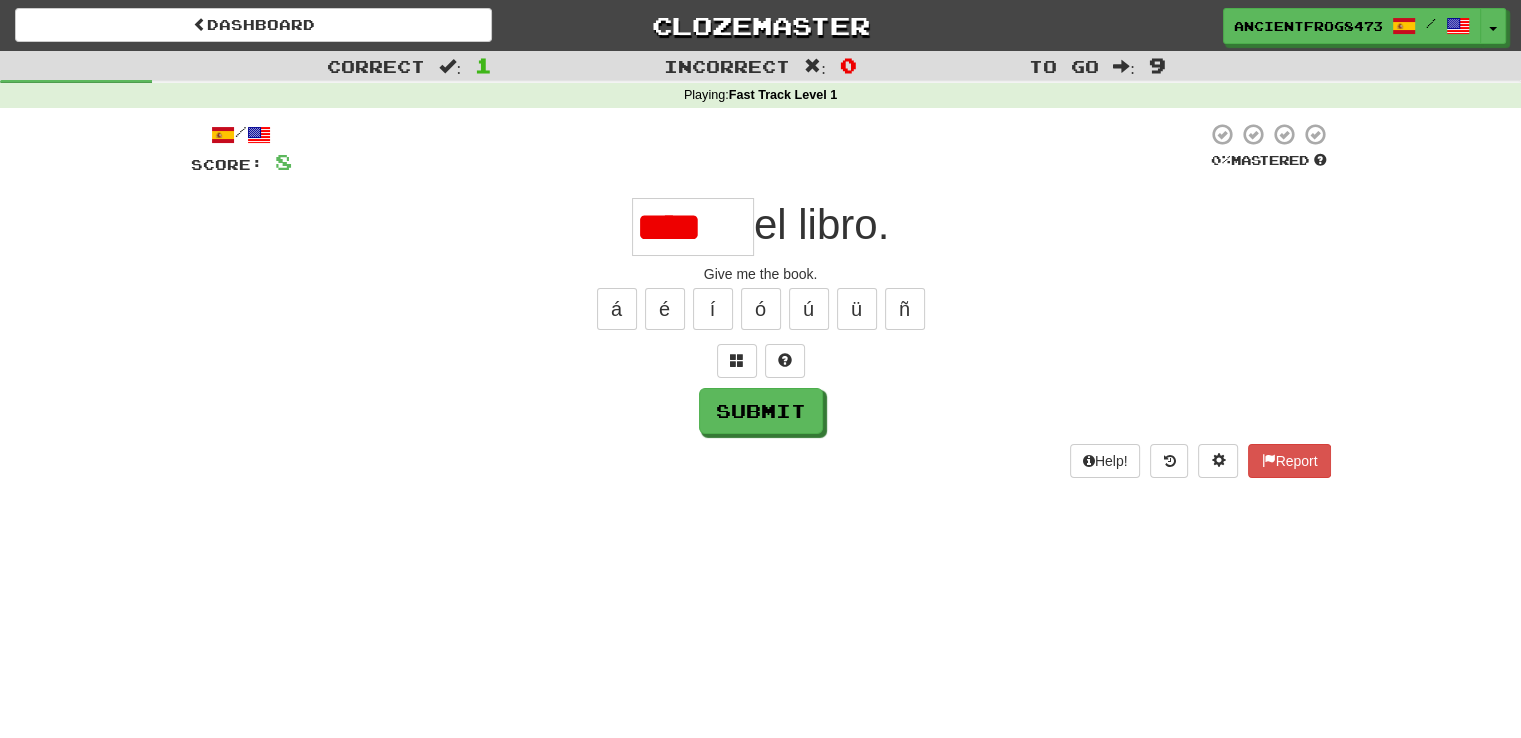 scroll, scrollTop: 0, scrollLeft: 0, axis: both 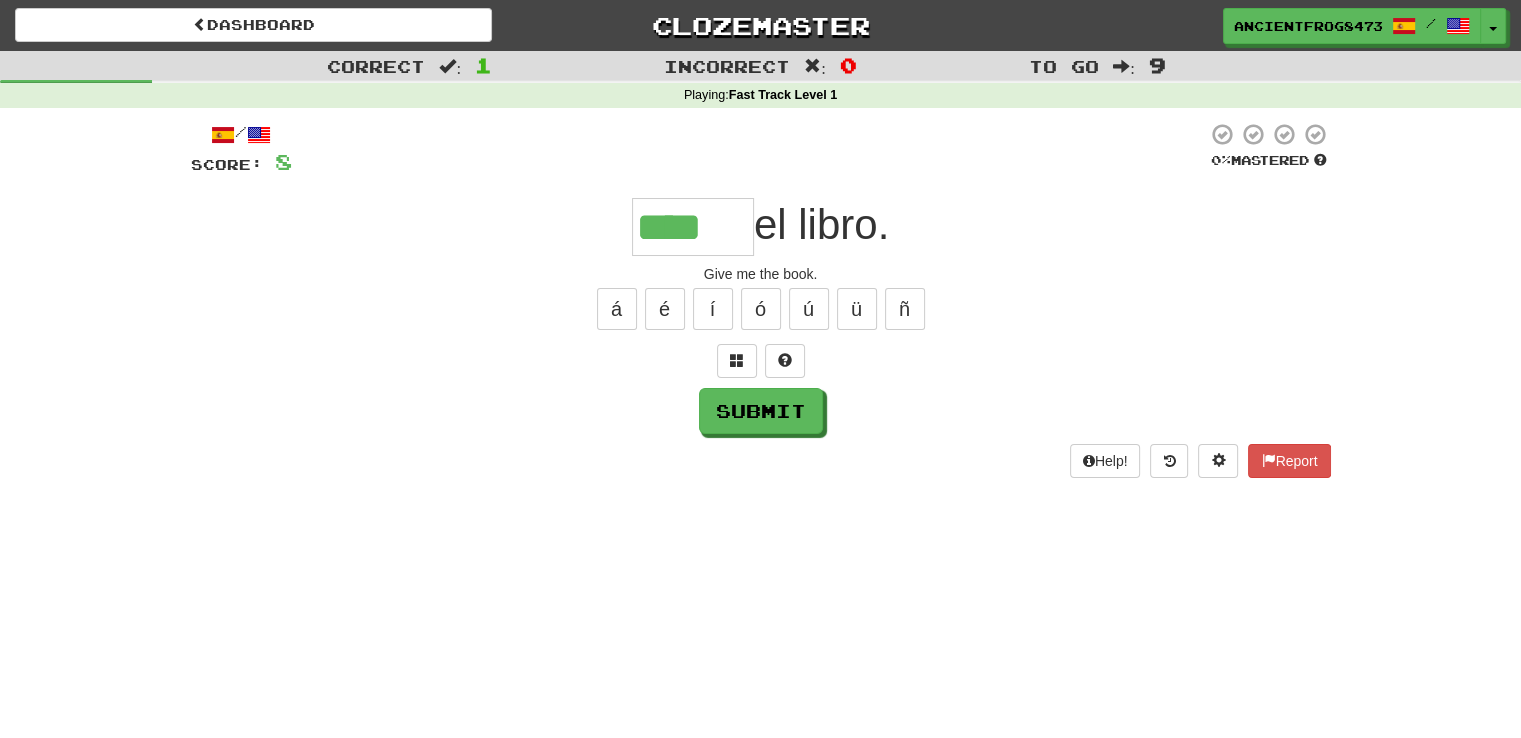 type on "****" 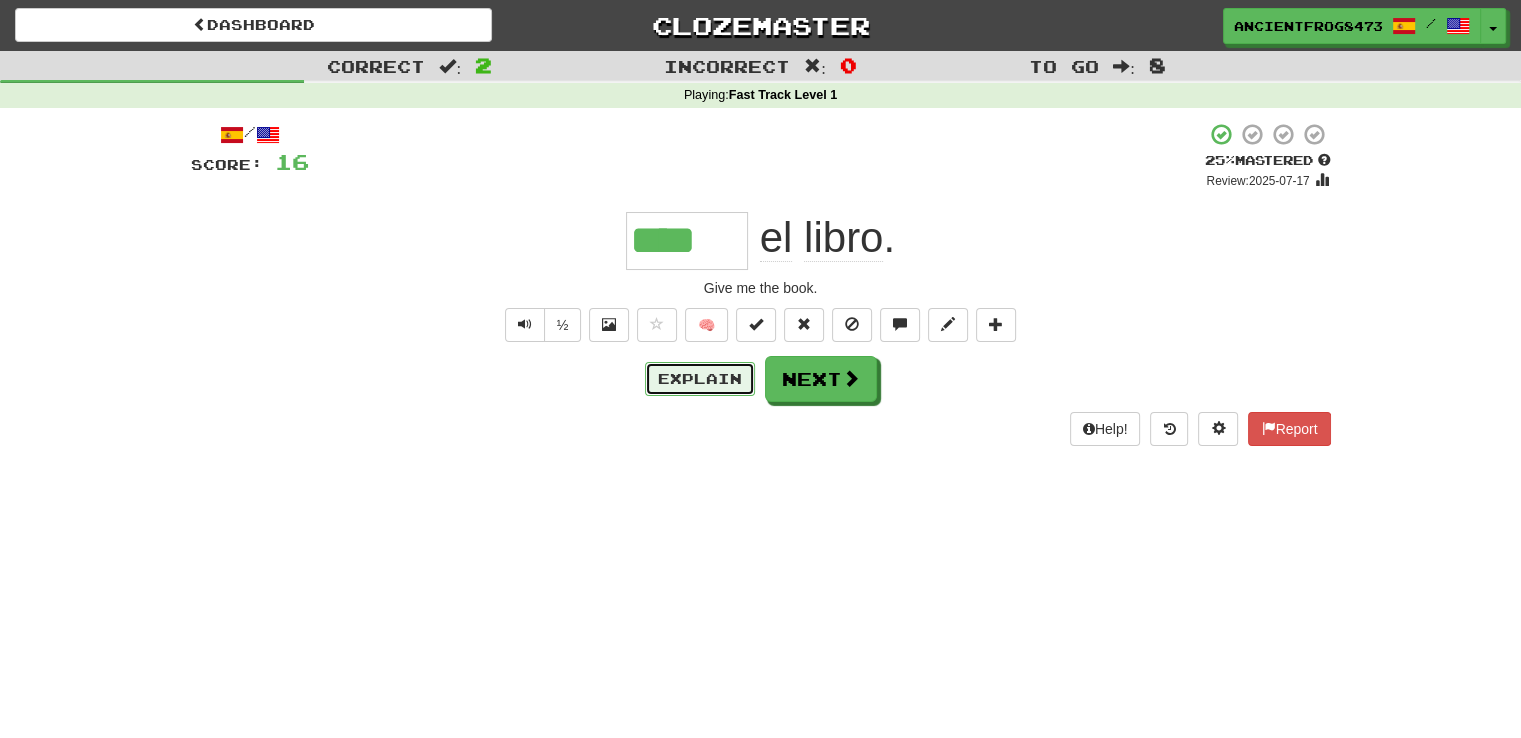click on "Explain" at bounding box center (700, 379) 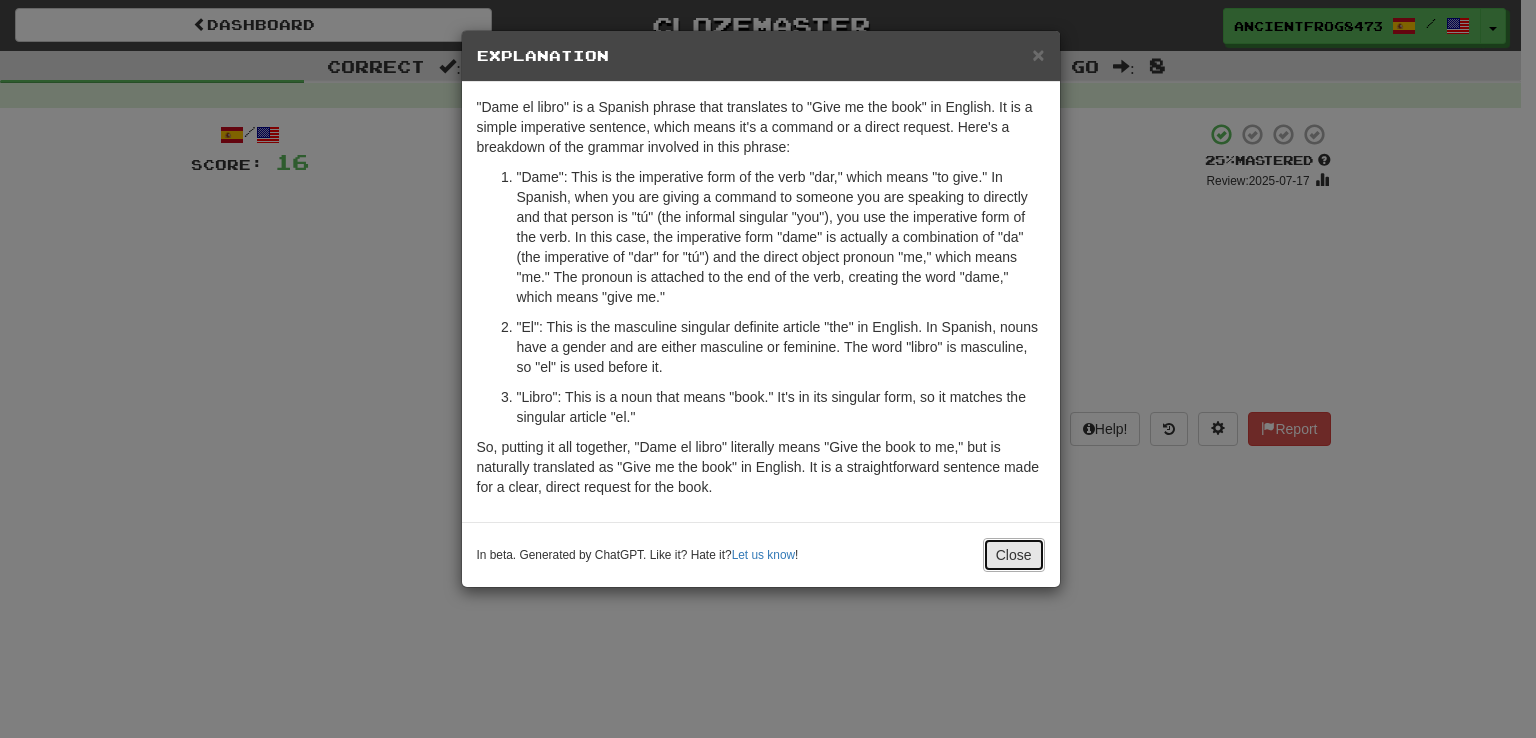 click on "Close" at bounding box center (1014, 555) 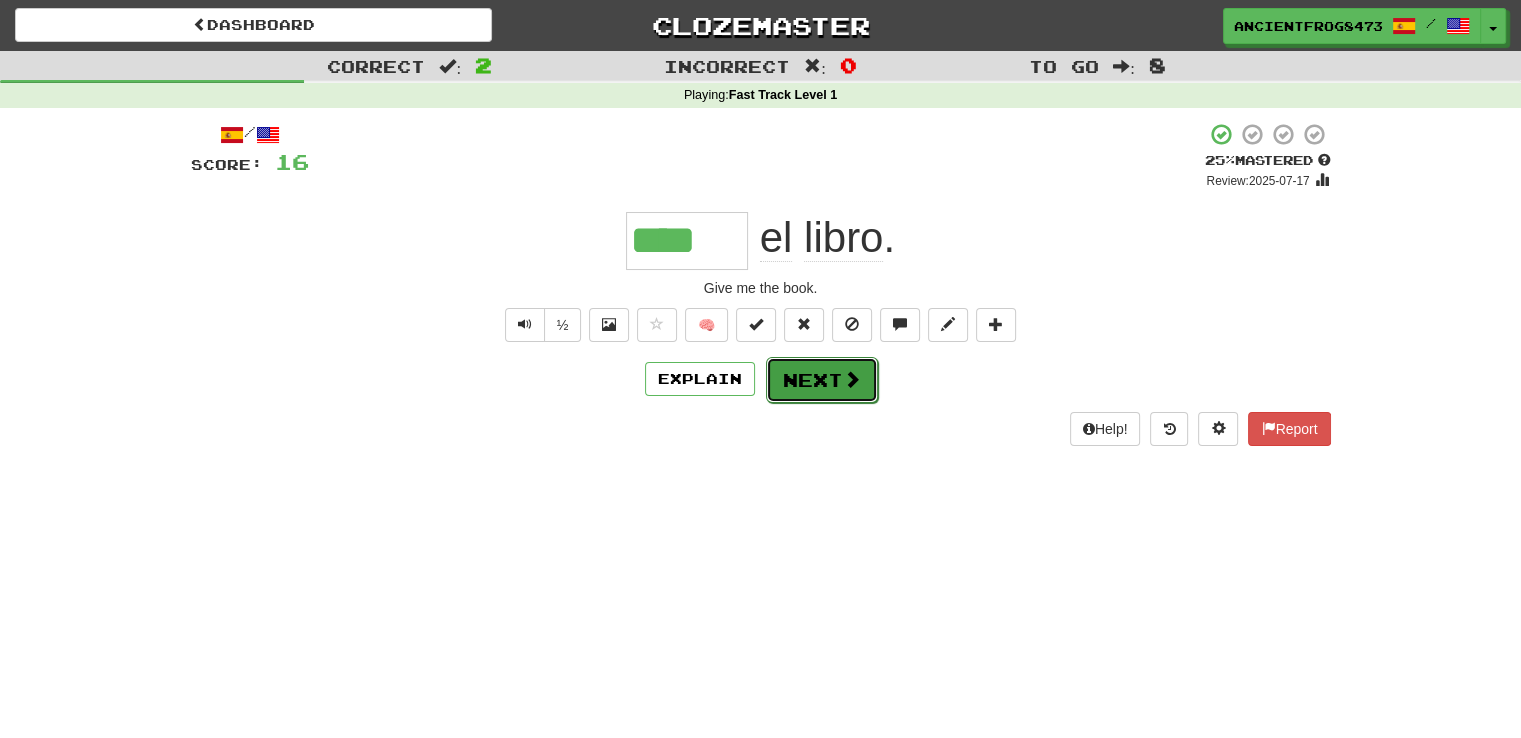 click on "Next" at bounding box center [822, 380] 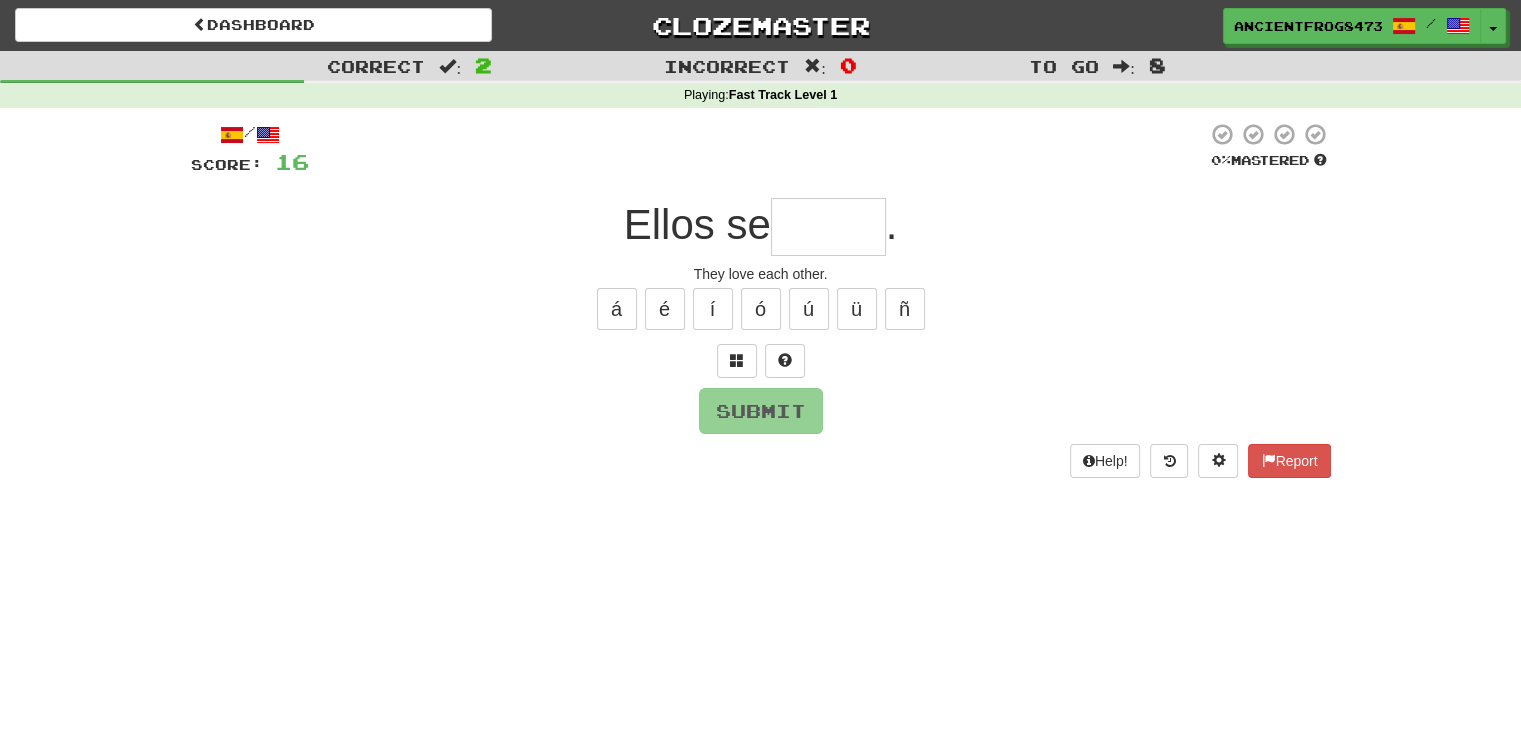 click on "They love each other." at bounding box center (761, 274) 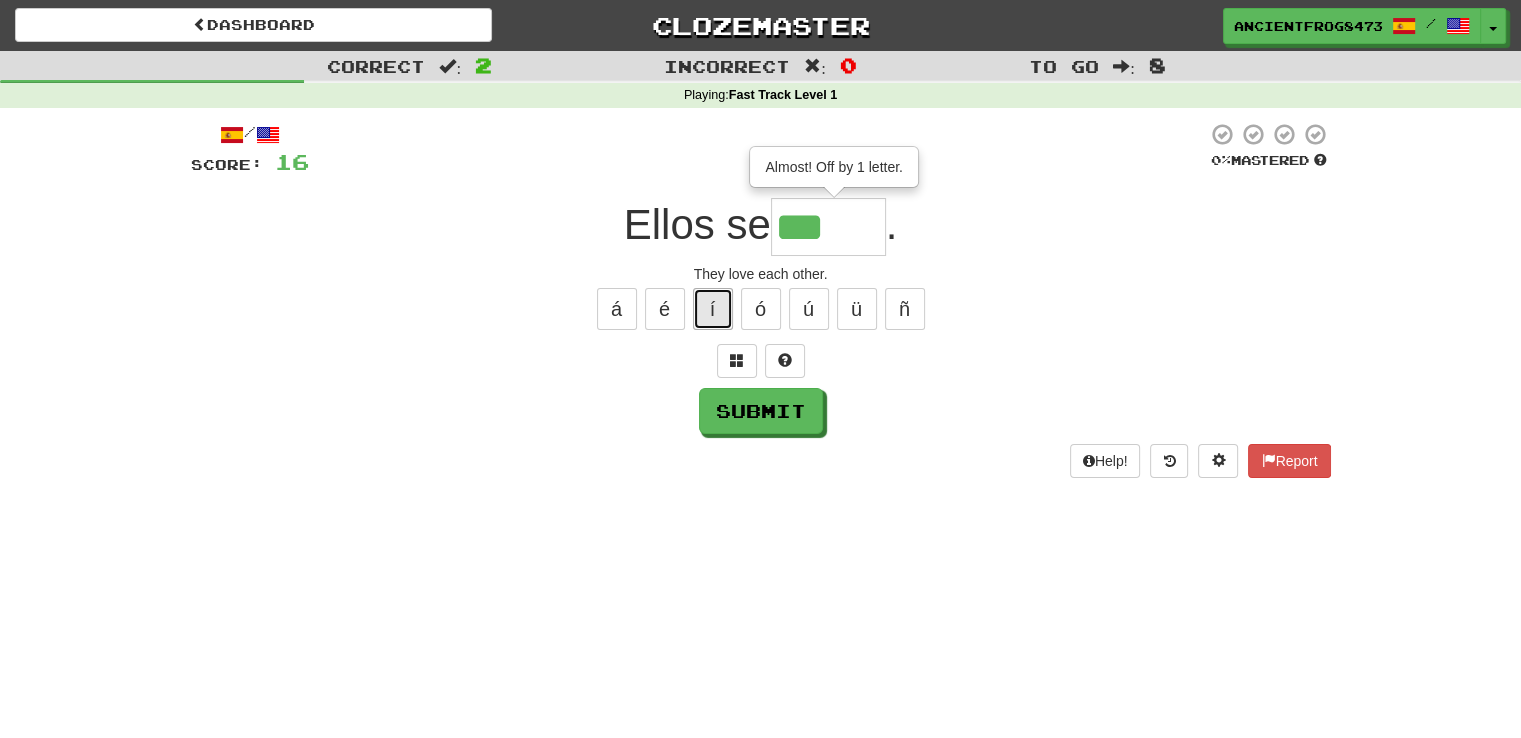 click on "í" at bounding box center [713, 309] 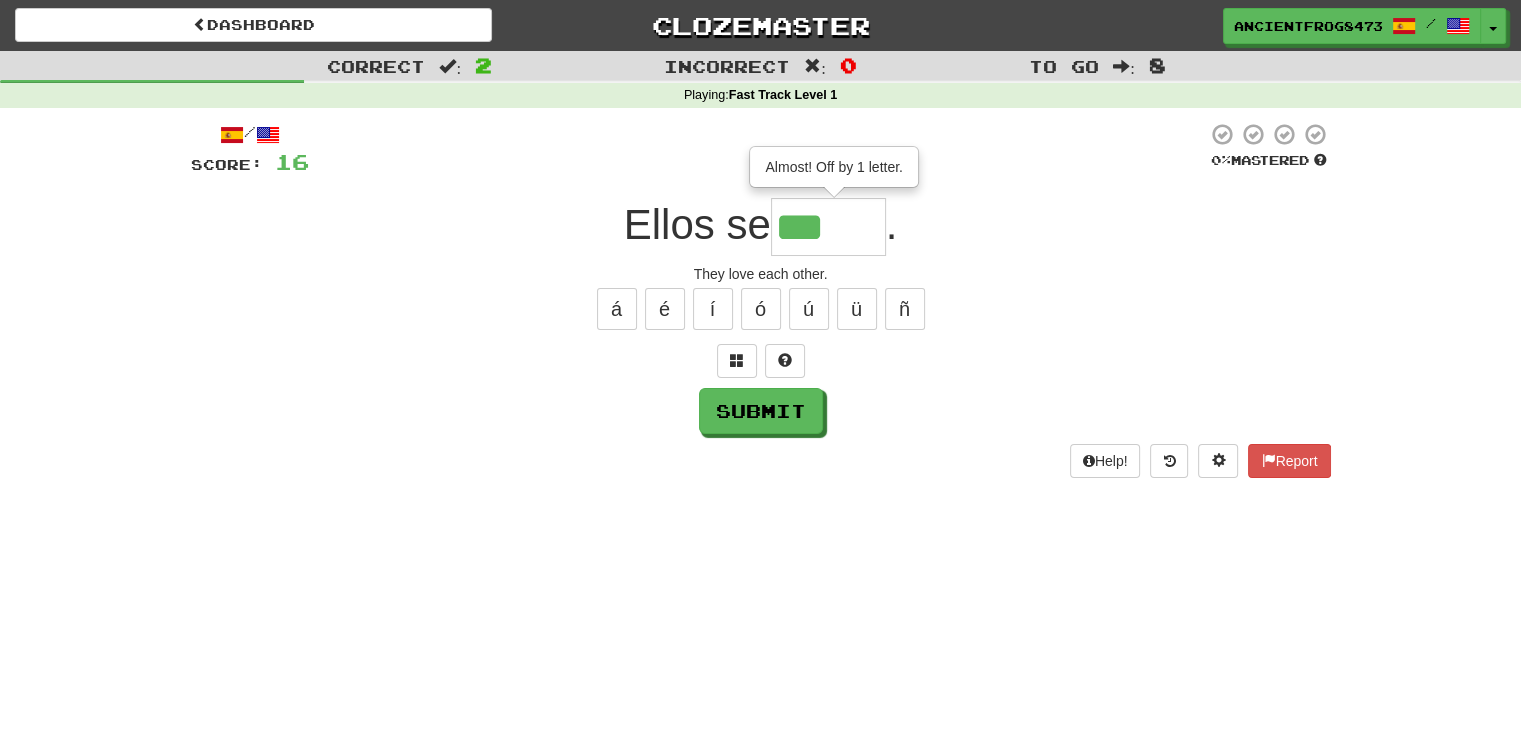 scroll, scrollTop: 0, scrollLeft: 0, axis: both 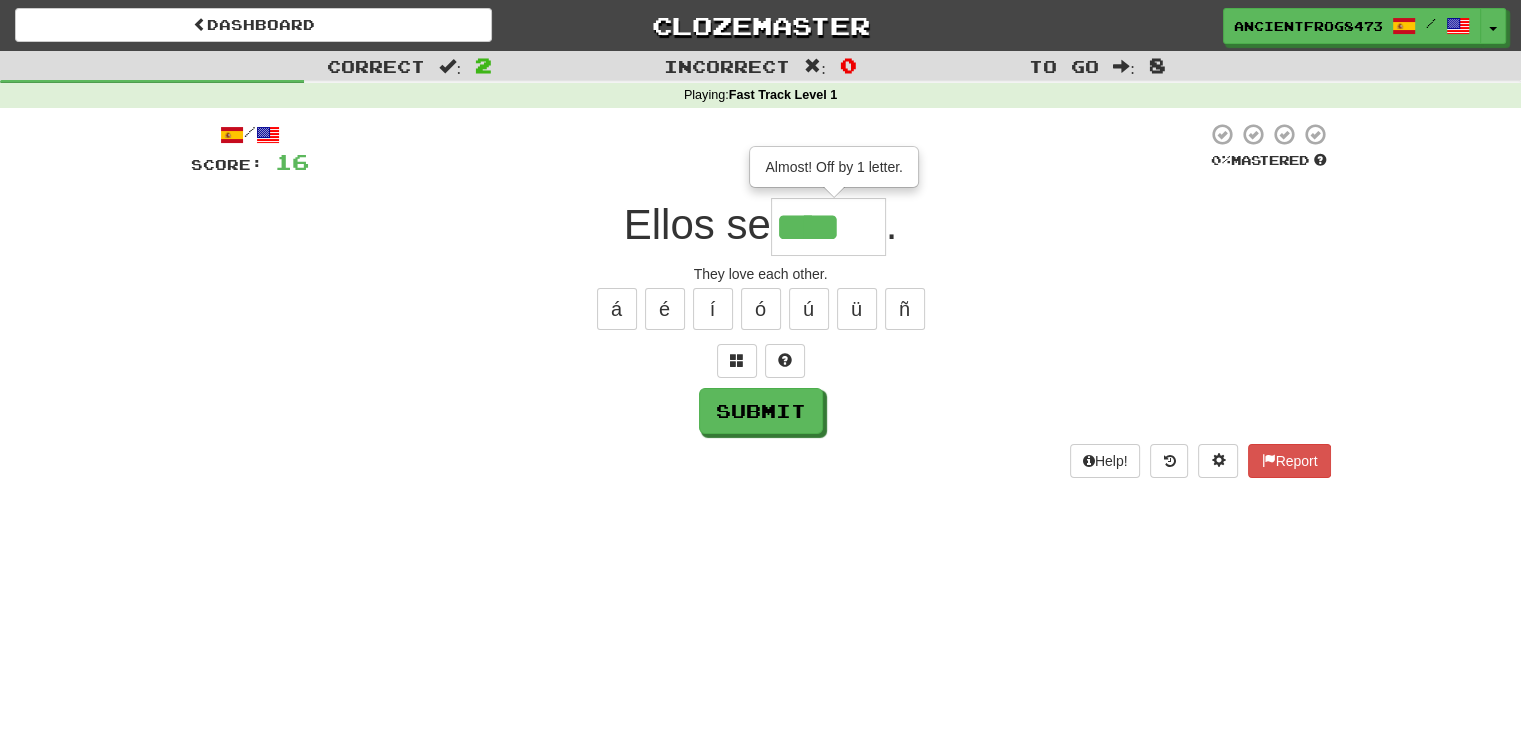 type on "****" 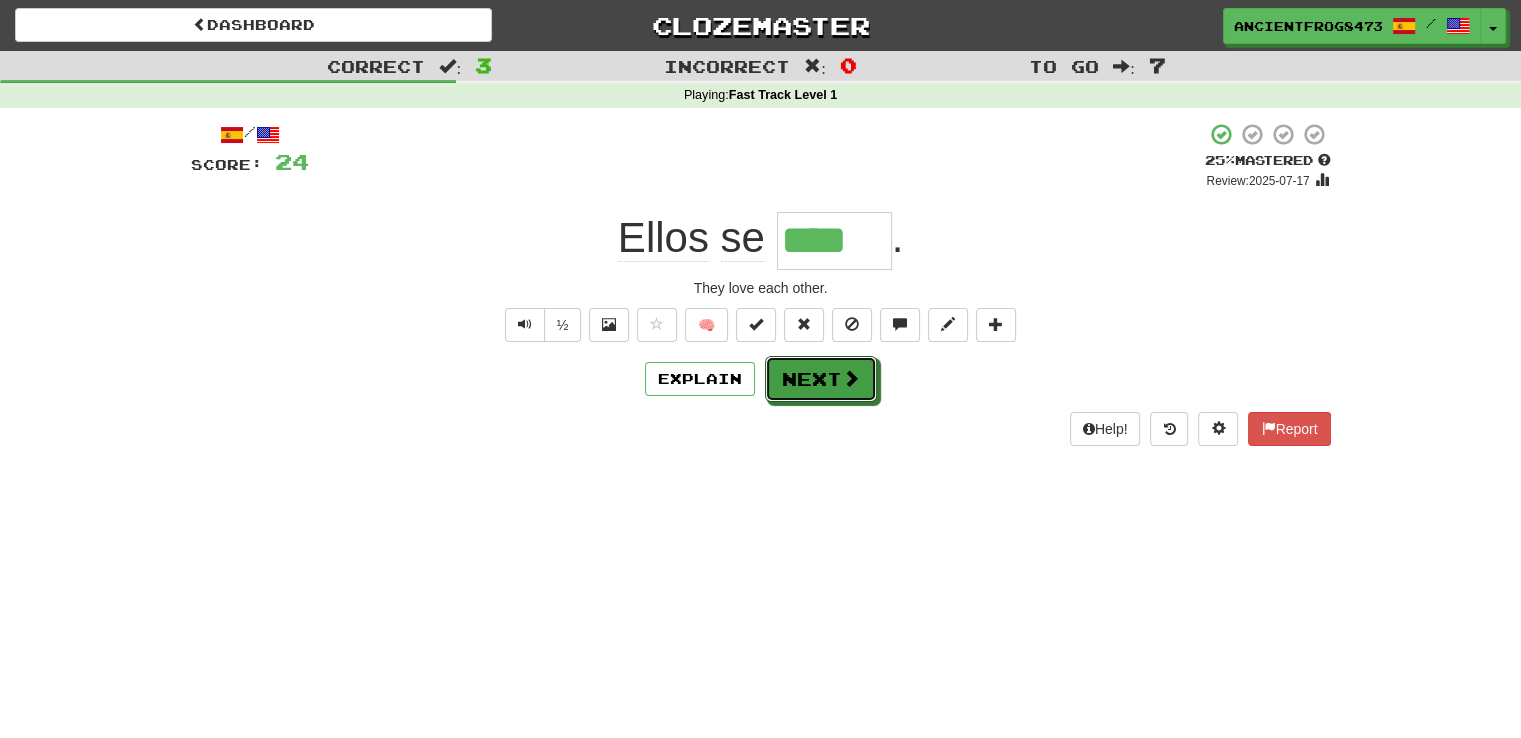 click on "Next" at bounding box center [821, 379] 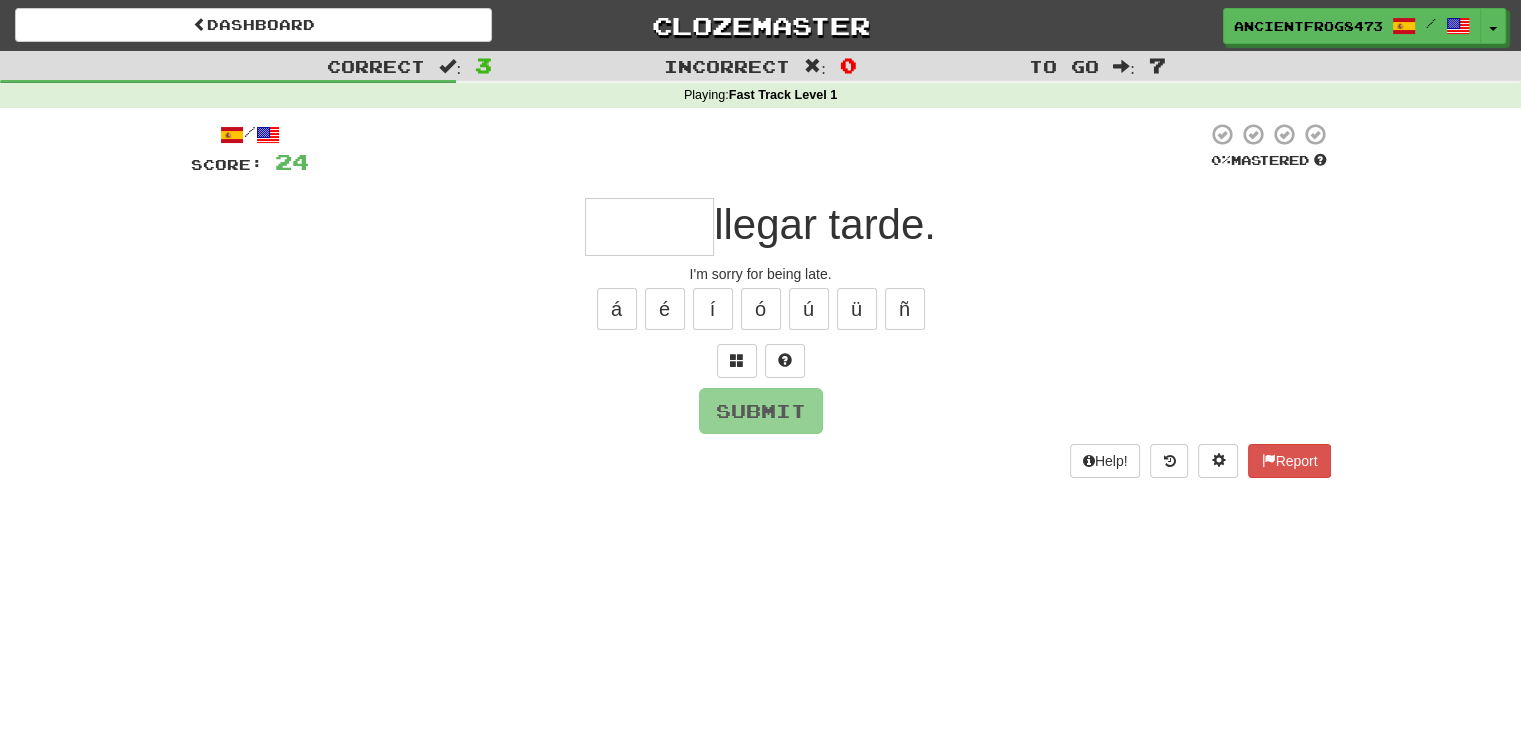 click at bounding box center [649, 227] 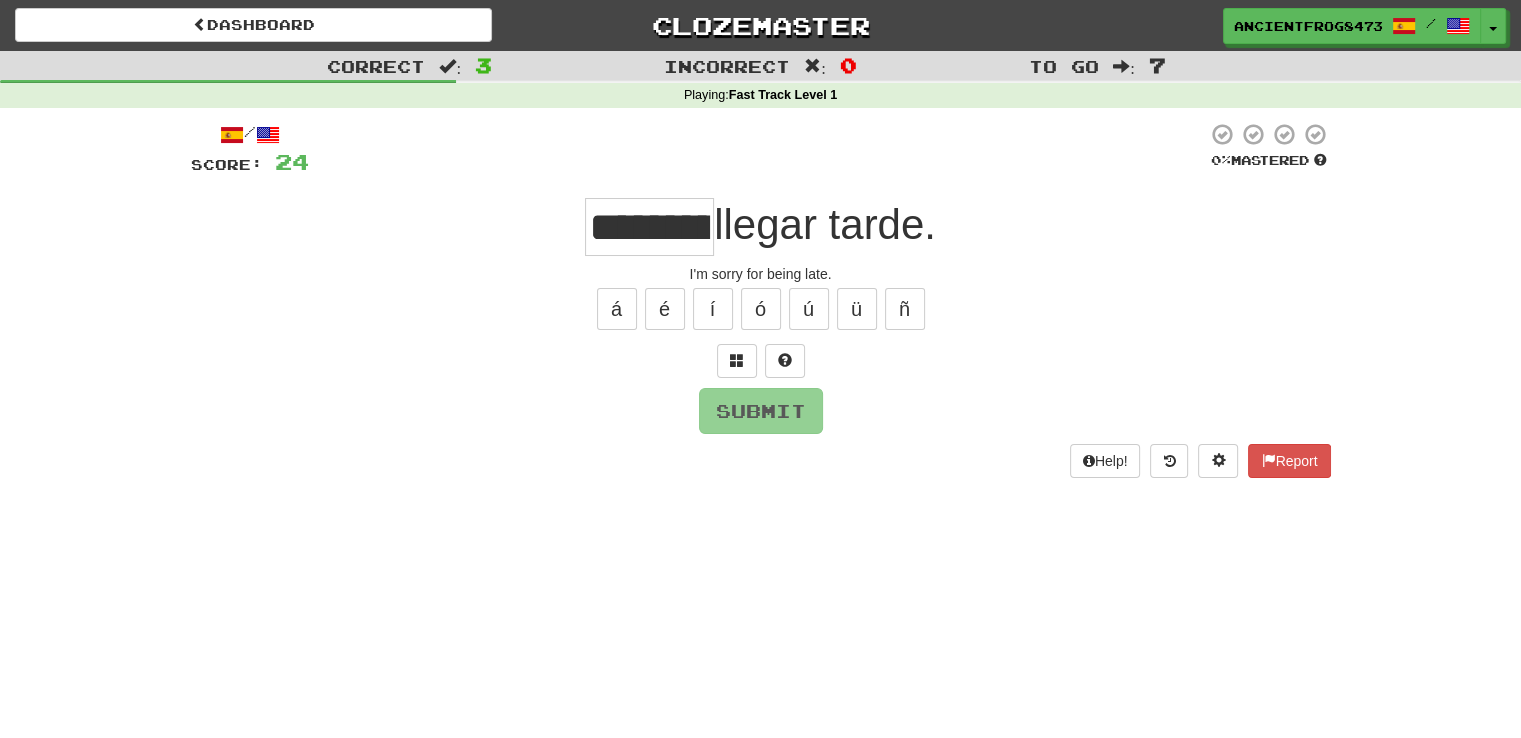 scroll, scrollTop: 0, scrollLeft: 48, axis: horizontal 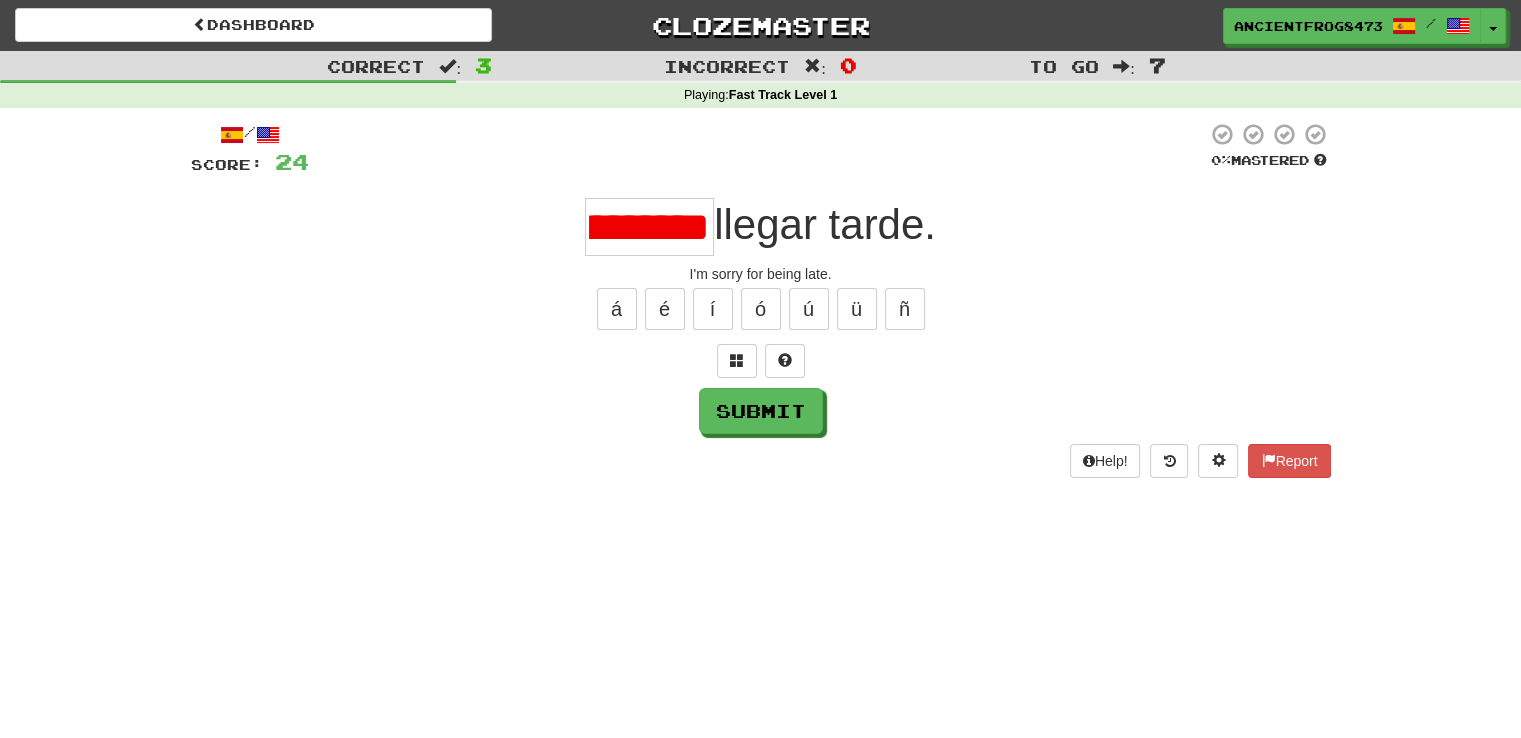 click on "*********" at bounding box center (649, 227) 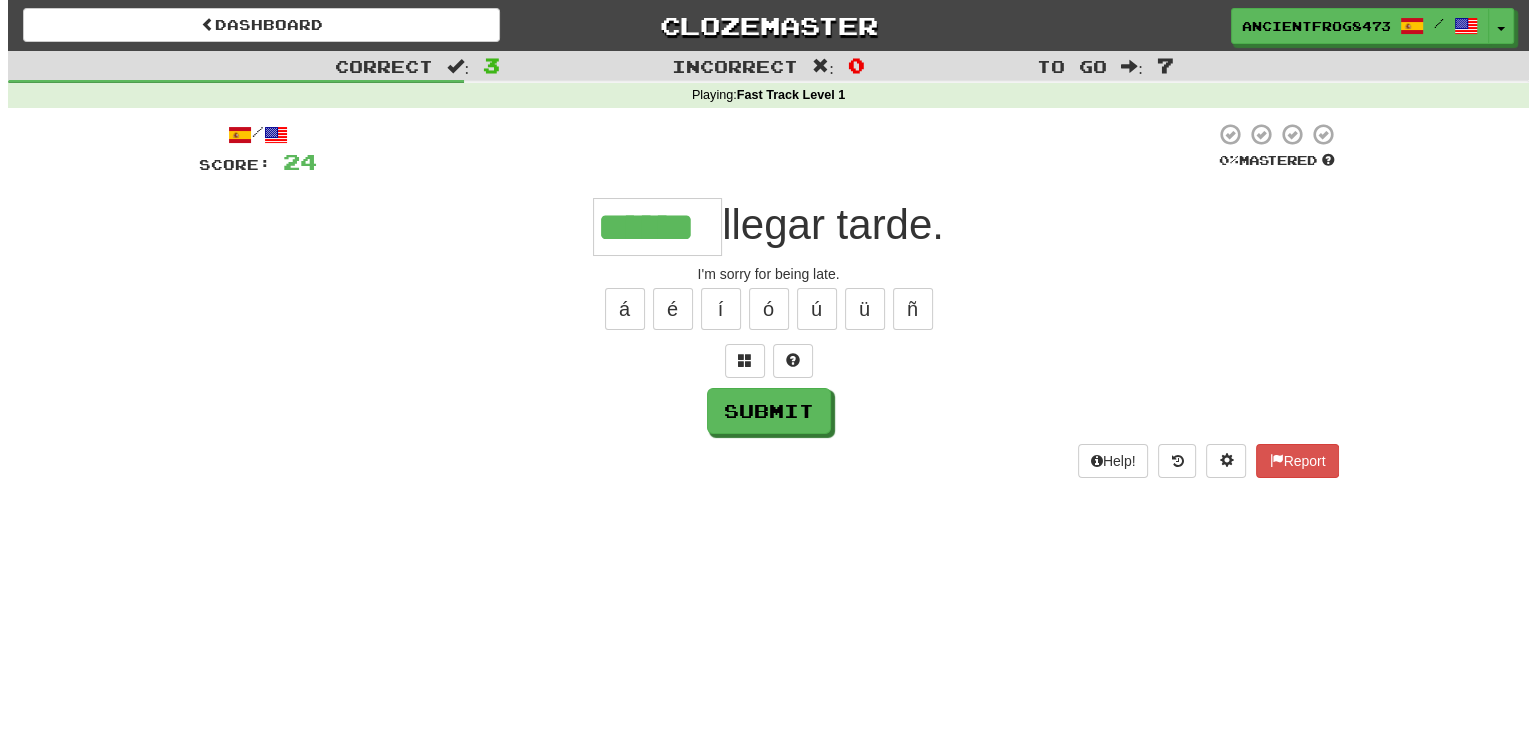 scroll, scrollTop: 0, scrollLeft: 0, axis: both 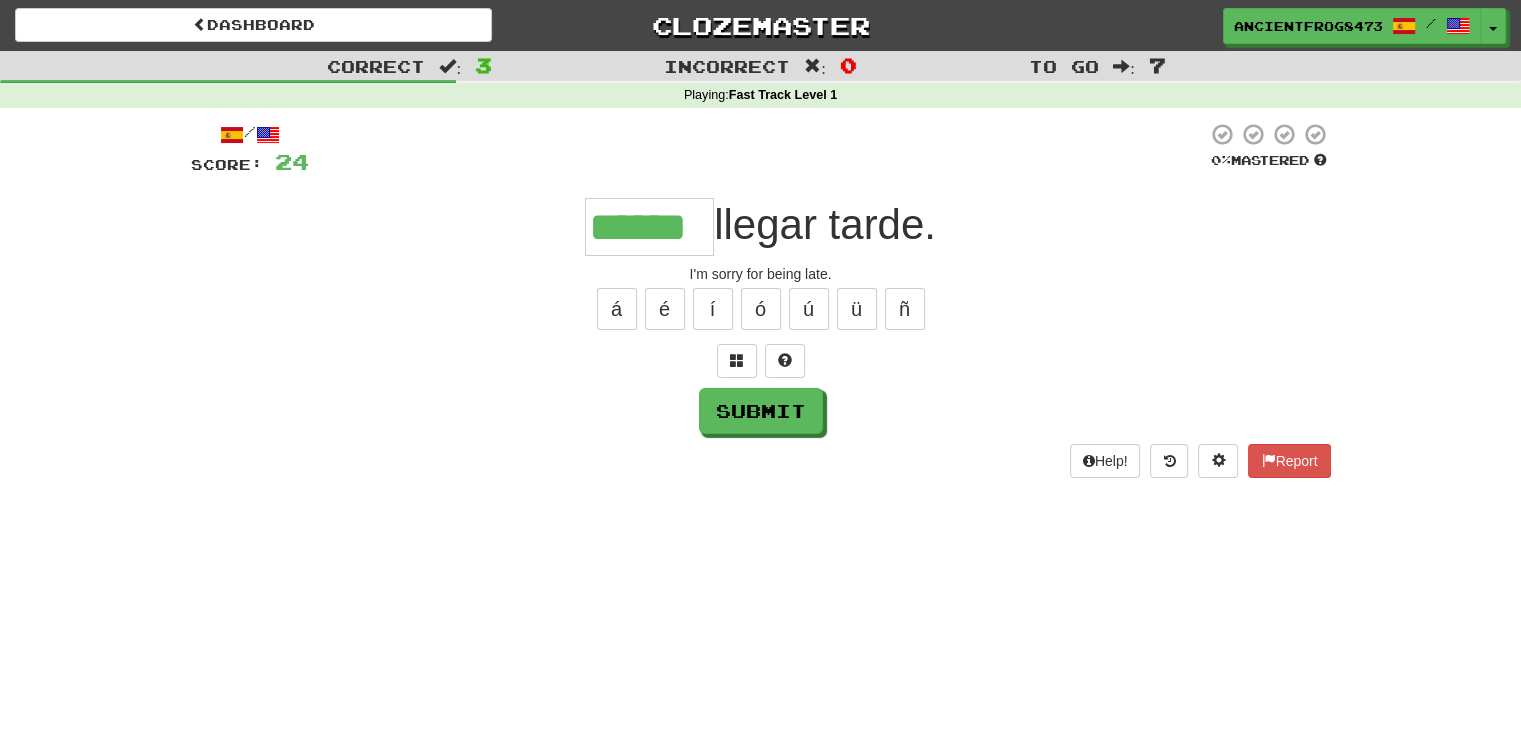 type on "******" 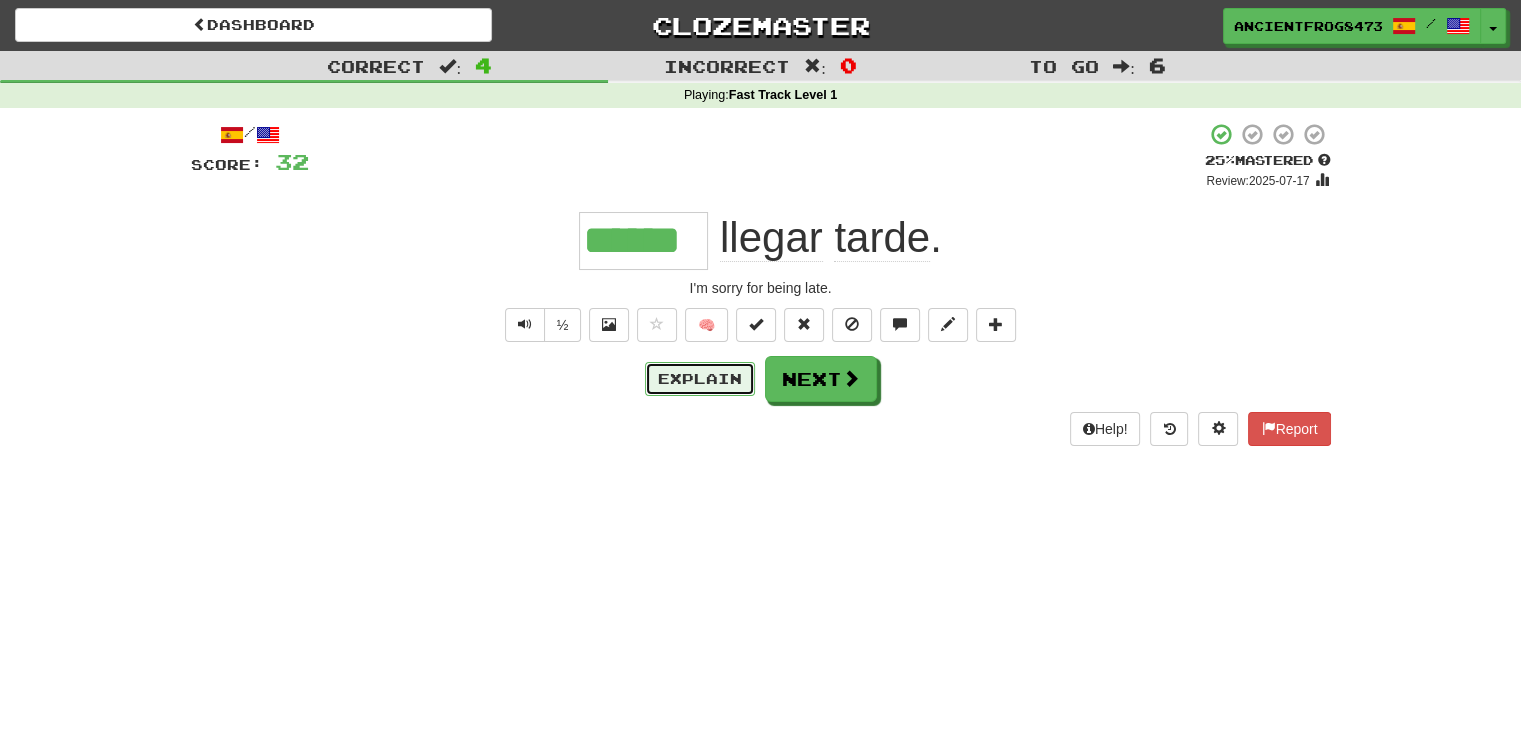 click on "Explain" at bounding box center [700, 379] 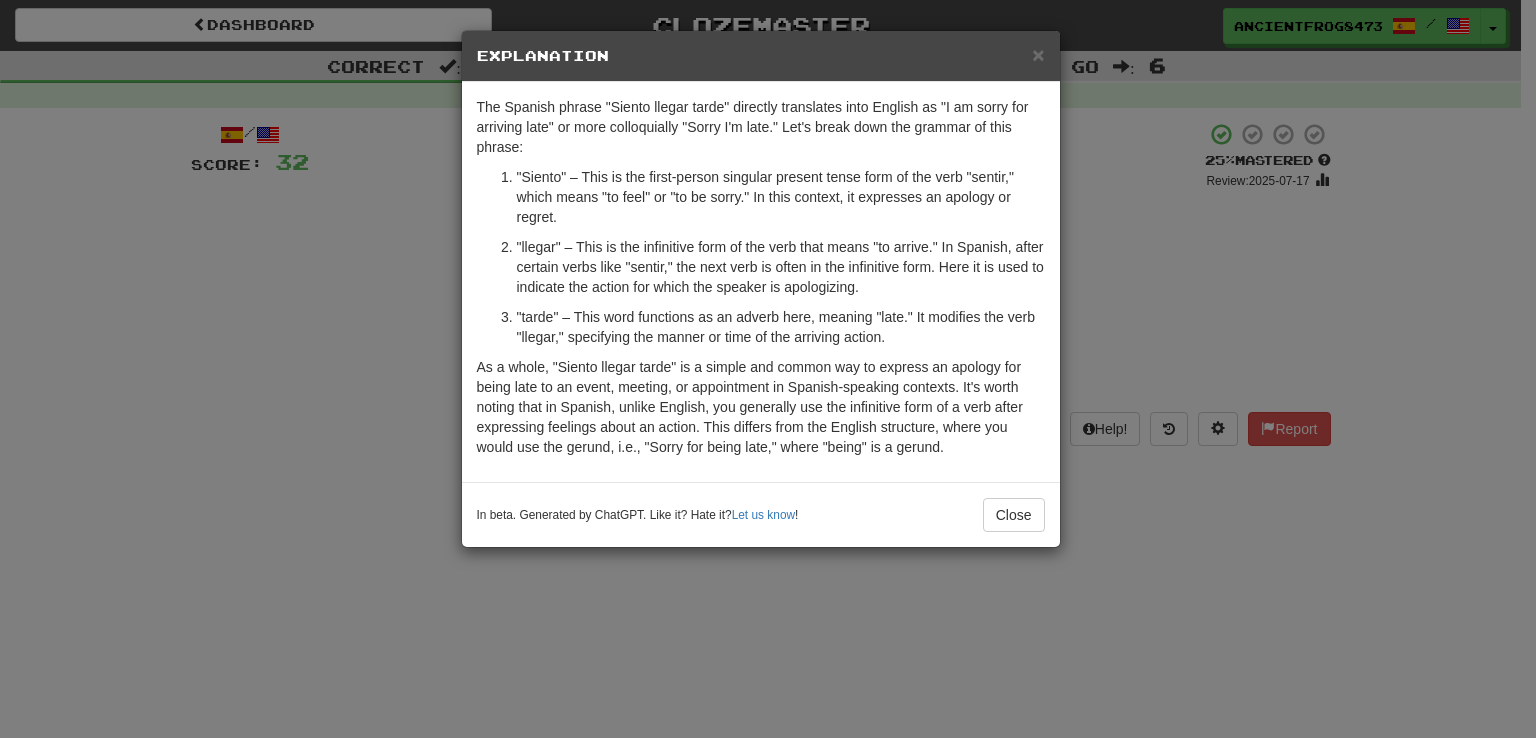 click on "In beta. Generated by ChatGPT. Like it? Hate it?  Let us know ! Close" at bounding box center (761, 515) 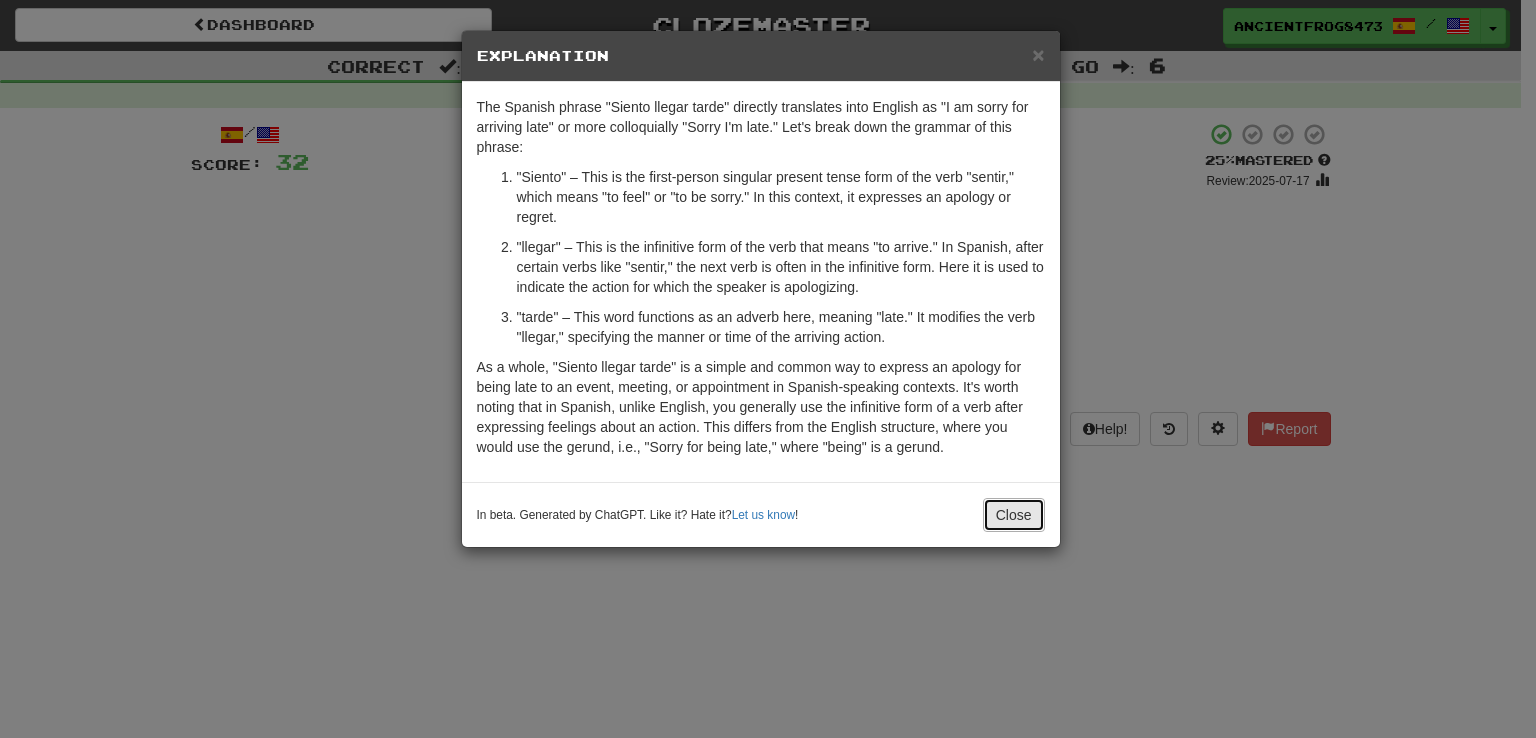 click on "Close" at bounding box center [1014, 515] 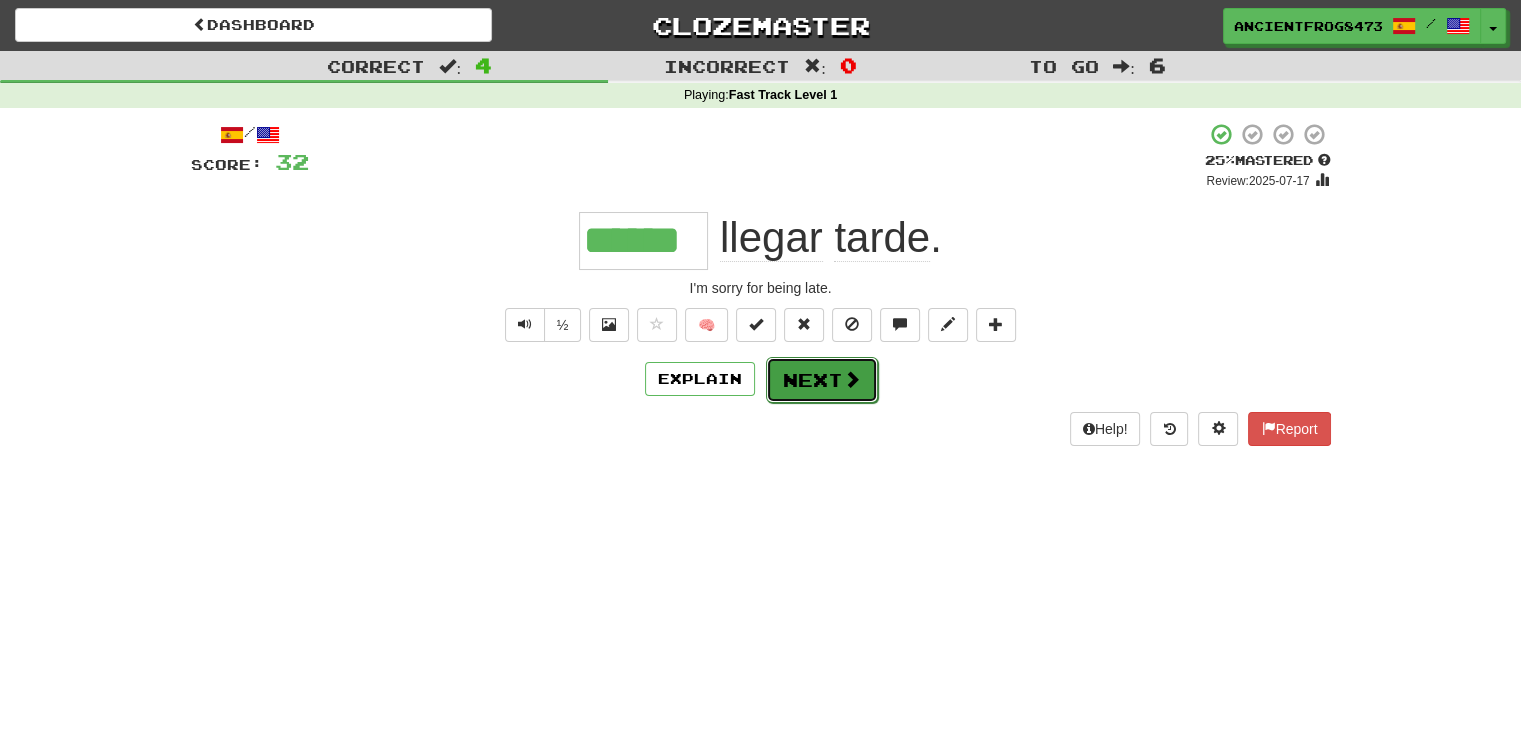 click on "Next" at bounding box center (822, 380) 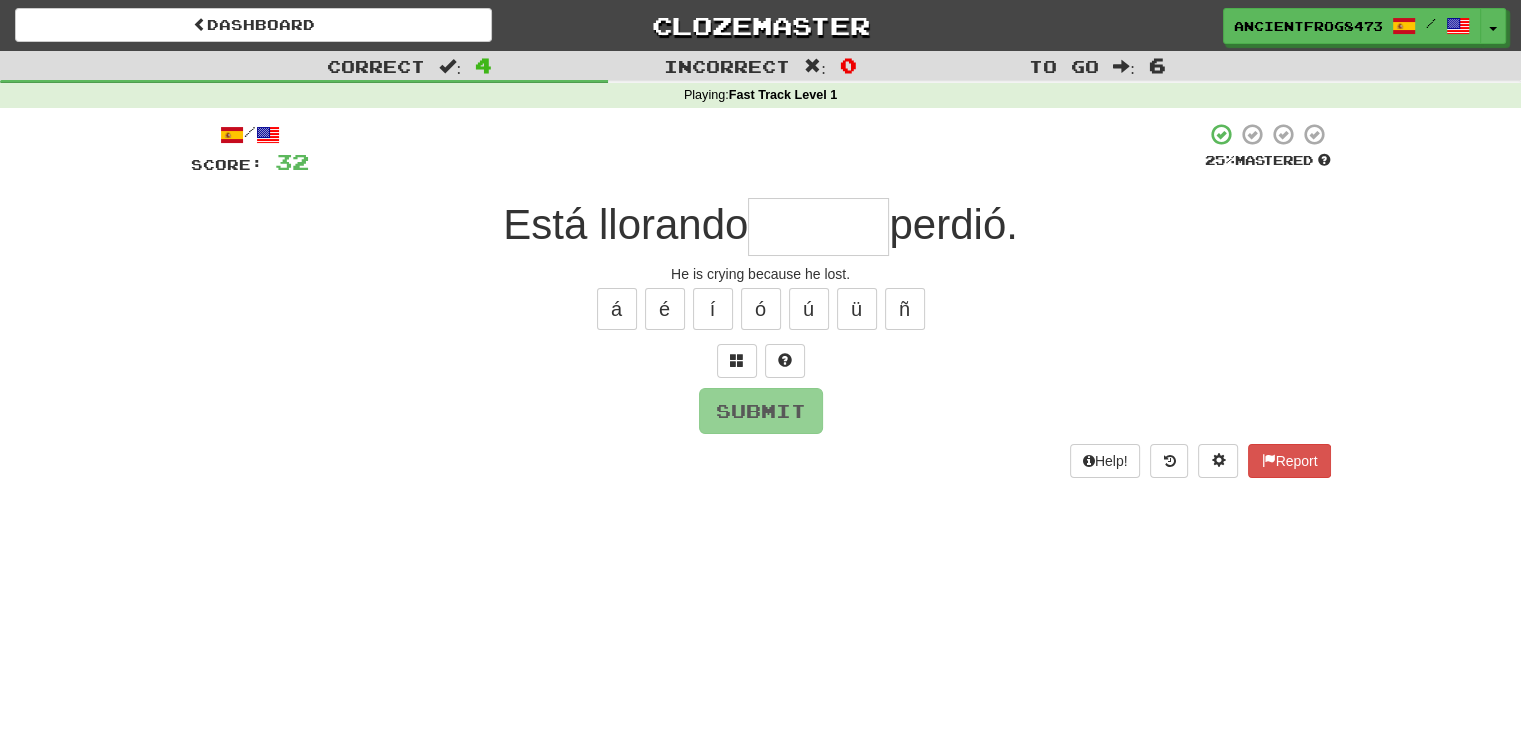 click at bounding box center (818, 227) 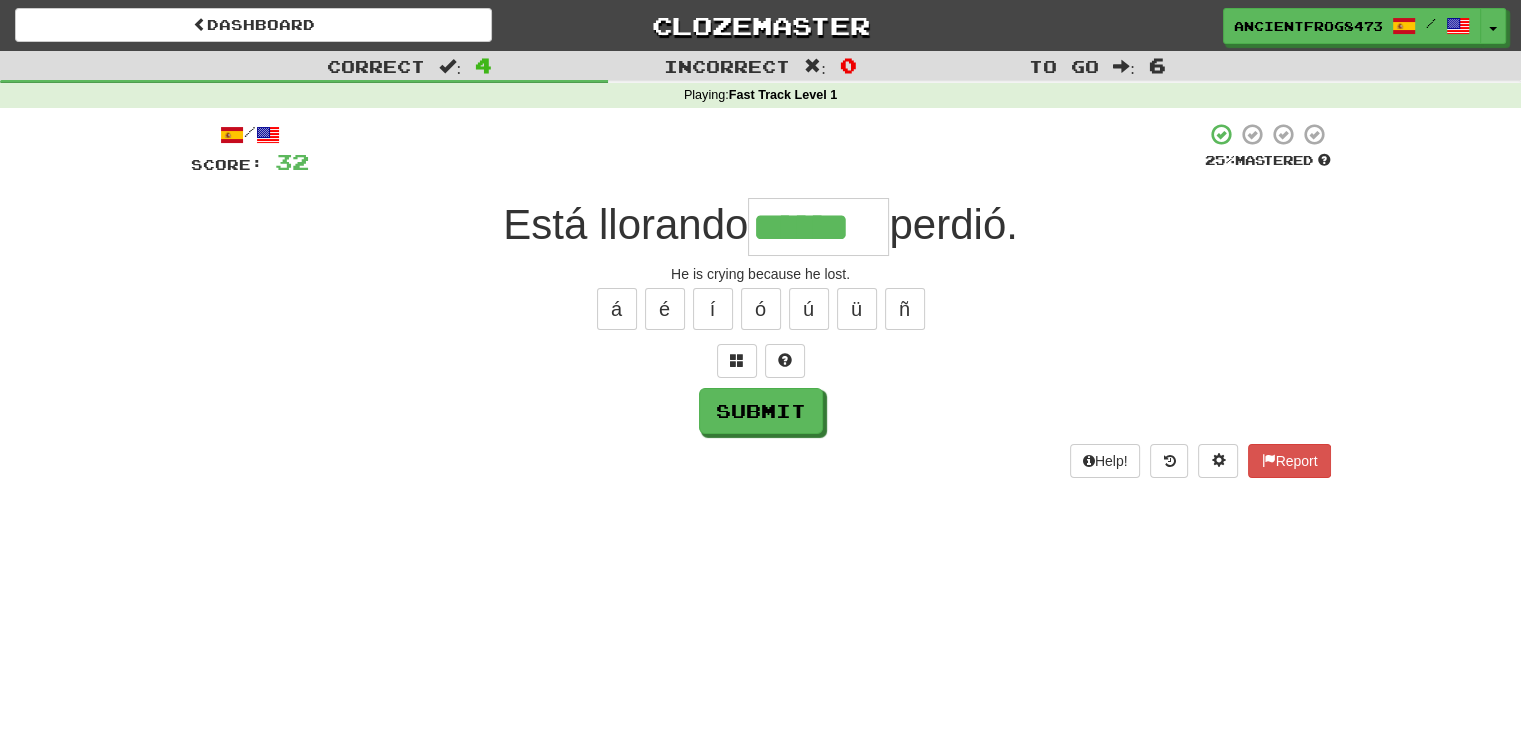 type on "******" 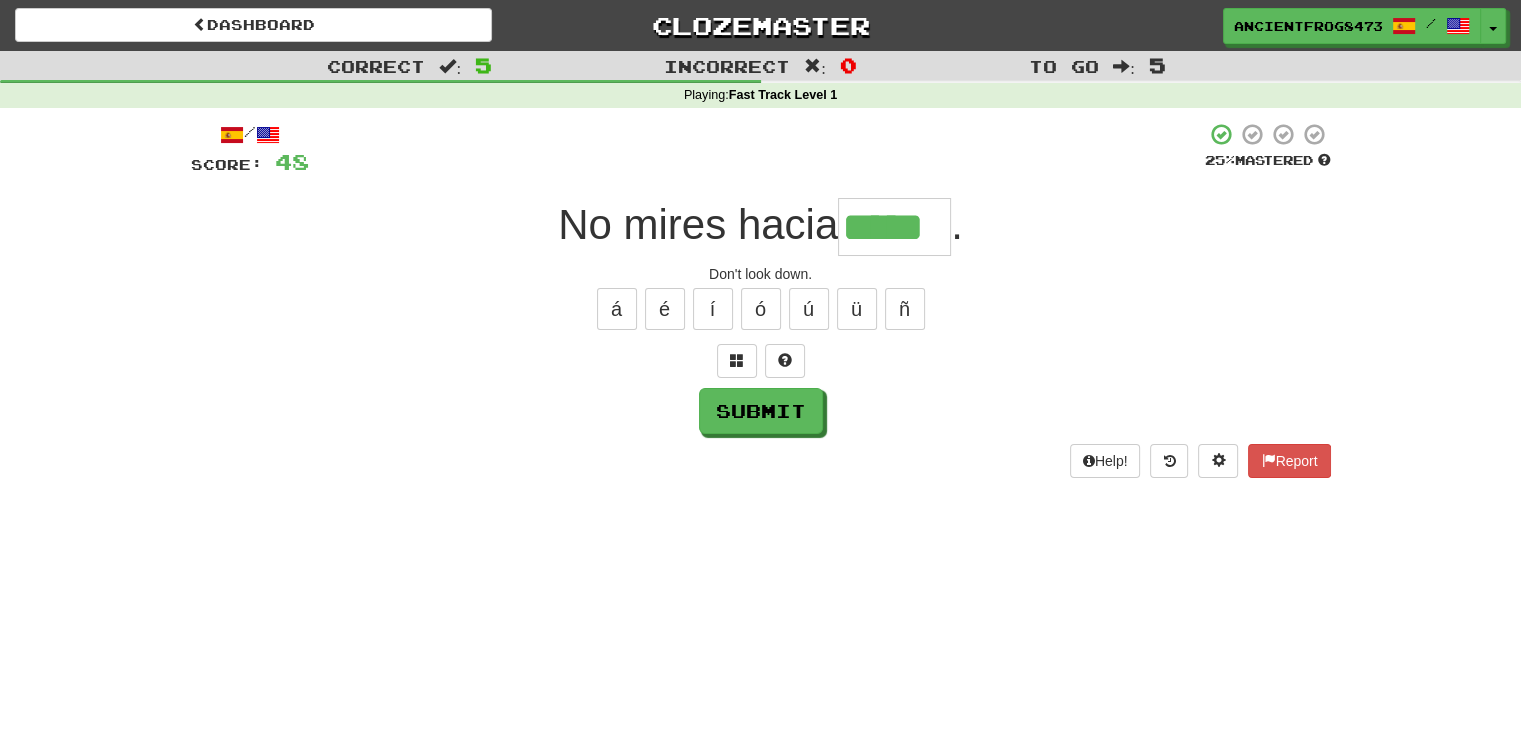 type on "*****" 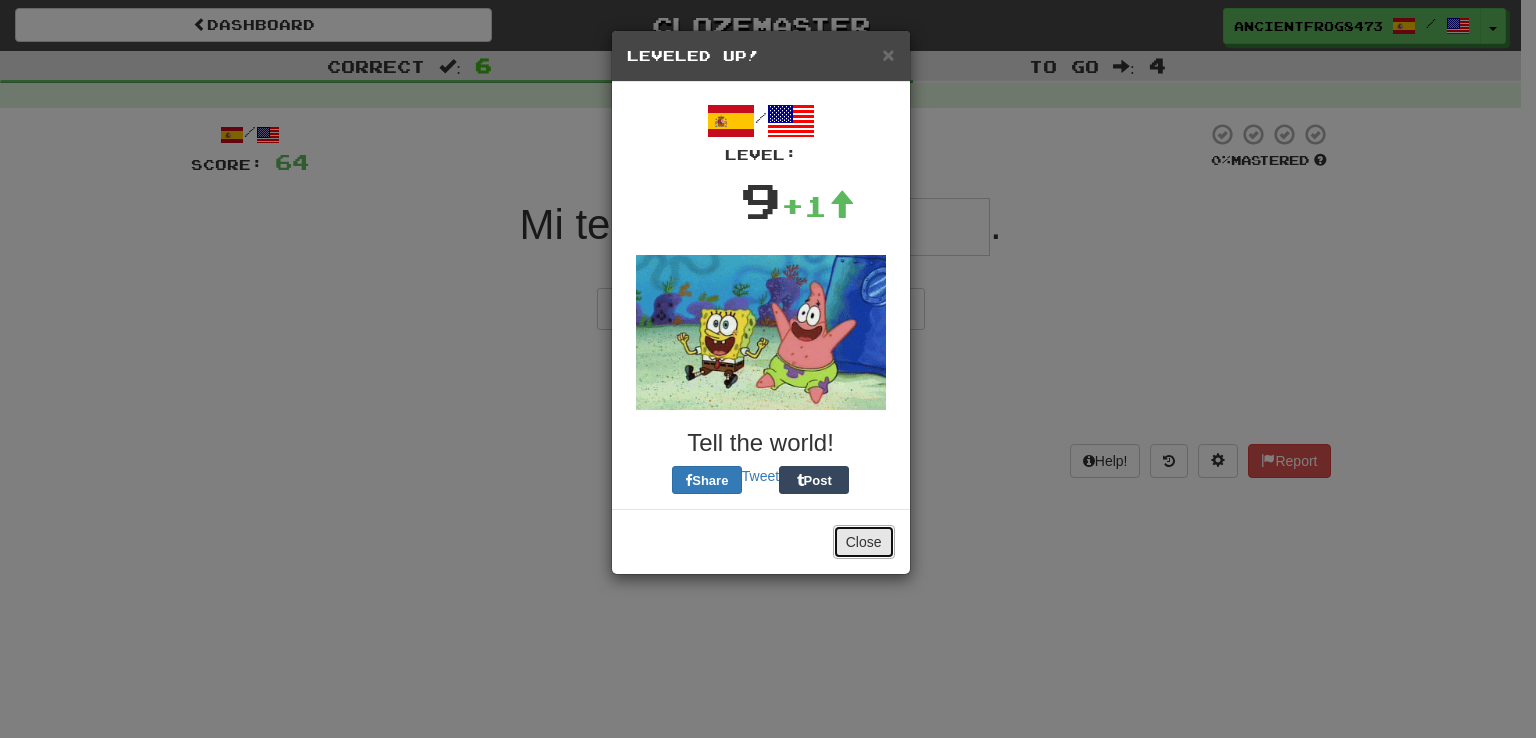 click on "Close" at bounding box center (864, 542) 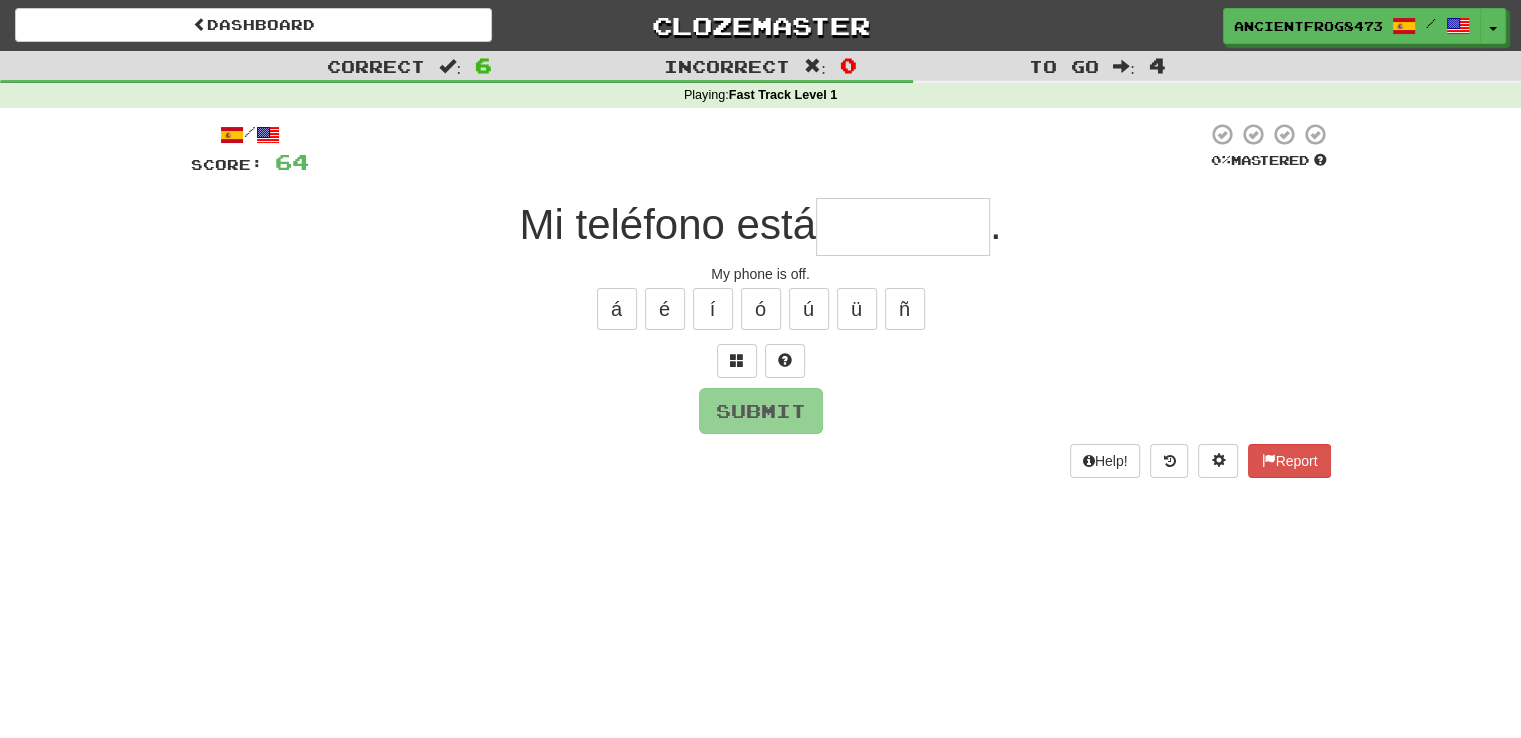 click at bounding box center (903, 227) 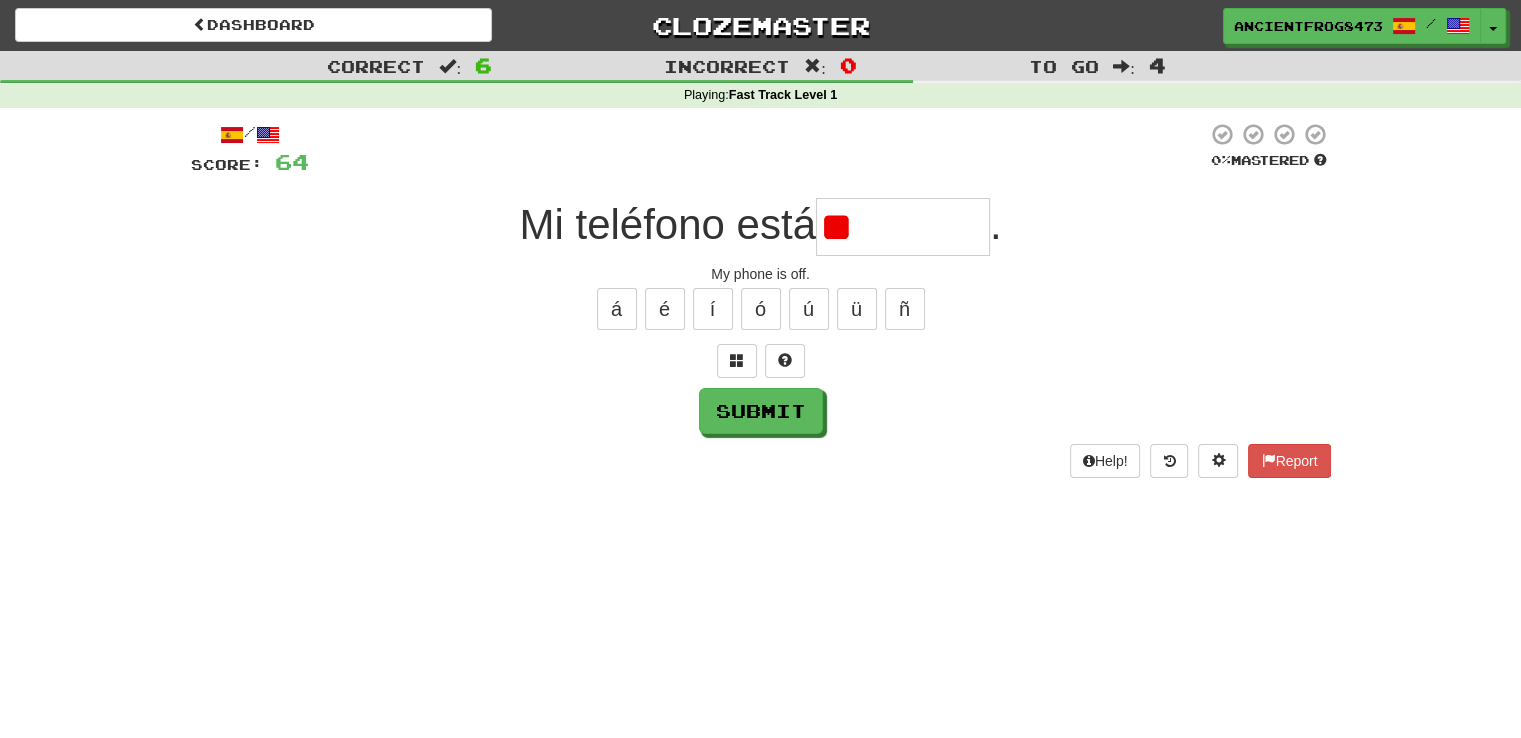 type on "*" 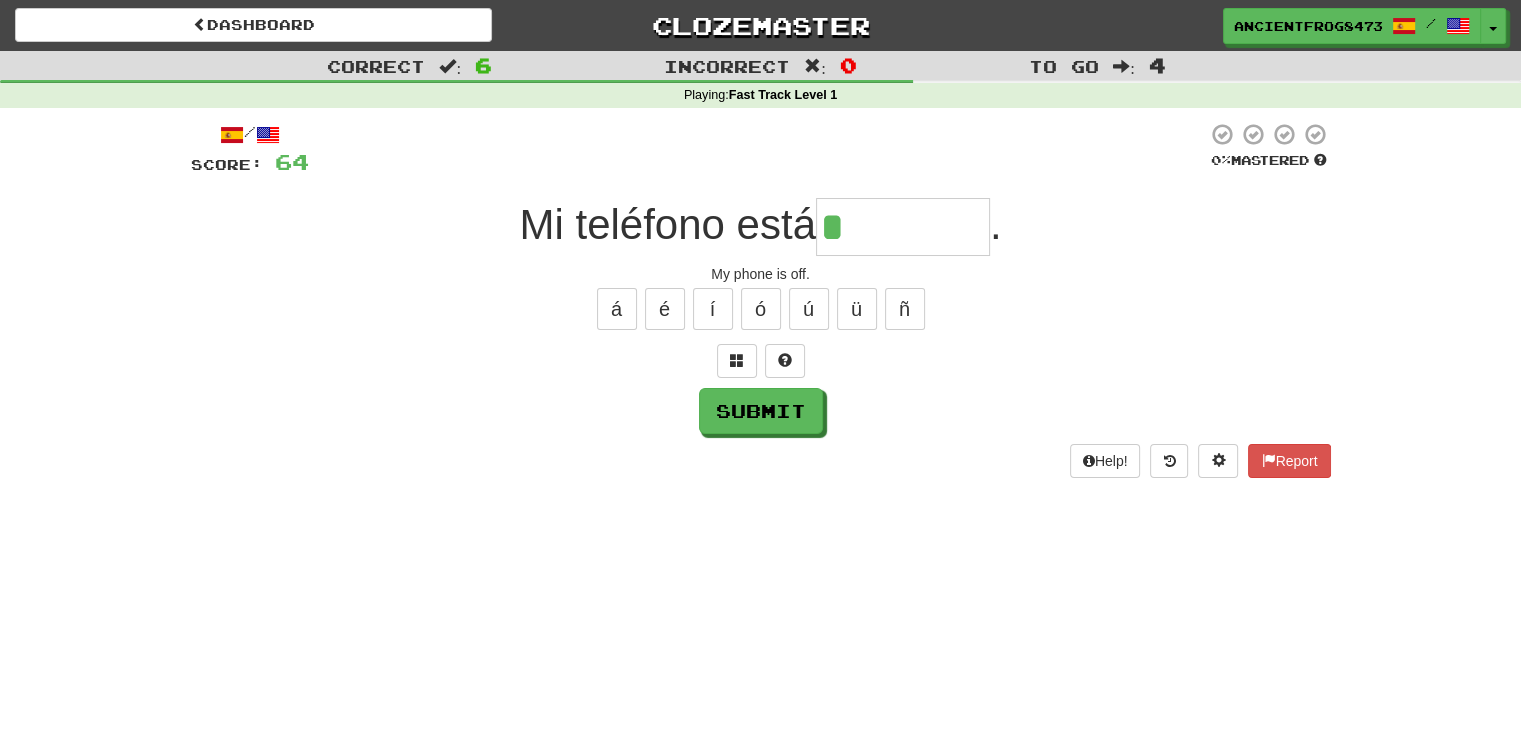 click on "*" at bounding box center (903, 227) 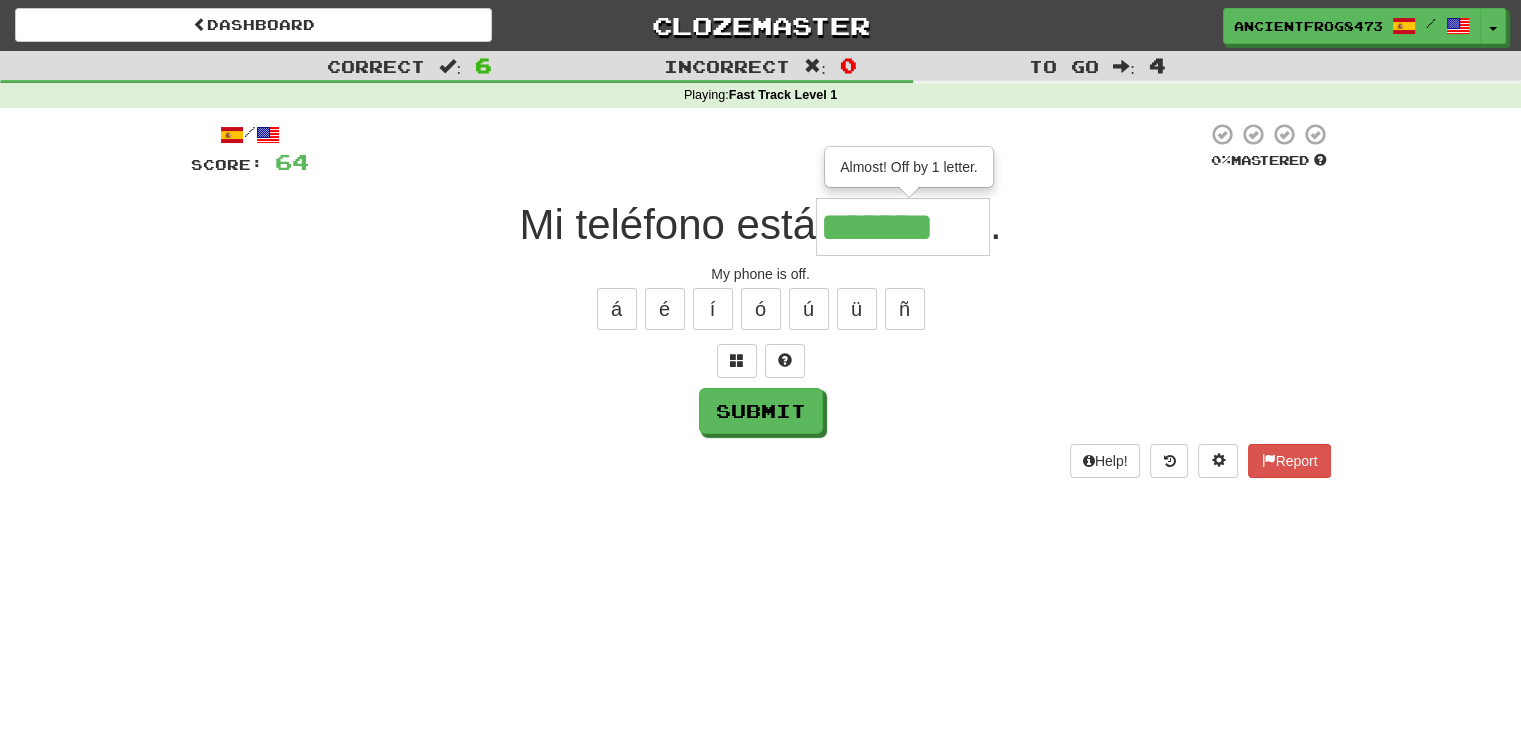 type on "*******" 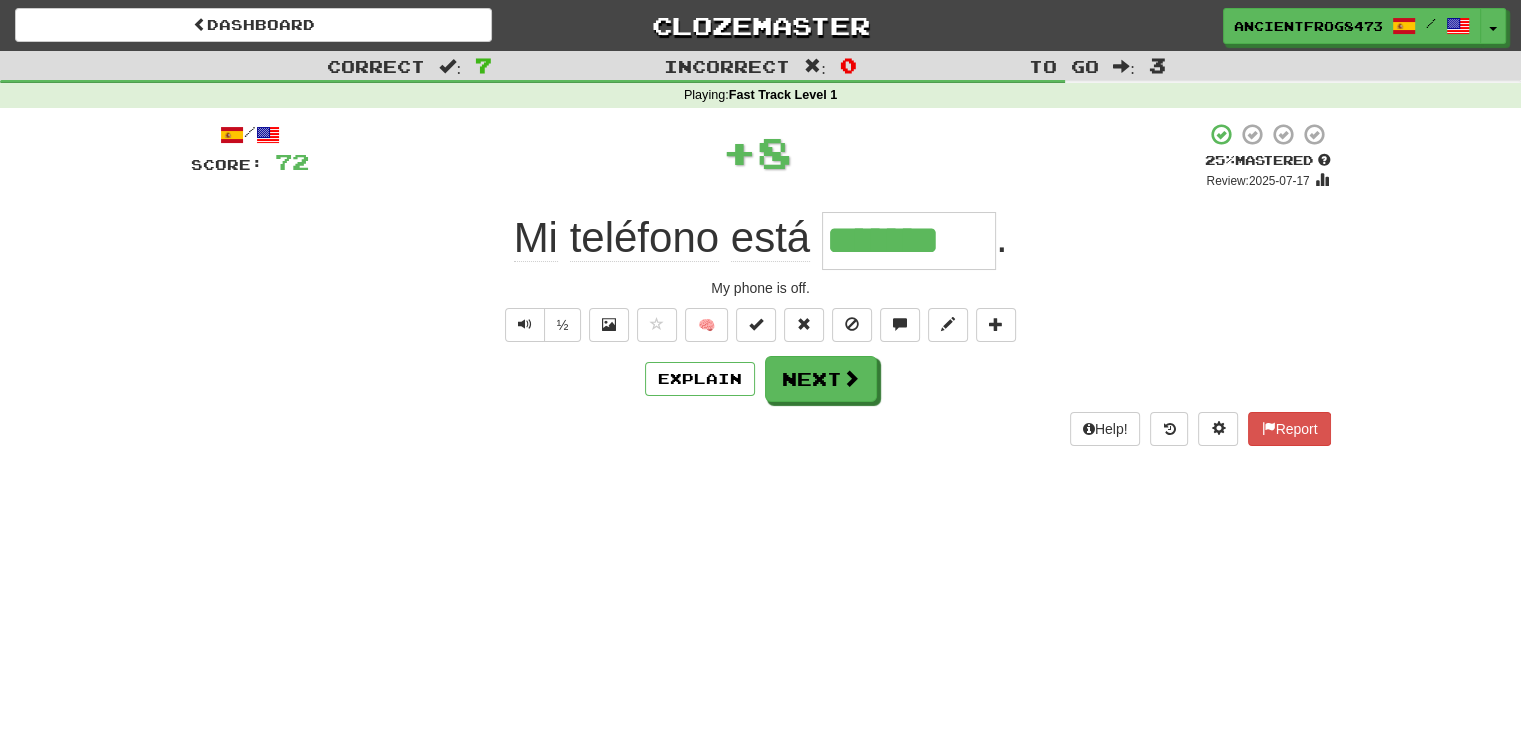 type 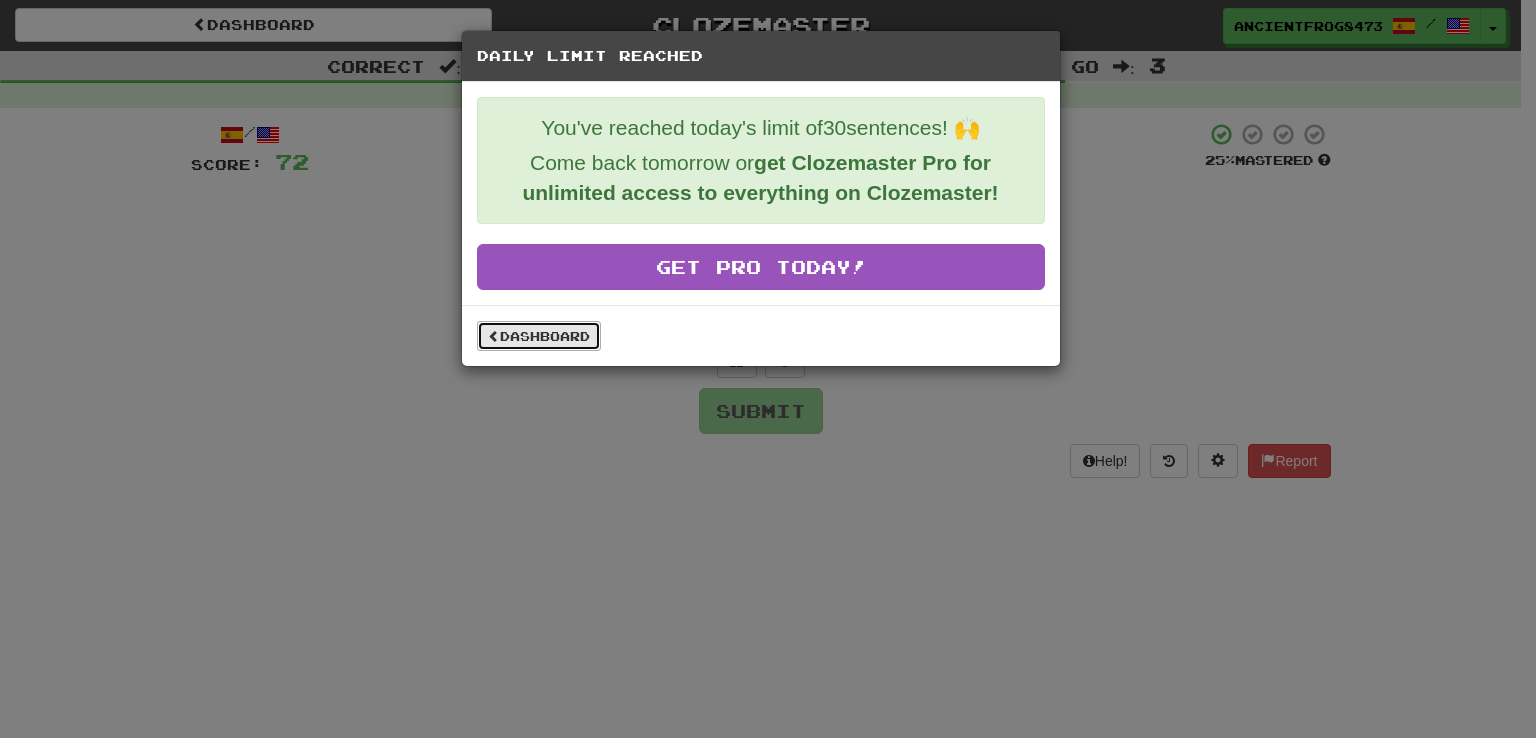 click on "Dashboard" at bounding box center (539, 336) 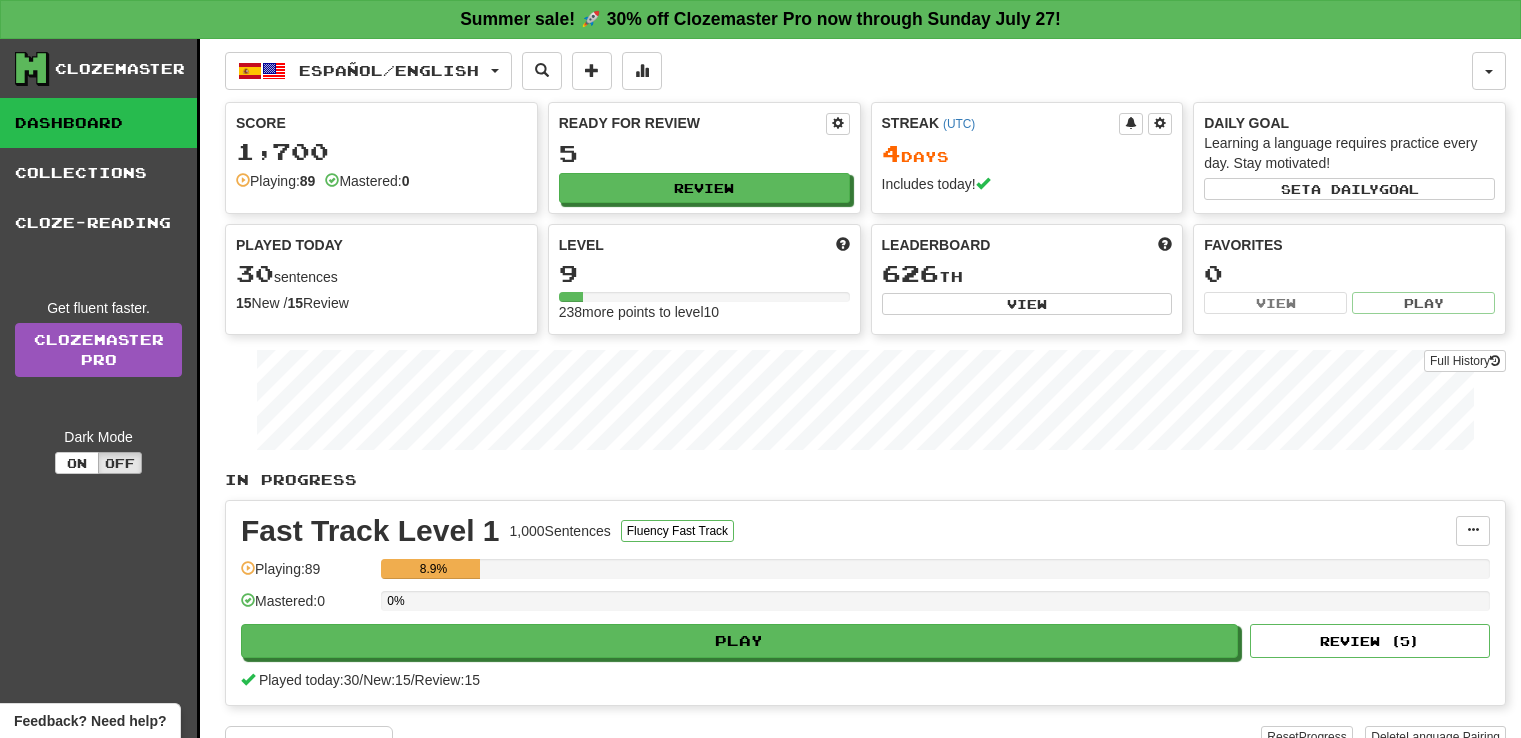scroll, scrollTop: 0, scrollLeft: 0, axis: both 